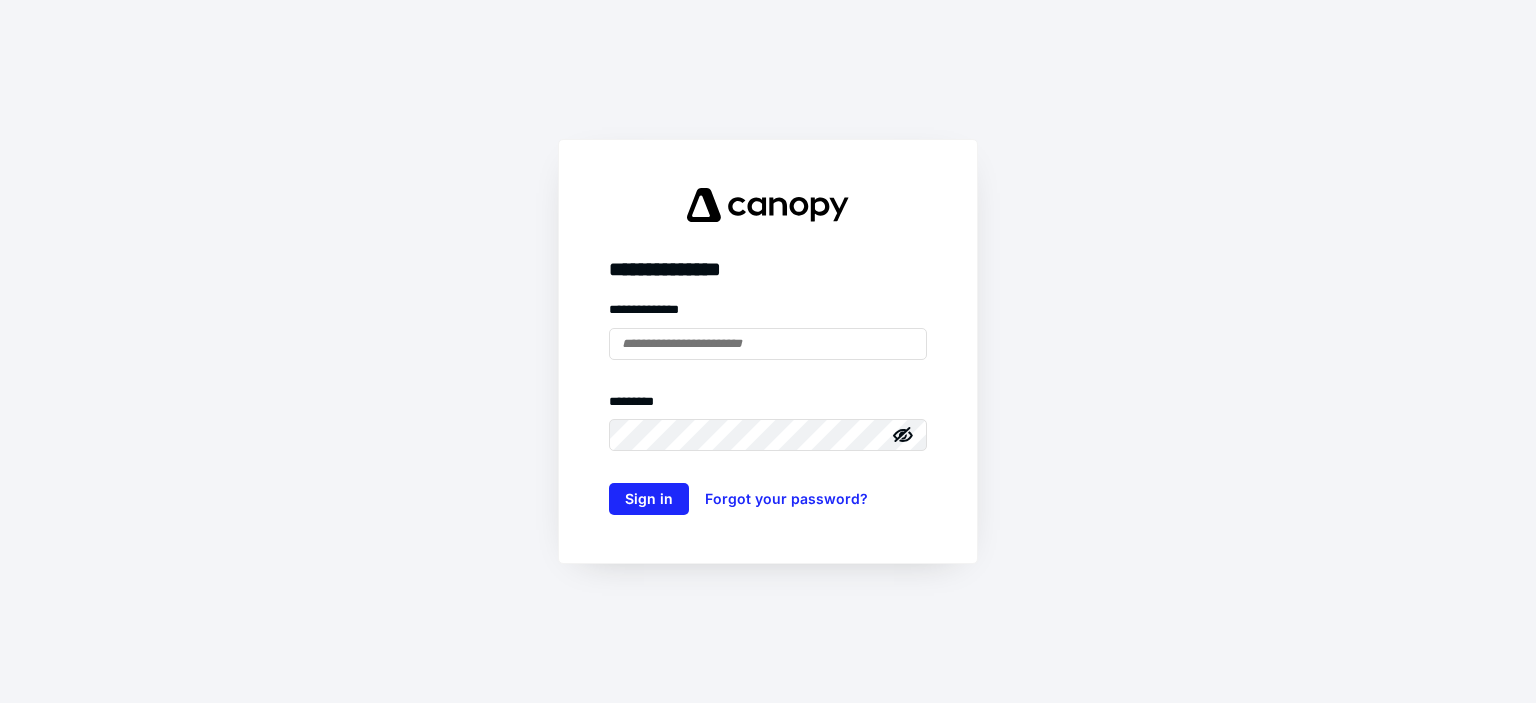 scroll, scrollTop: 0, scrollLeft: 0, axis: both 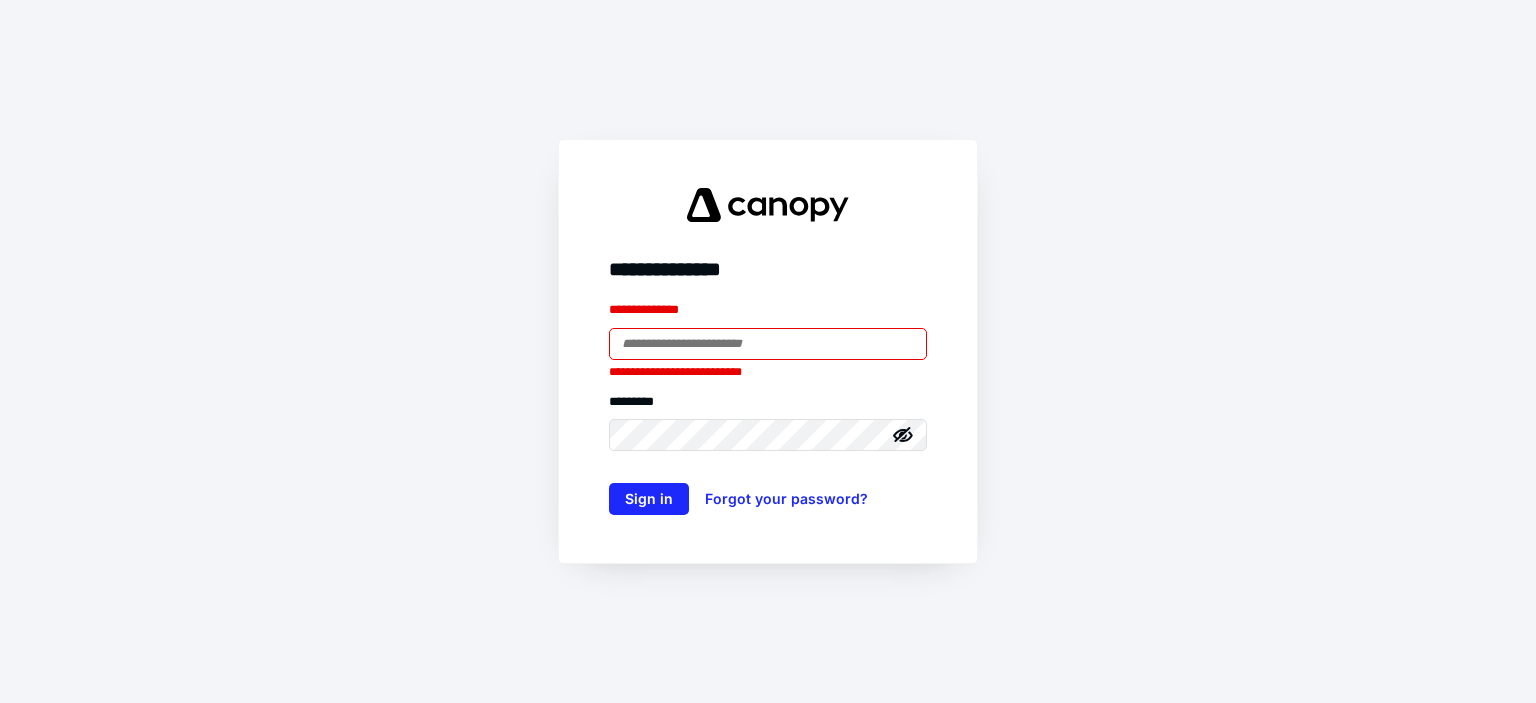 type on "**********" 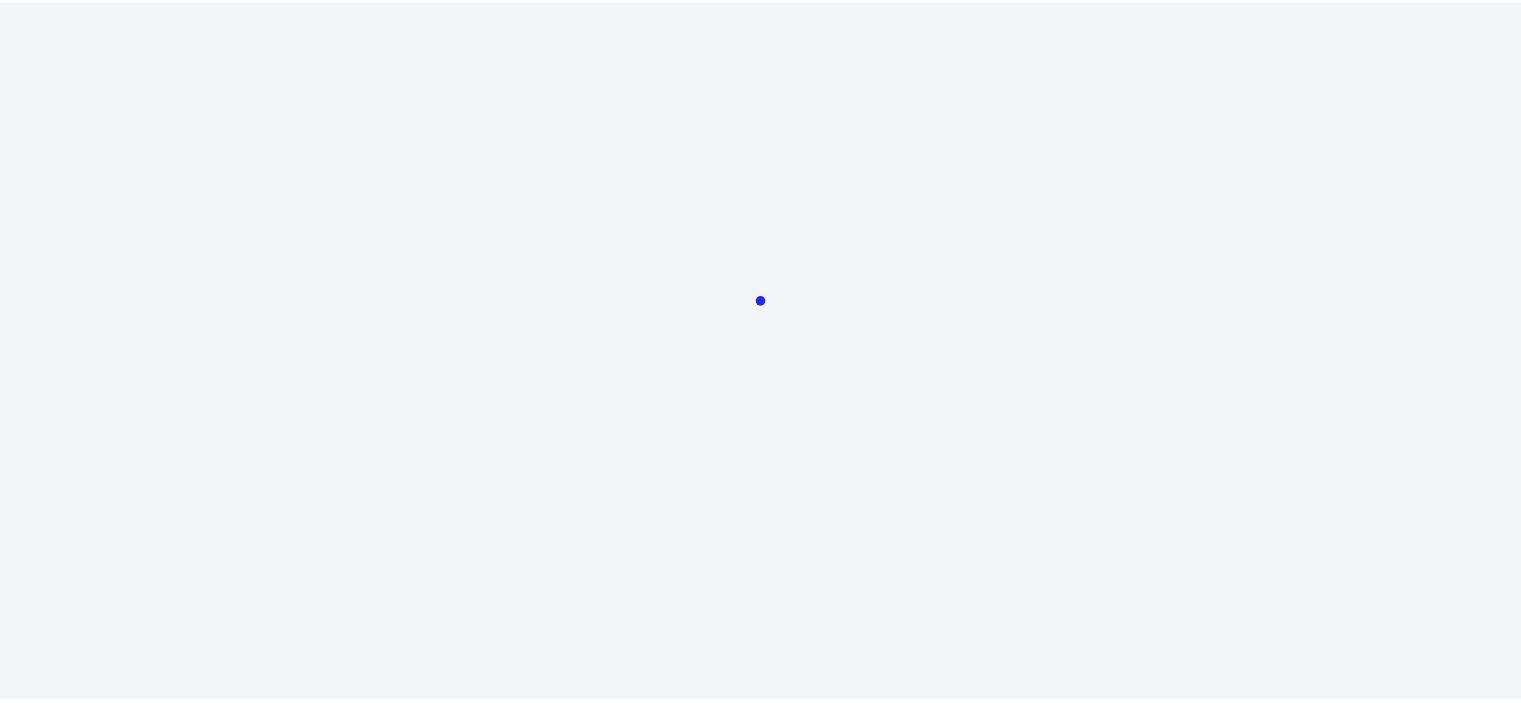 scroll, scrollTop: 0, scrollLeft: 0, axis: both 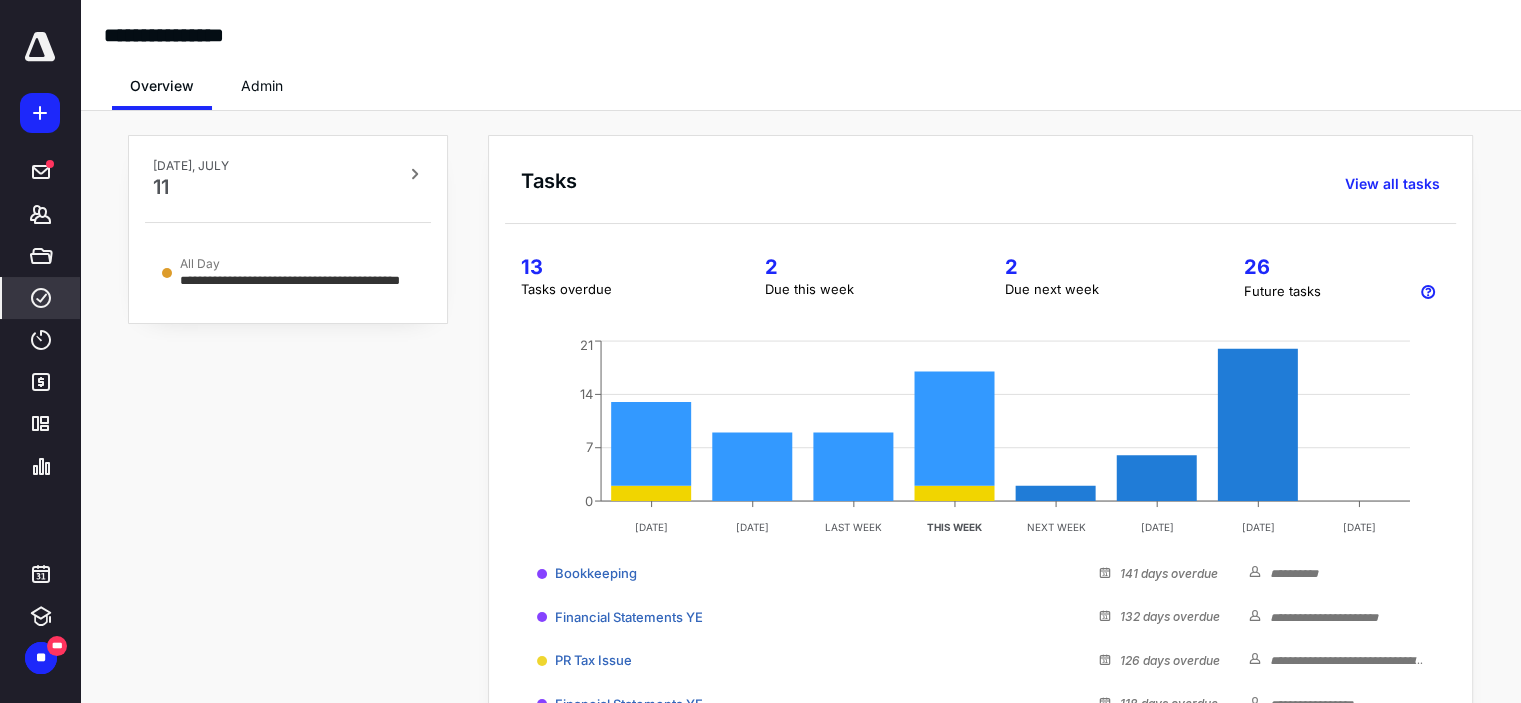 click 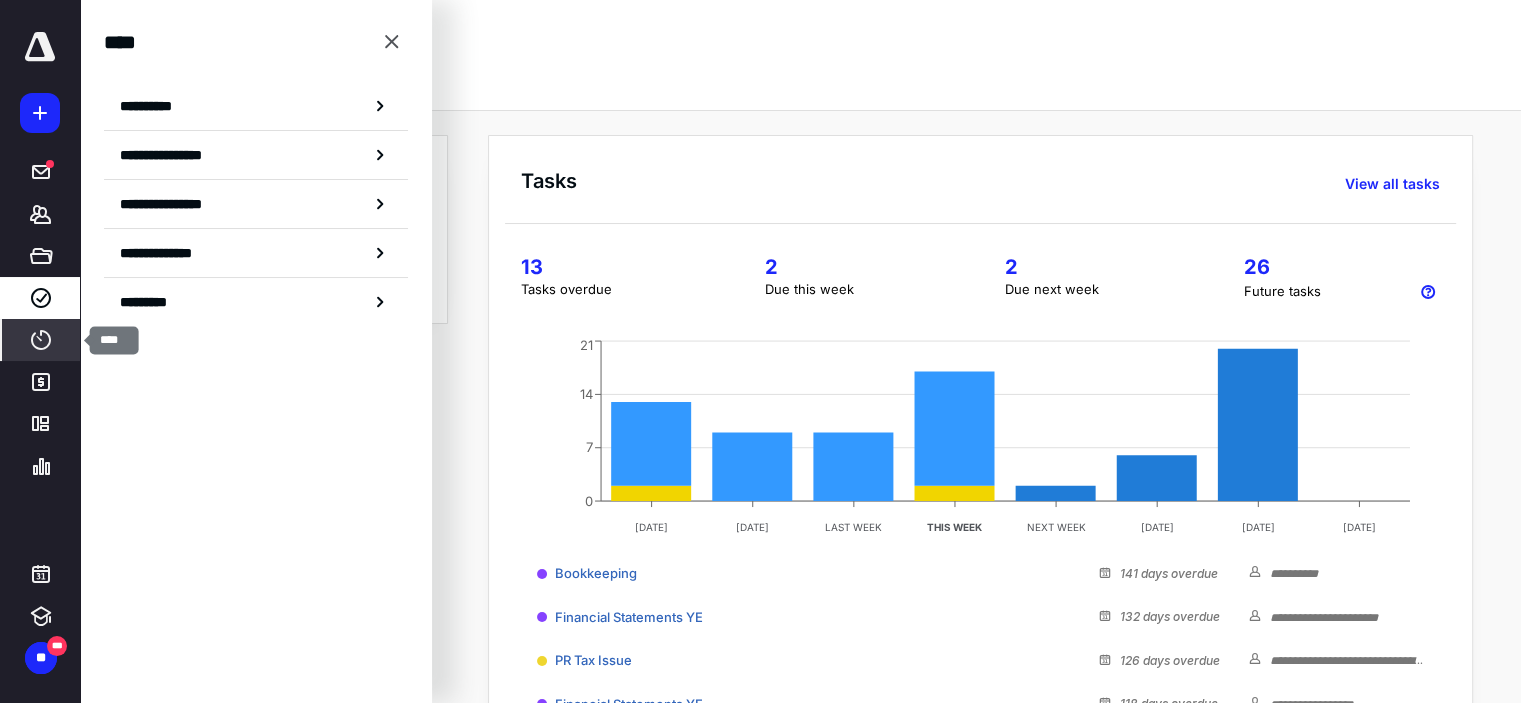 click 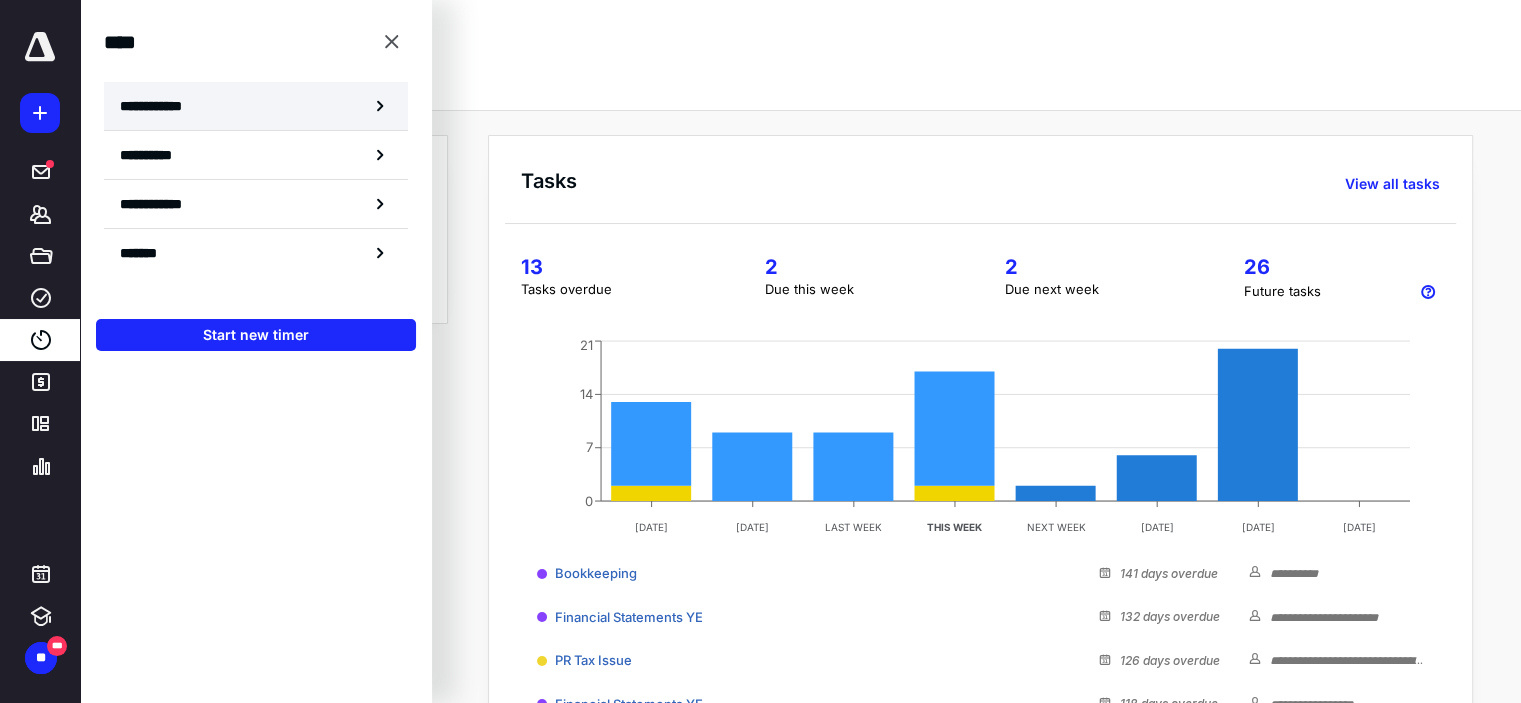 click on "**********" at bounding box center [256, 106] 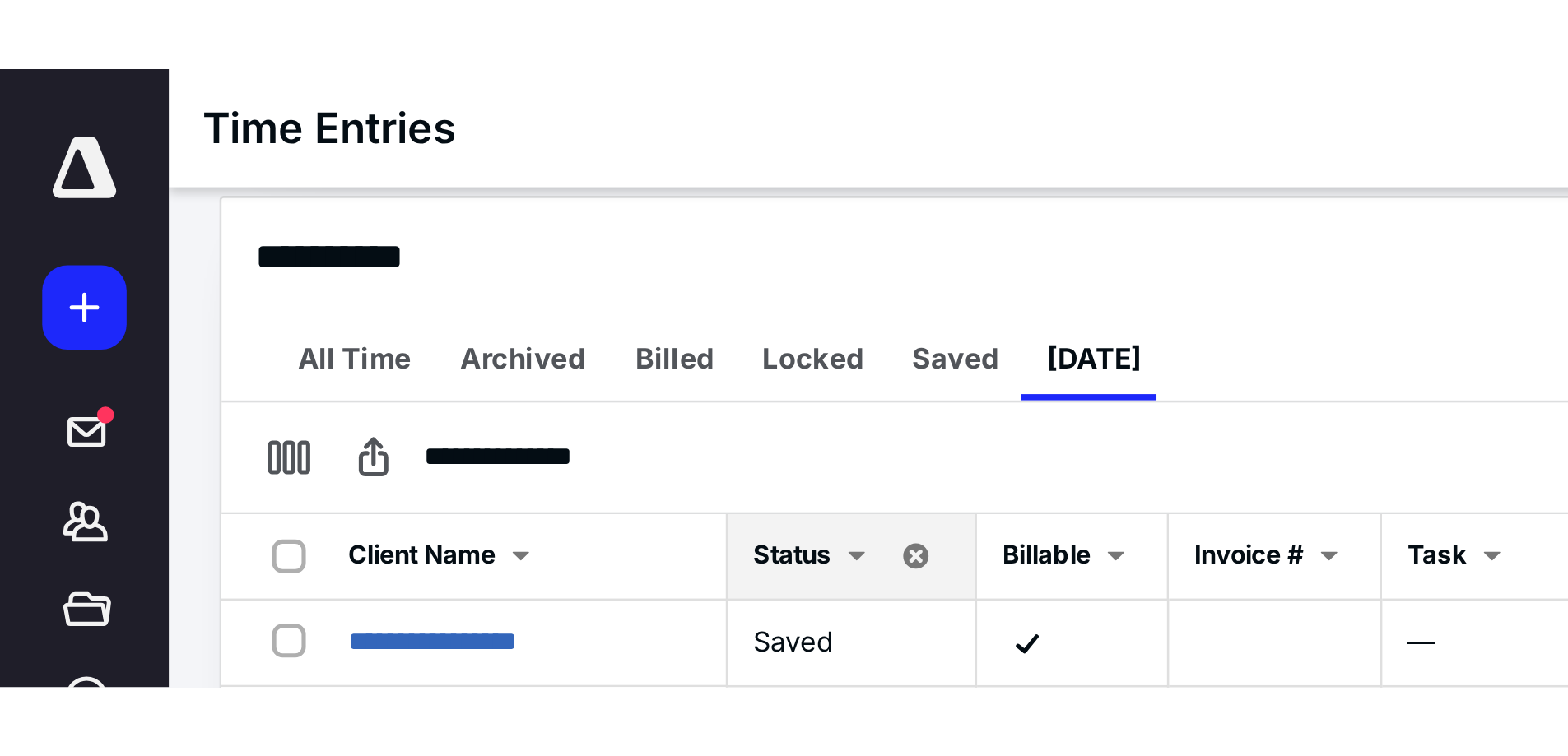 scroll, scrollTop: 0, scrollLeft: 0, axis: both 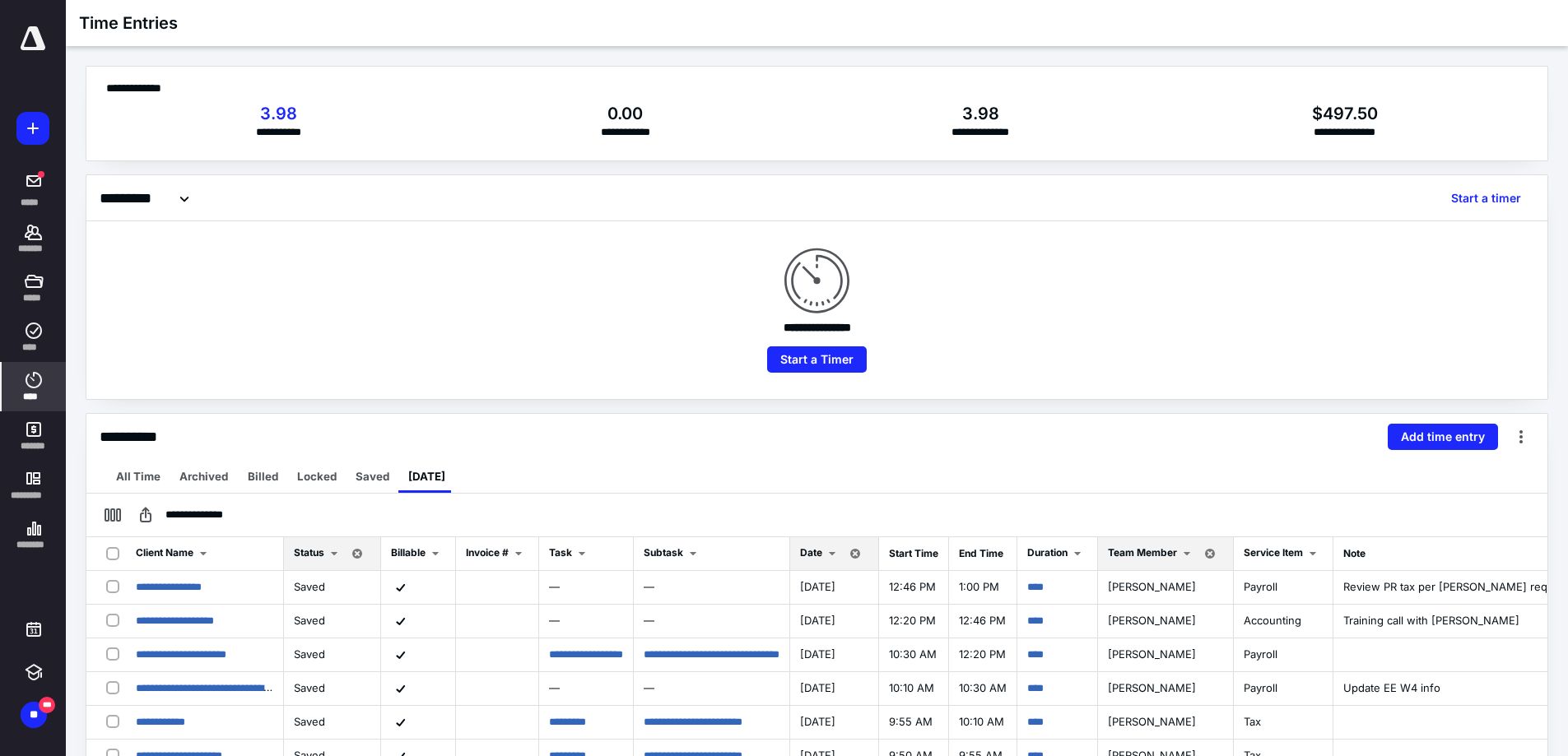 click on "Date" at bounding box center [811, 552] 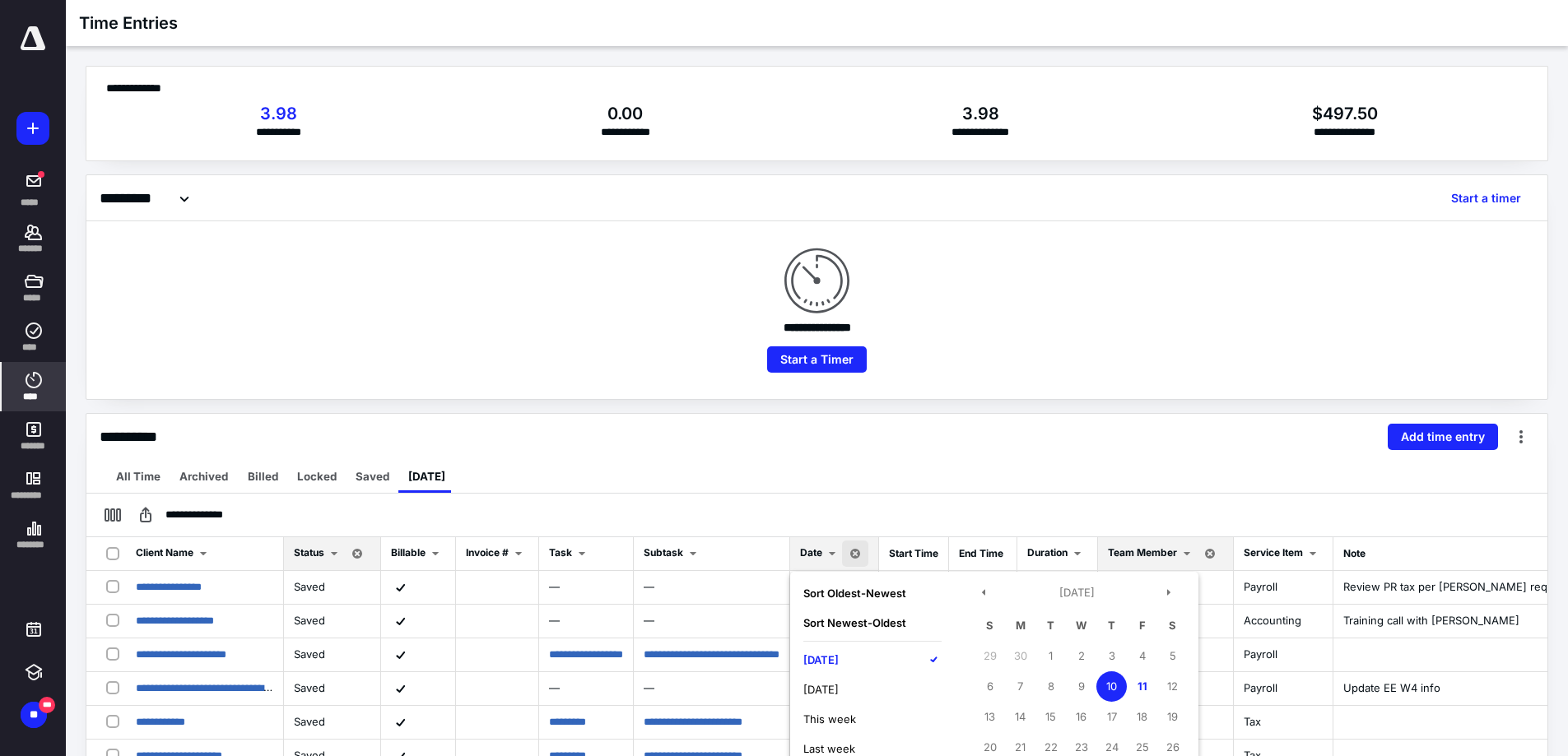 scroll, scrollTop: 165, scrollLeft: 0, axis: vertical 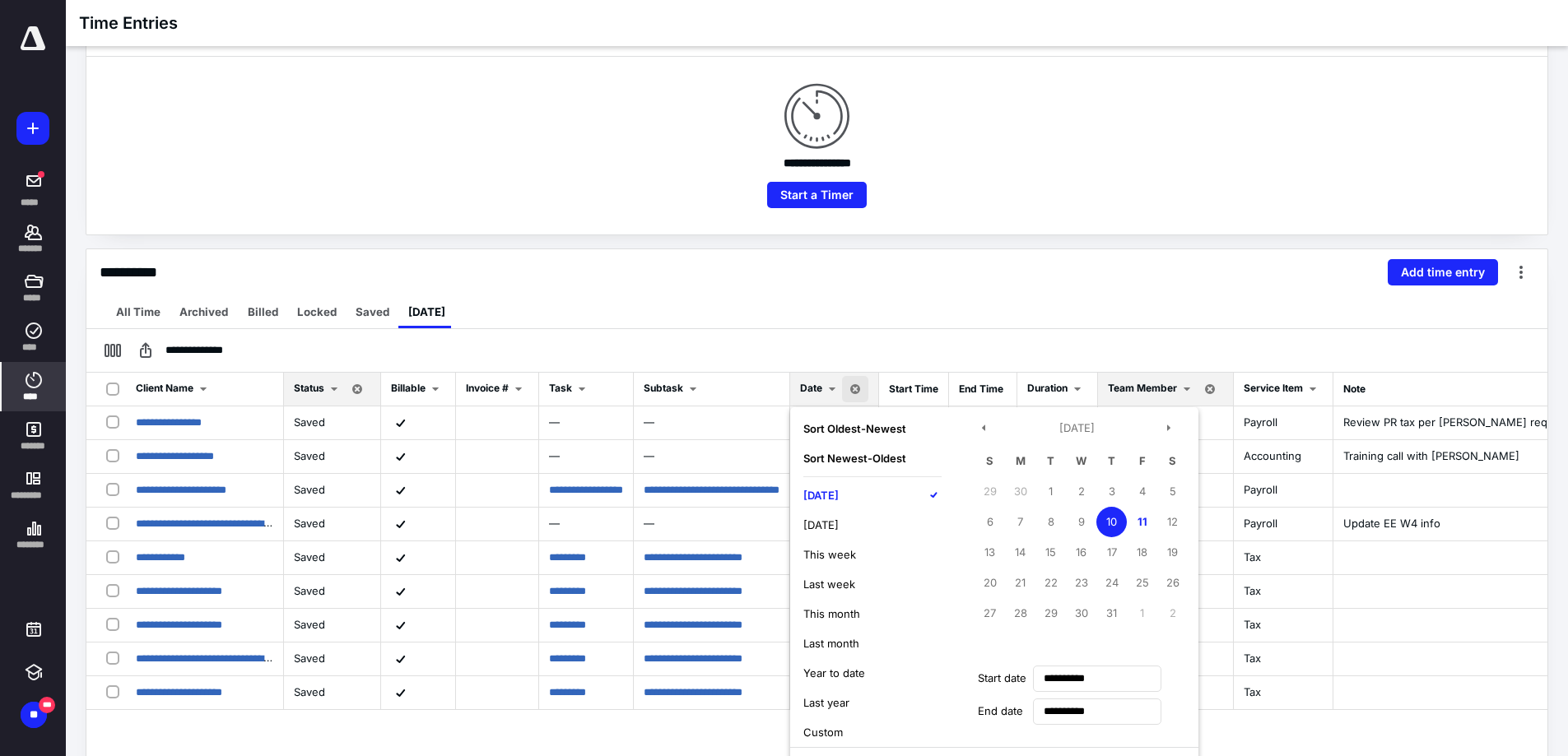 click on "Today" at bounding box center [821, 495] 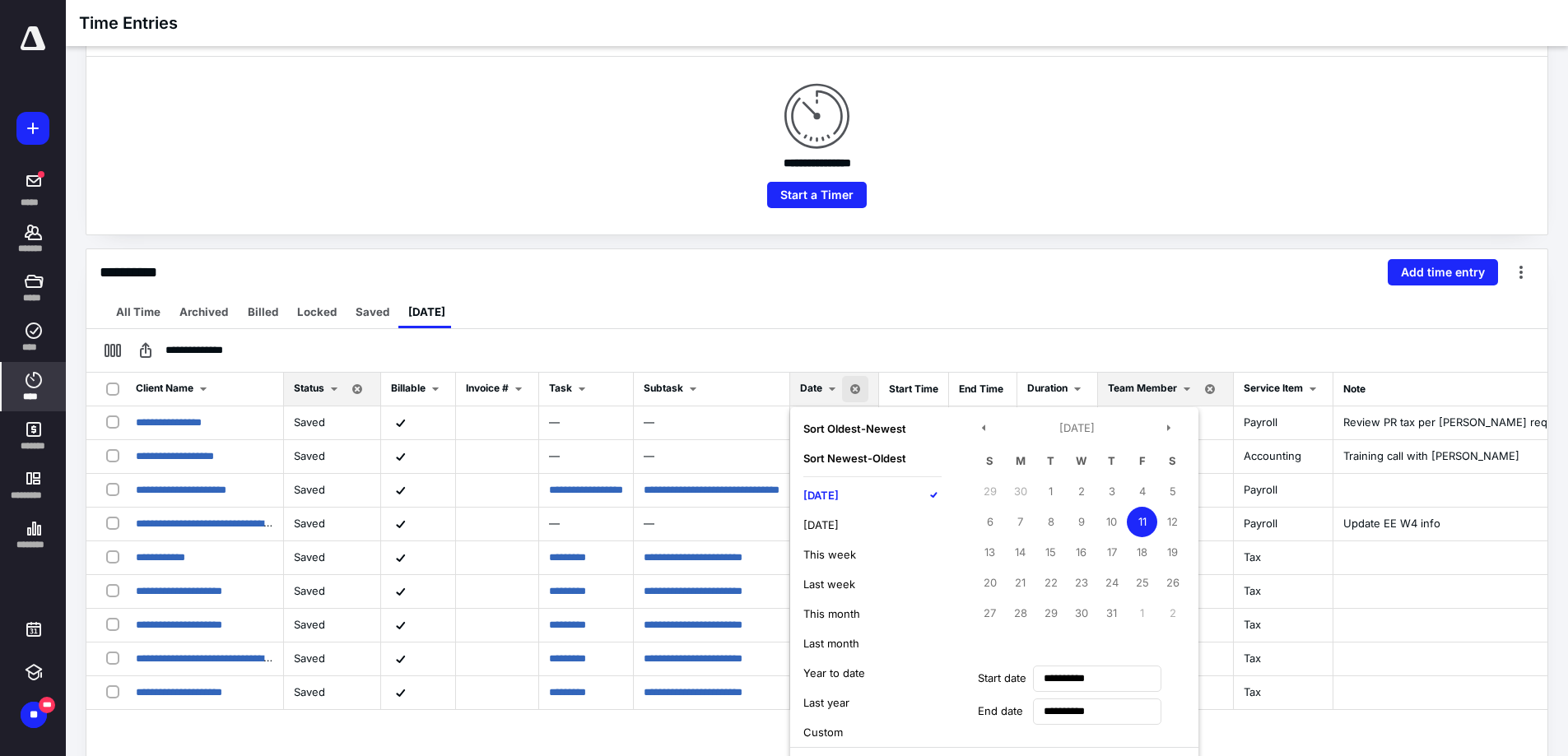 scroll, scrollTop: 366, scrollLeft: 0, axis: vertical 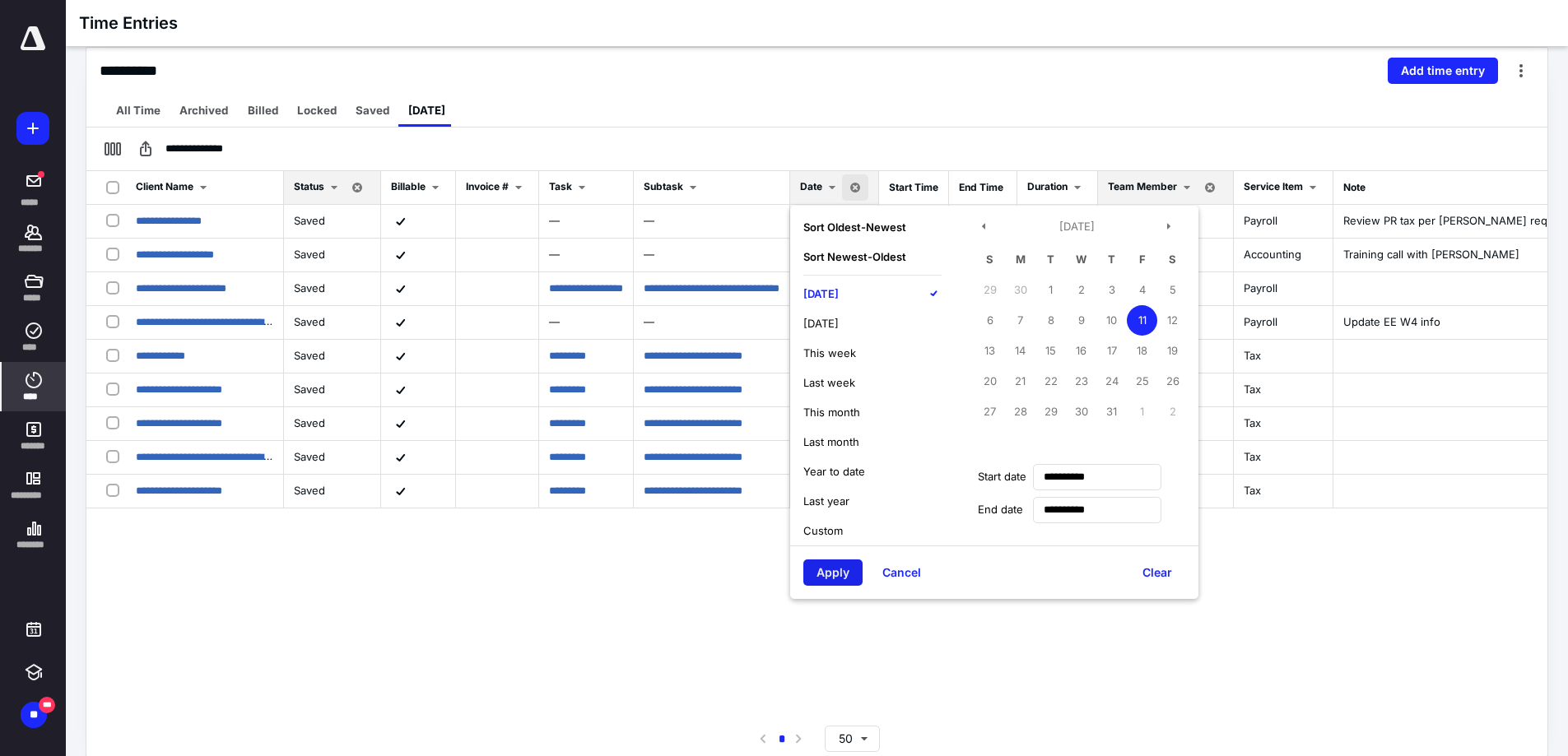 click on "Apply" at bounding box center [833, 573] 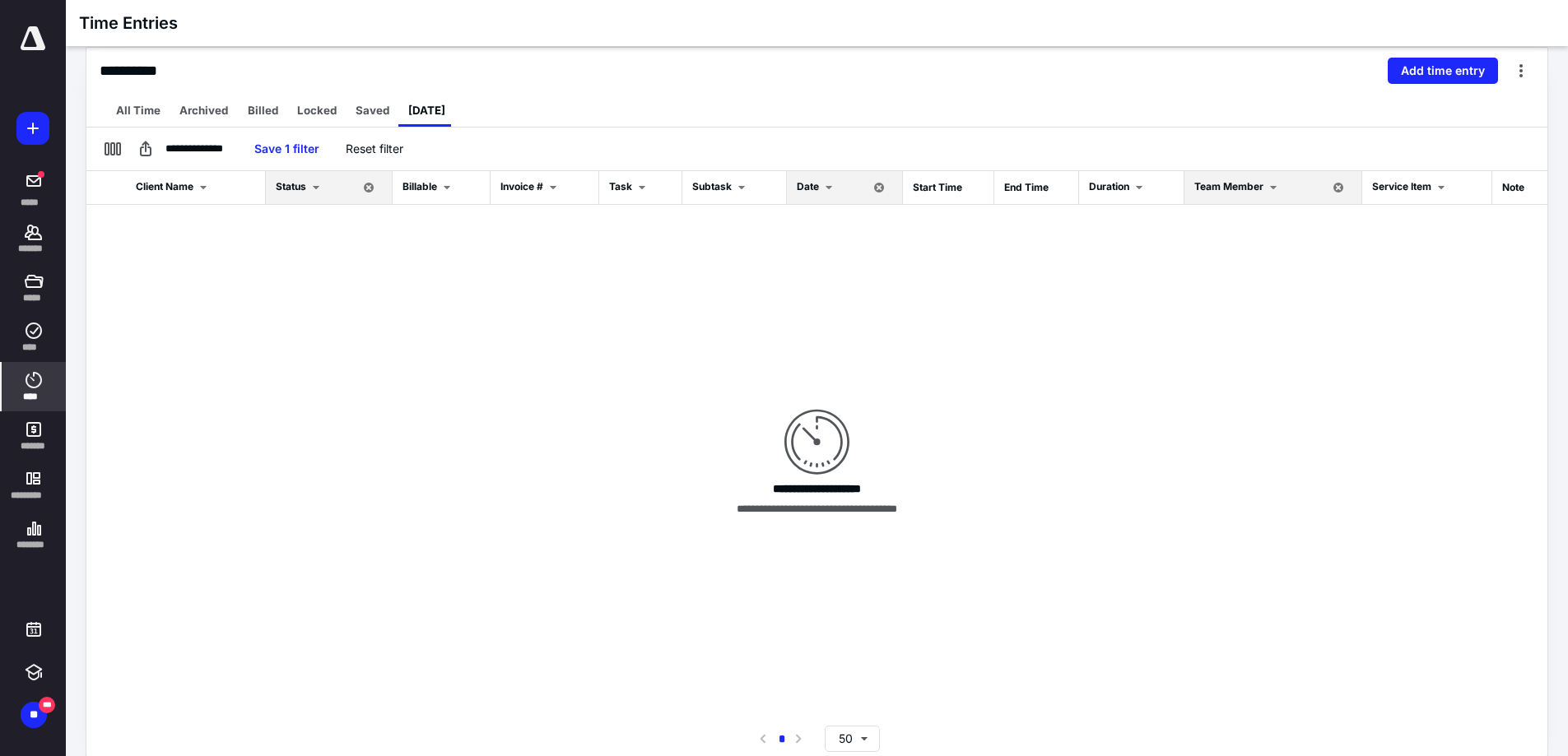 scroll, scrollTop: 0, scrollLeft: 0, axis: both 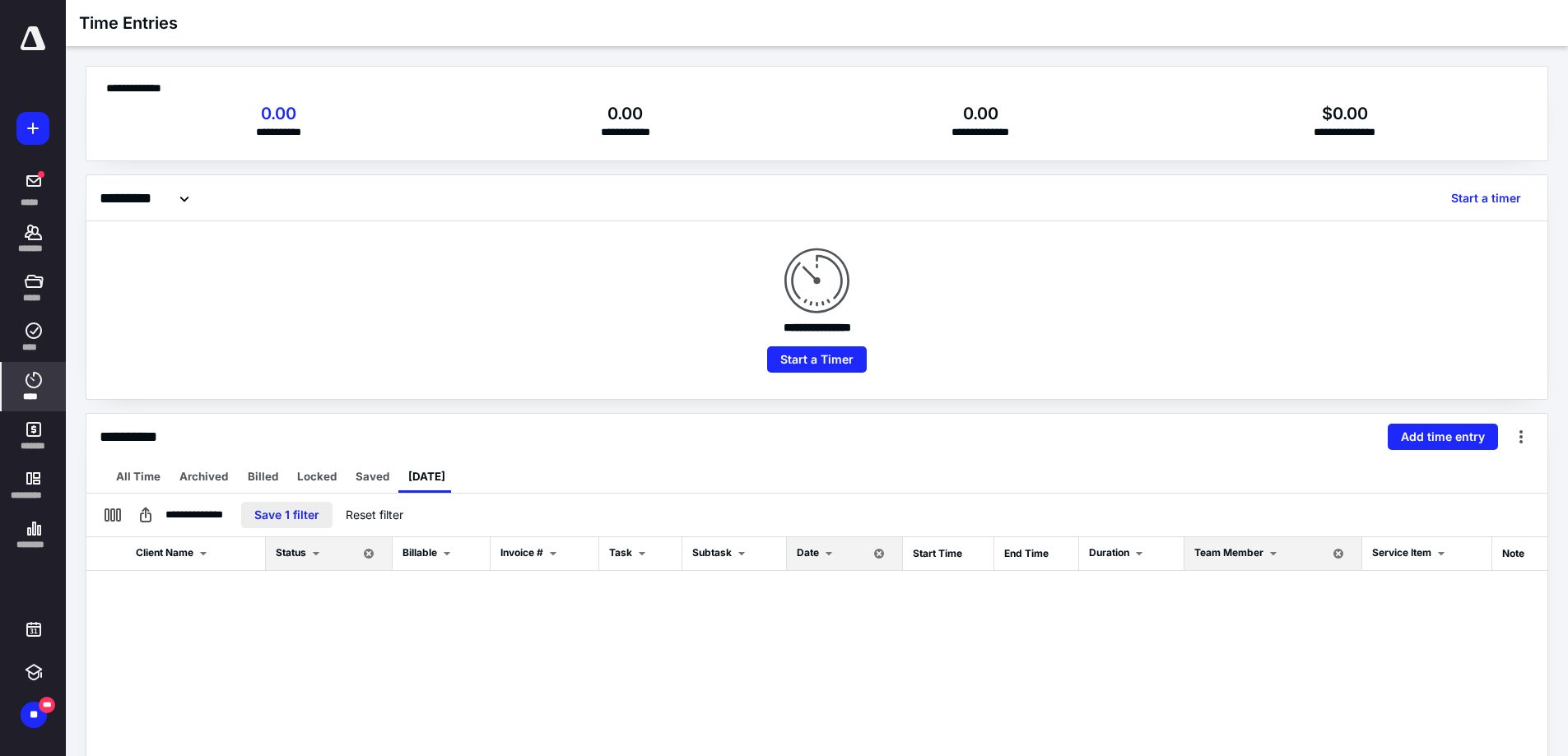 click on "Save 1 filter" at bounding box center (286, 515) 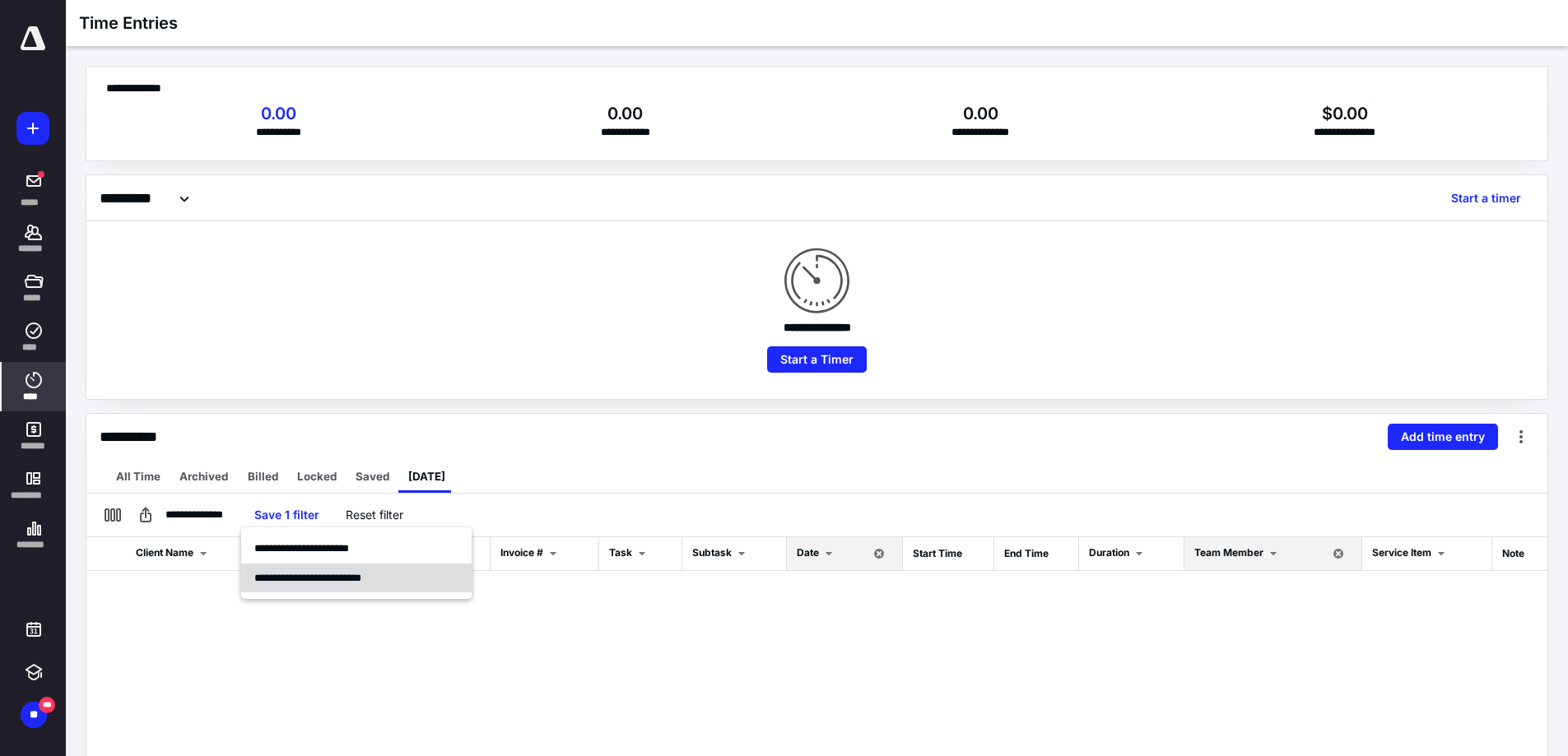 click on "**********" at bounding box center [356, 578] 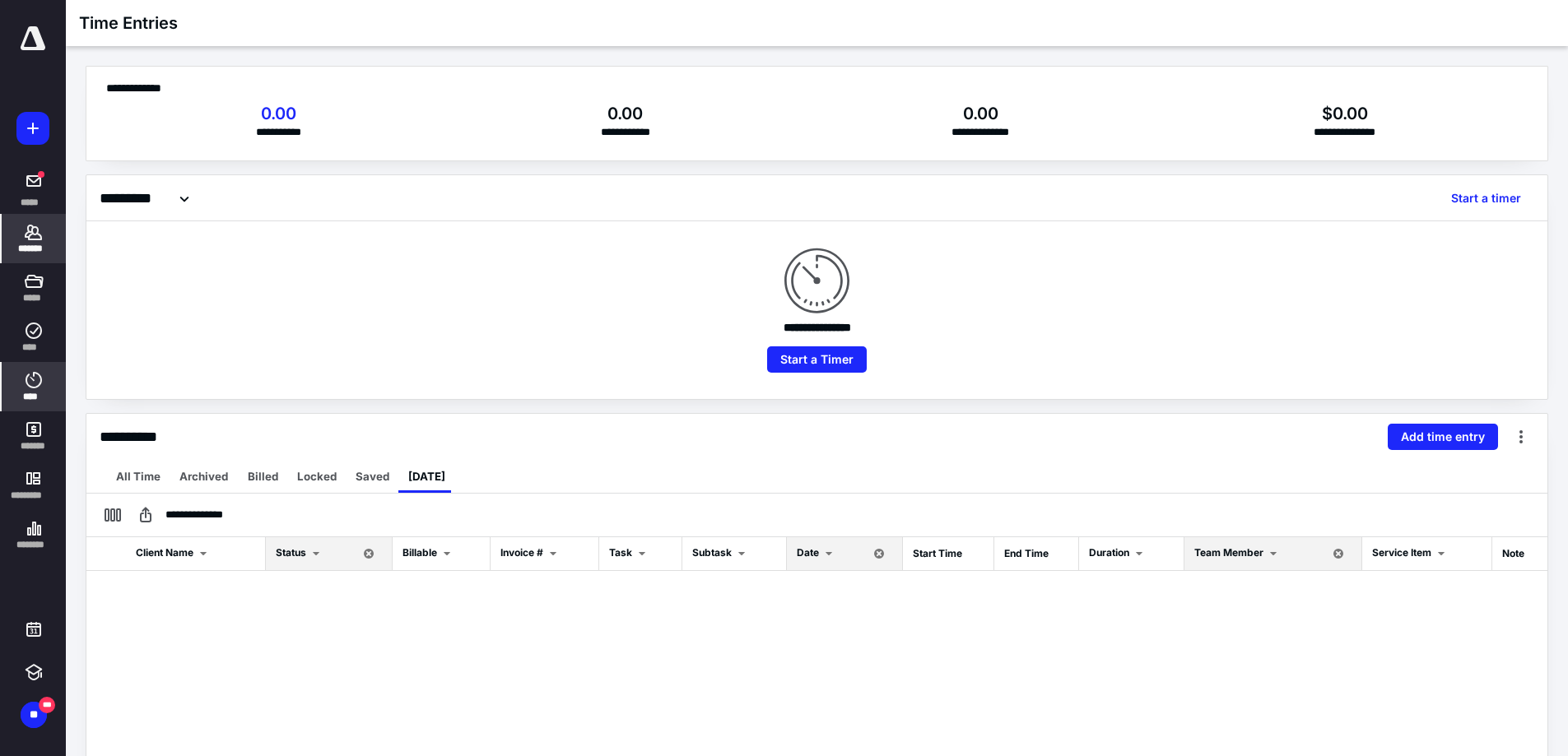 click on "*******" at bounding box center [34, 248] 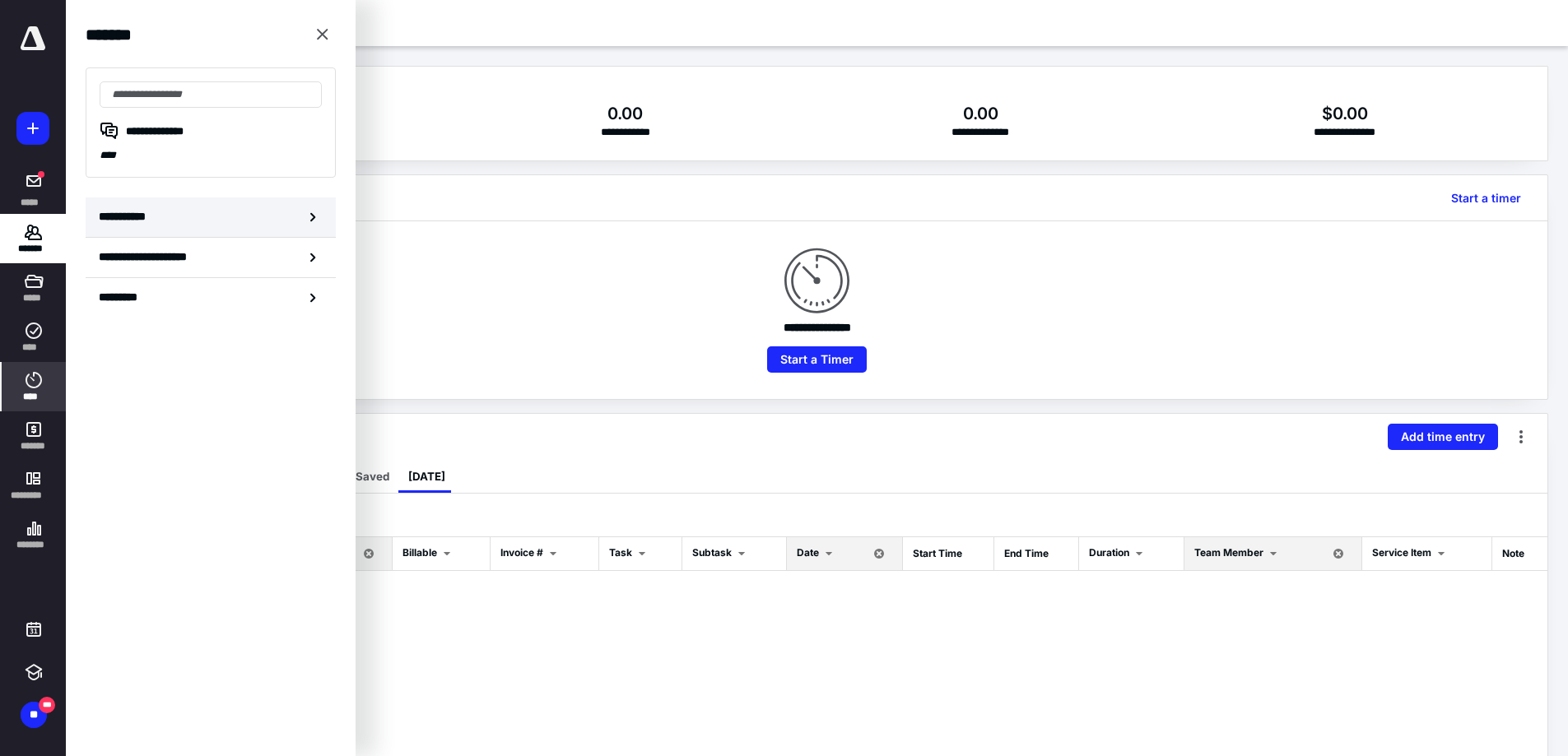 click on "**********" at bounding box center (126, 216) 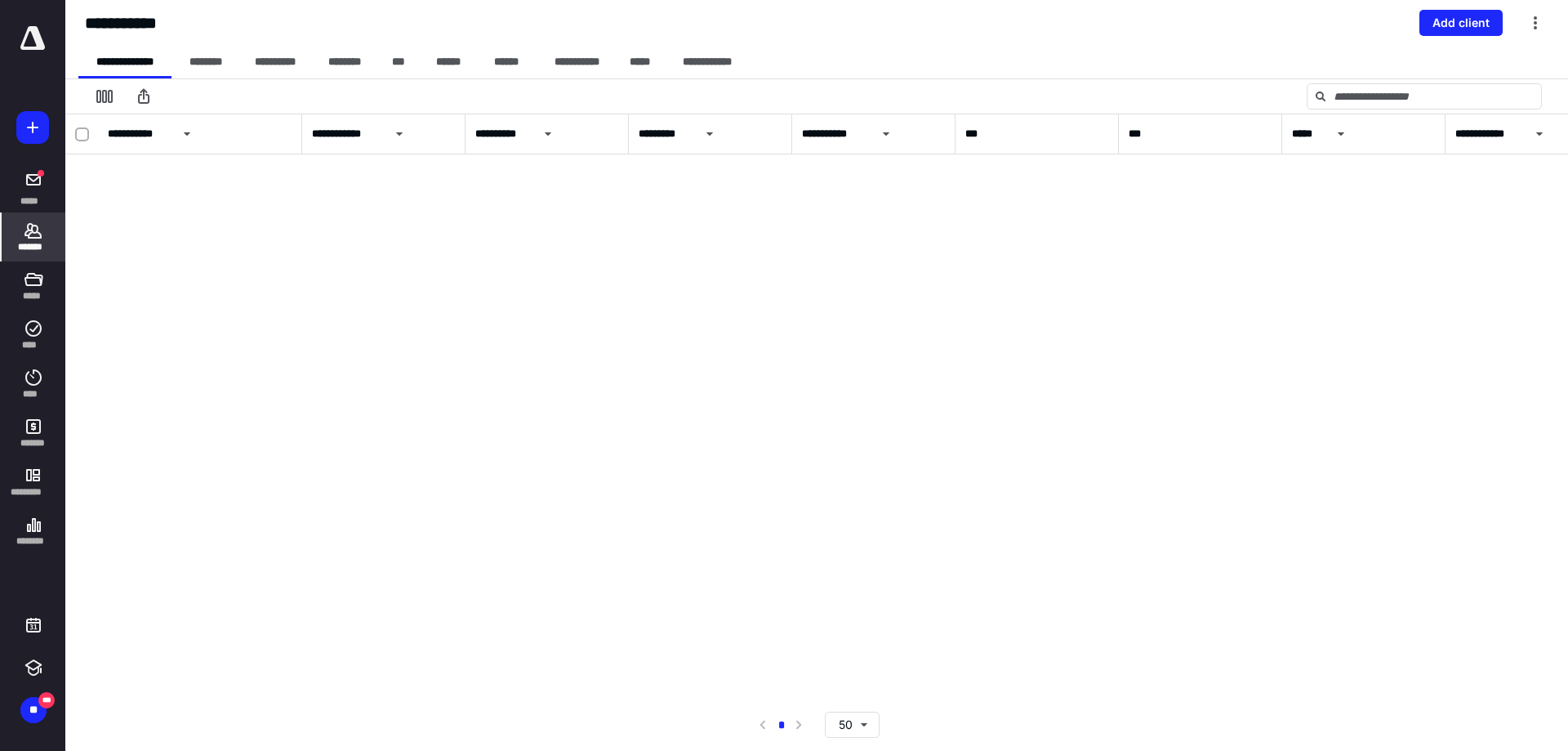 click on "*******" at bounding box center [33, 247] 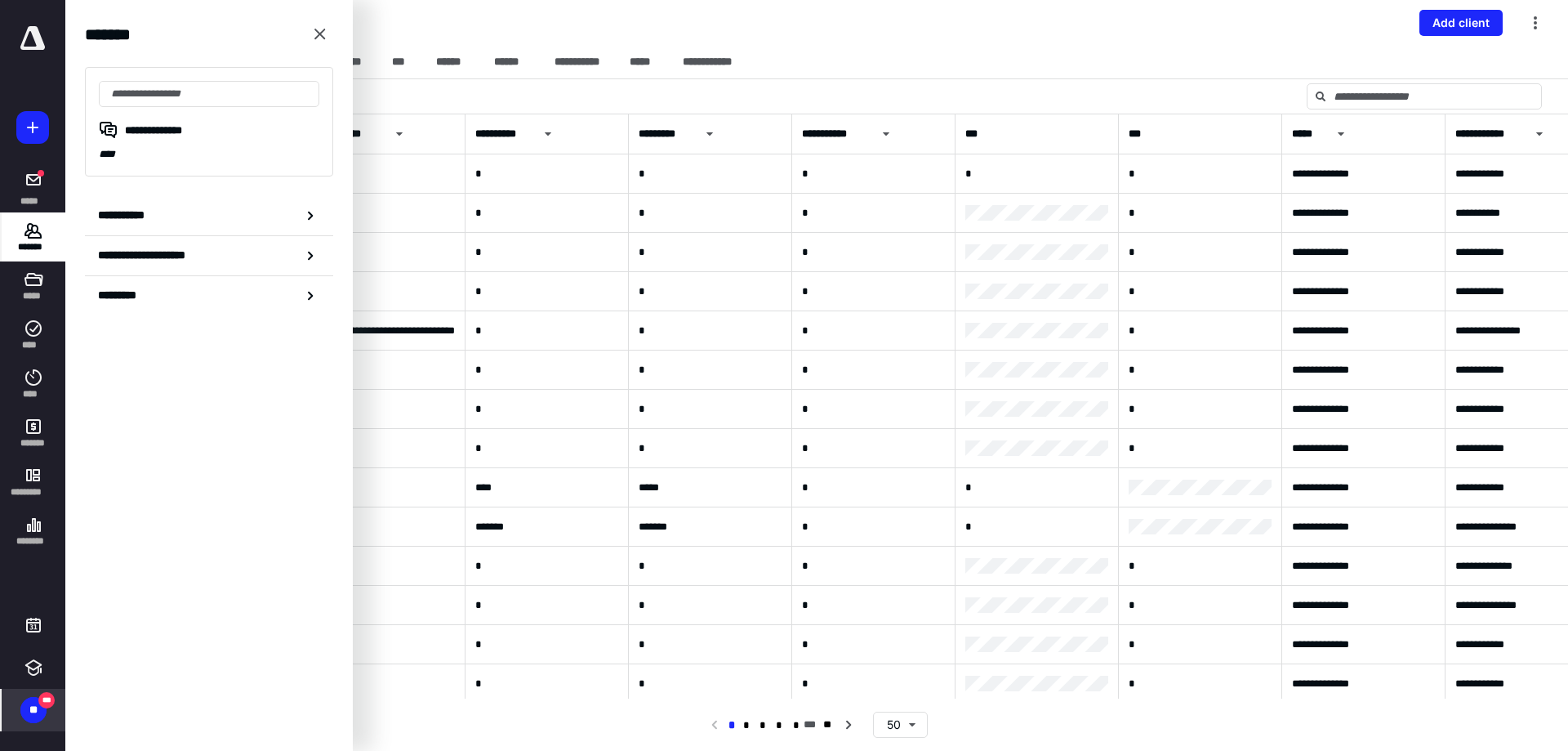 click on "**" at bounding box center [33, 710] 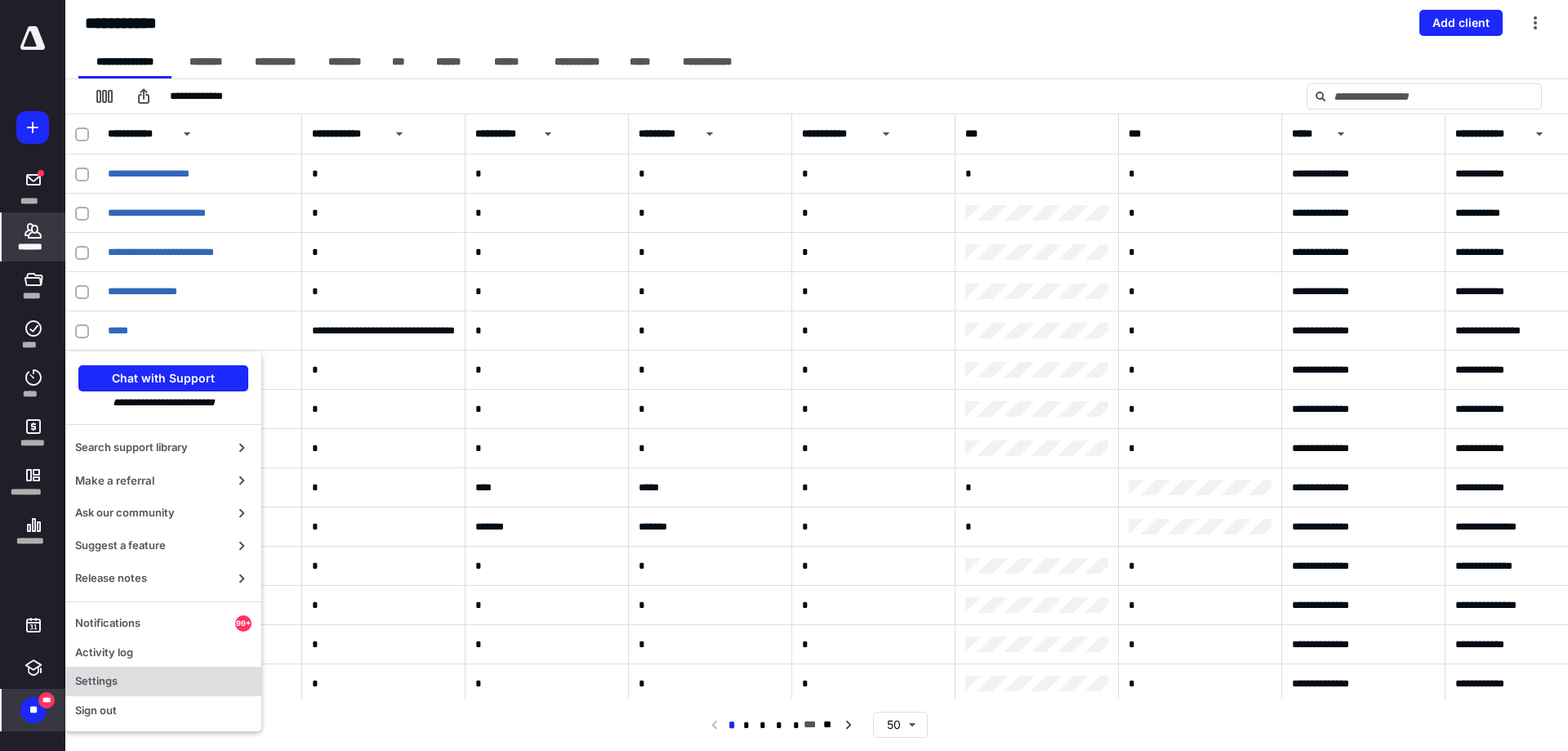 click on "Settings" at bounding box center [163, 682] 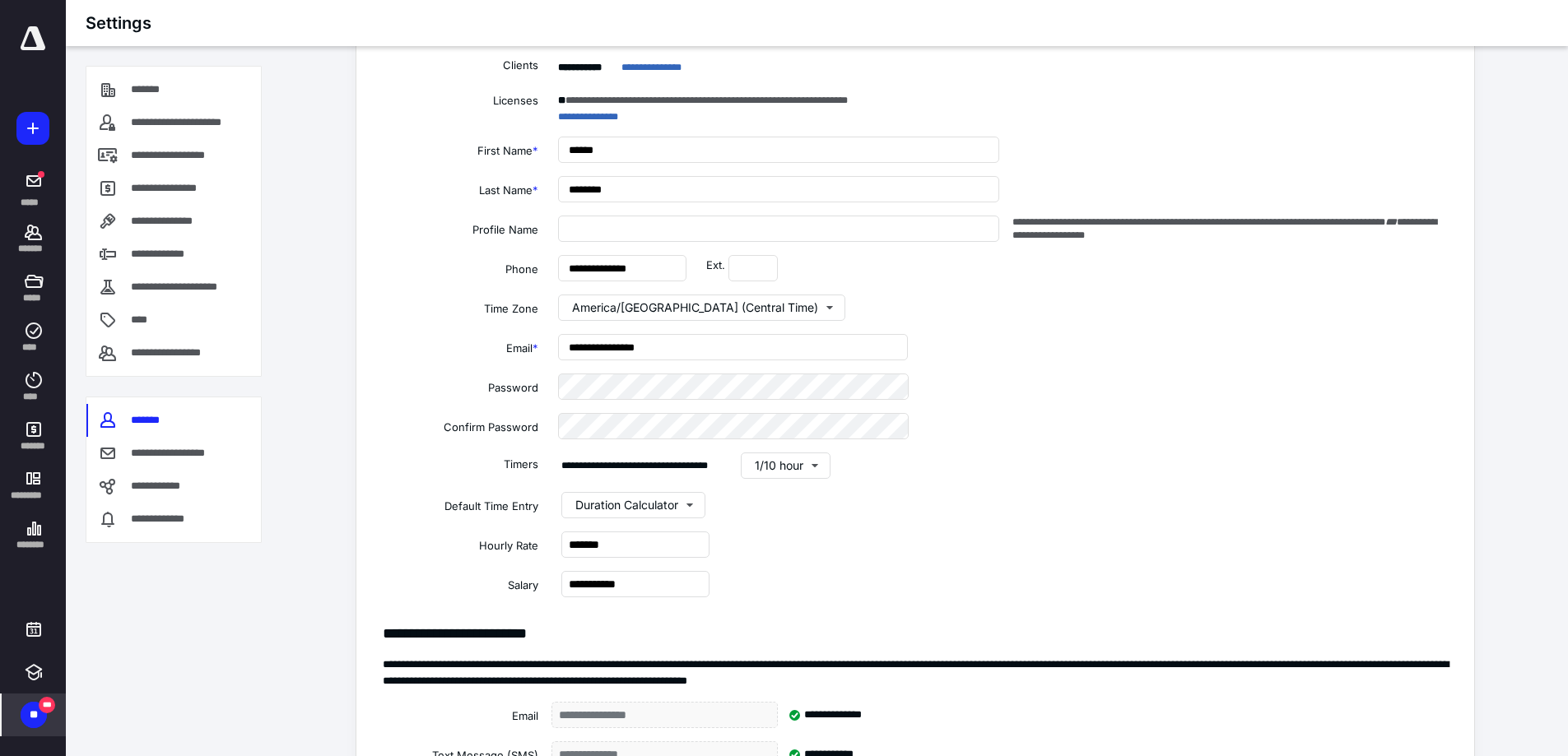 scroll, scrollTop: 329, scrollLeft: 0, axis: vertical 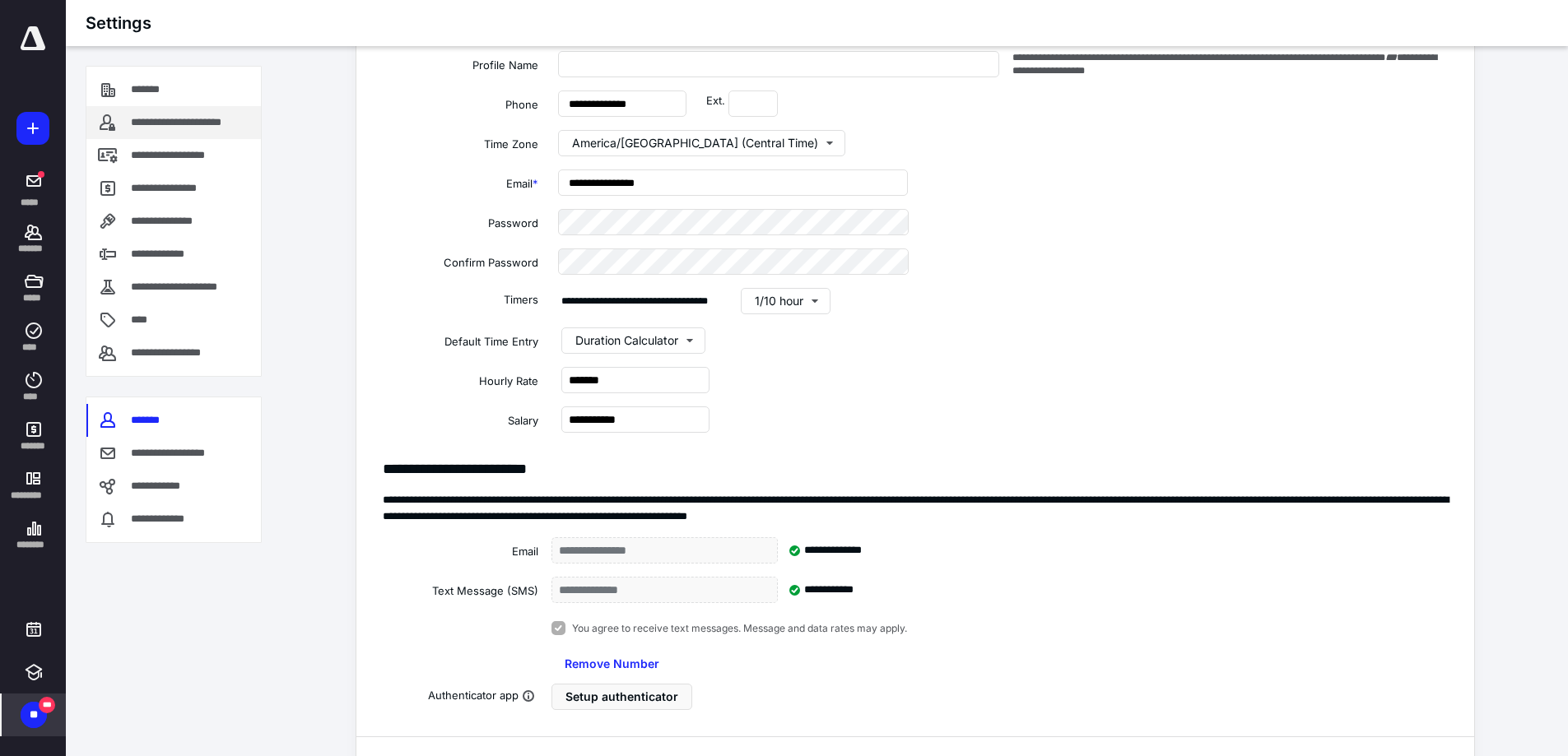 click on "**********" at bounding box center (193, 123) 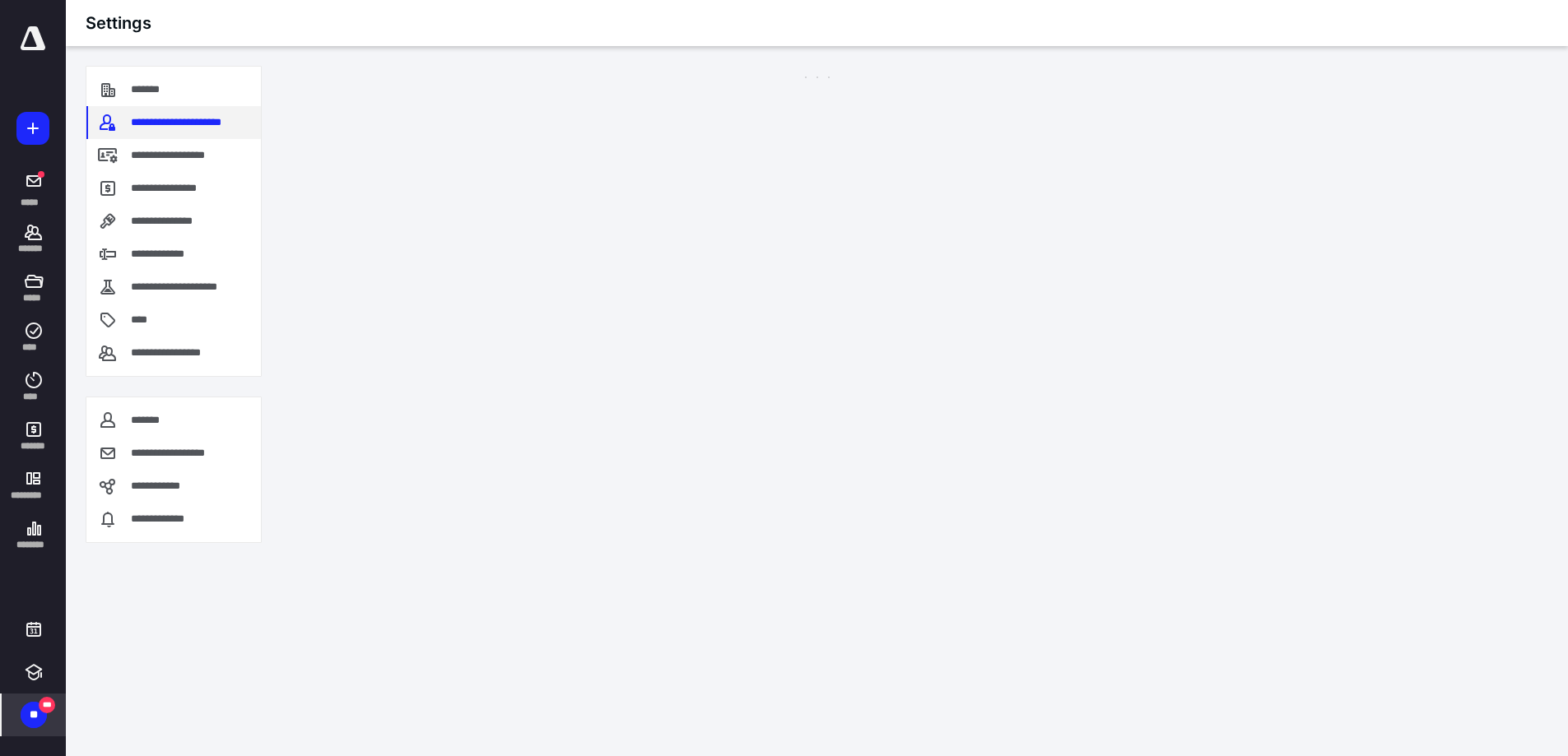 scroll, scrollTop: 0, scrollLeft: 0, axis: both 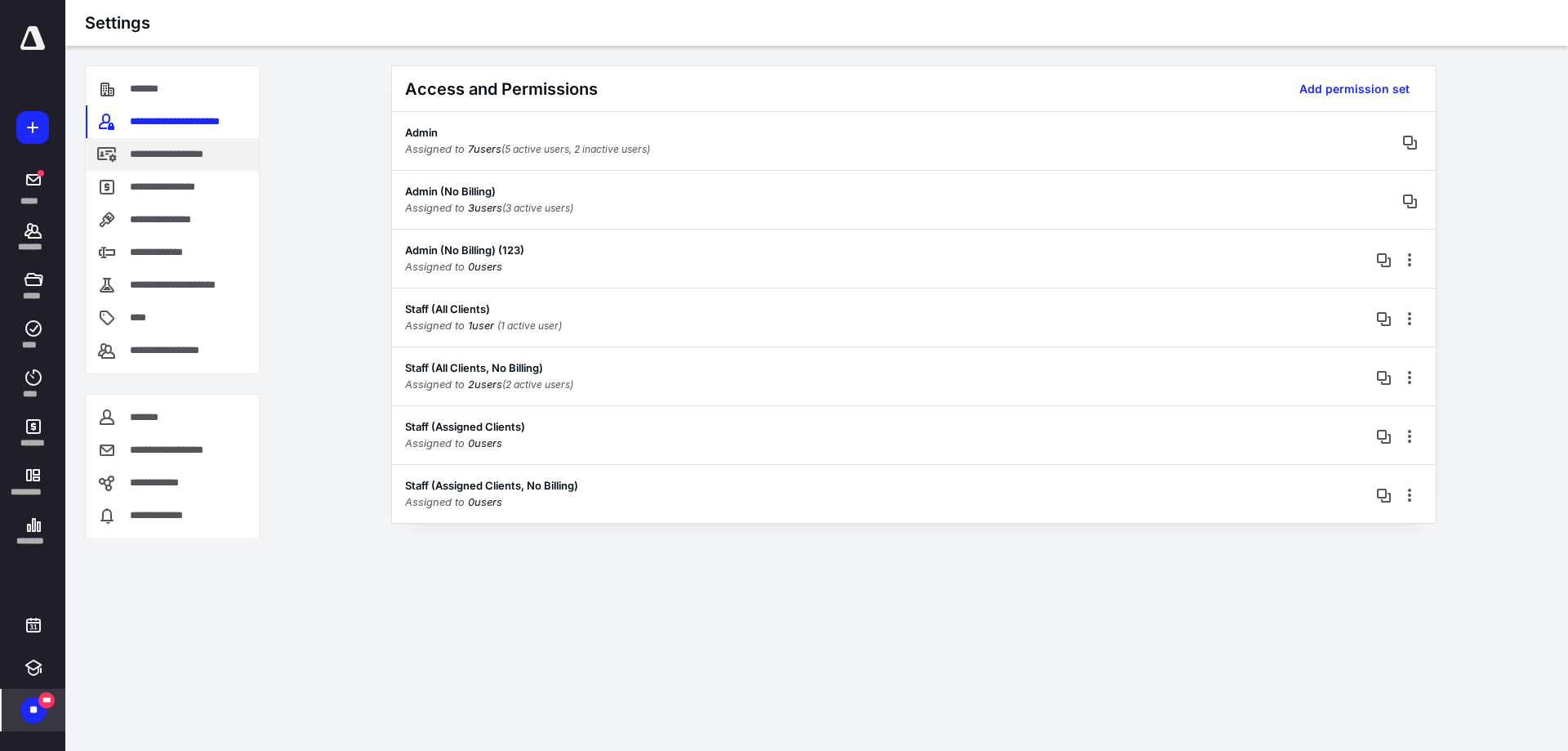 click on "**********" at bounding box center (185, 154) 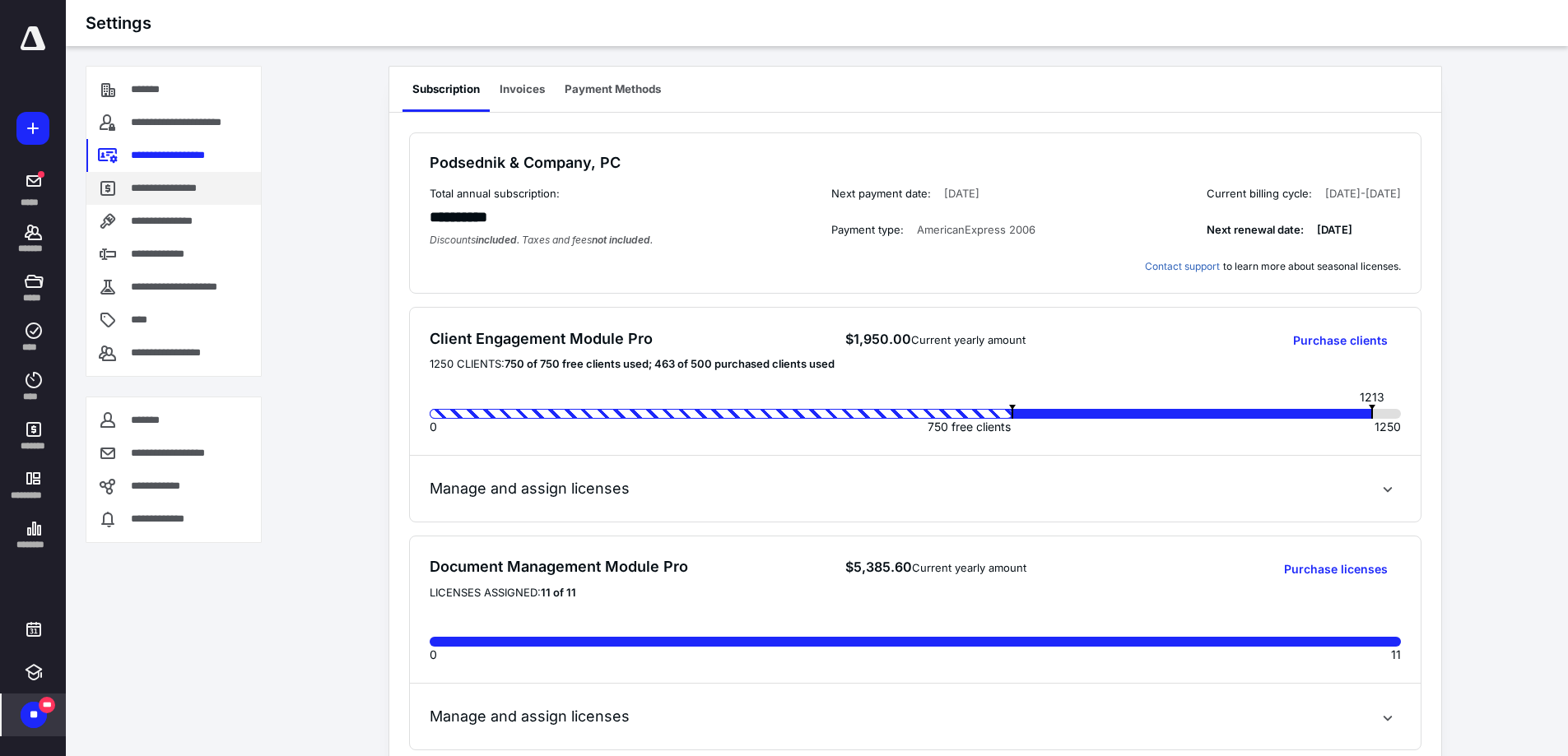 click on "**********" at bounding box center [168, 188] 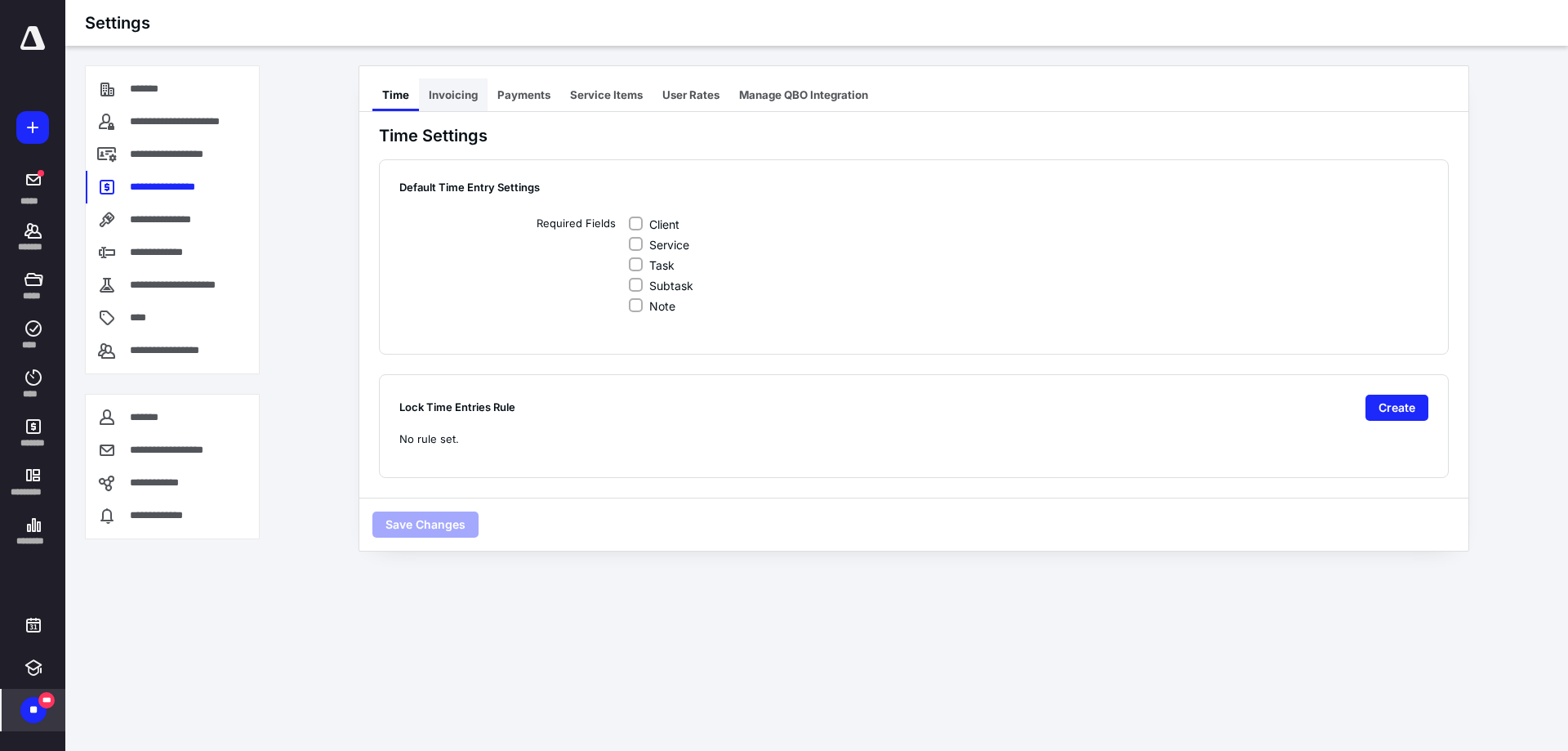 click on "Invoicing" at bounding box center [453, 95] 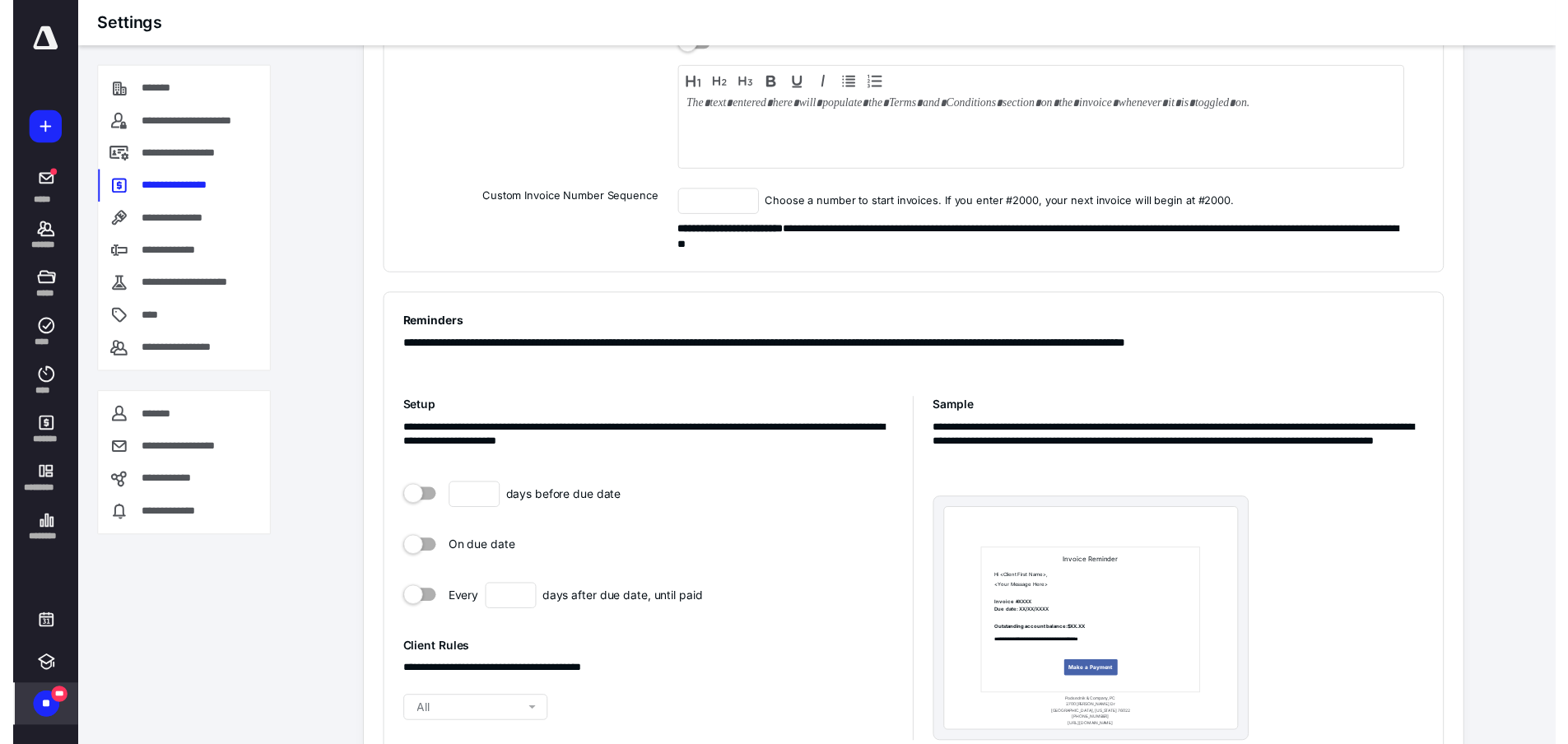 scroll, scrollTop: 0, scrollLeft: 0, axis: both 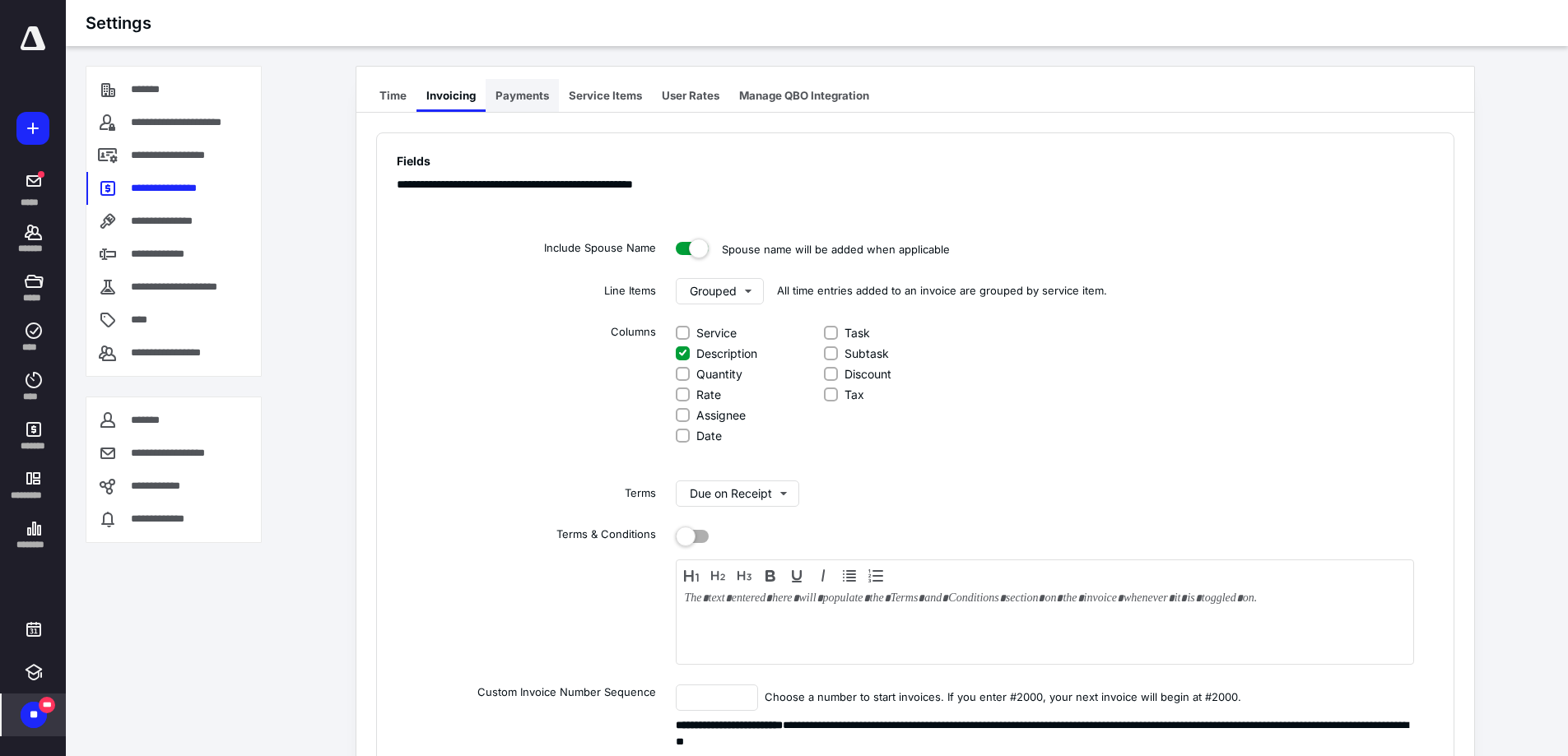 click on "Payments" at bounding box center [522, 95] 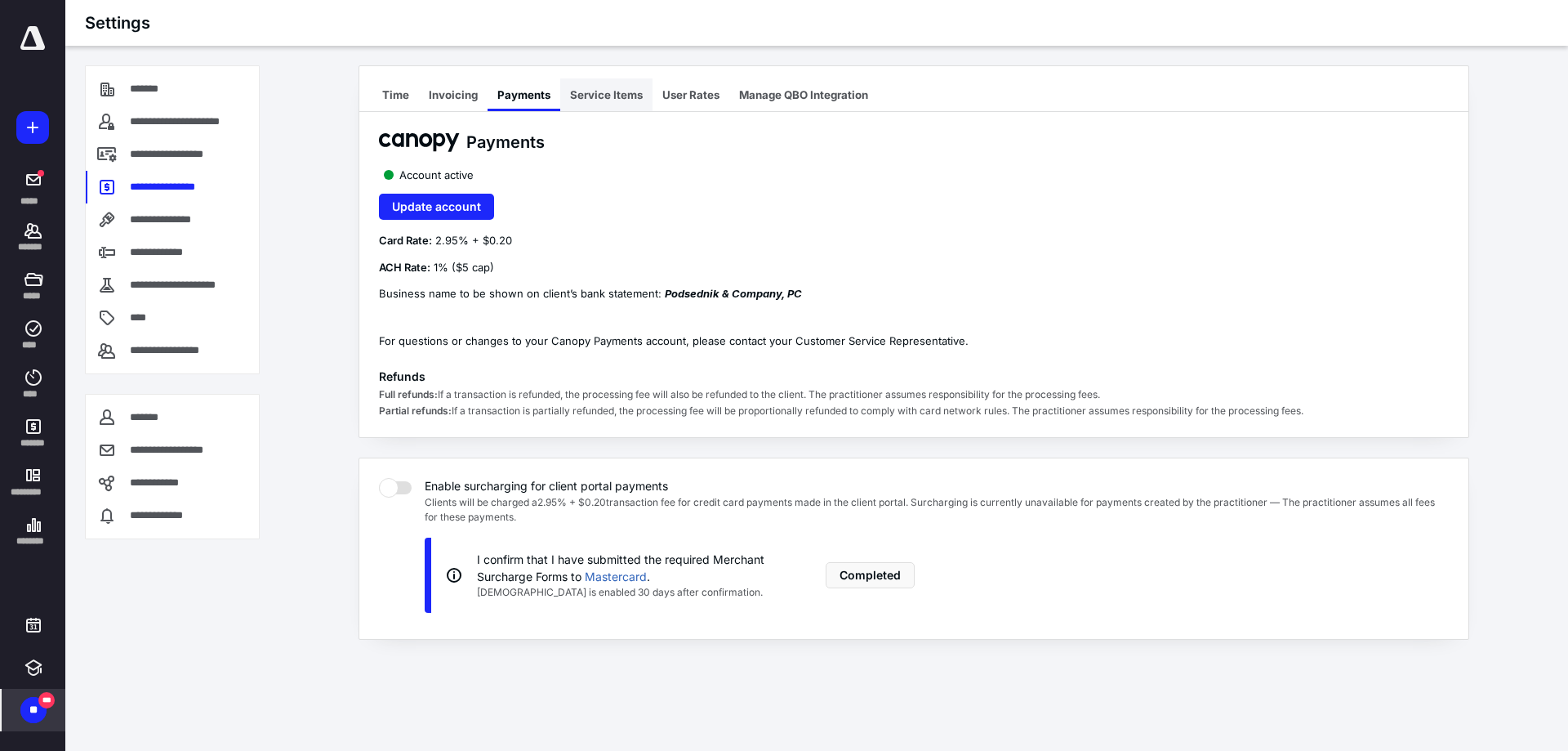 click on "Service Items" at bounding box center [606, 95] 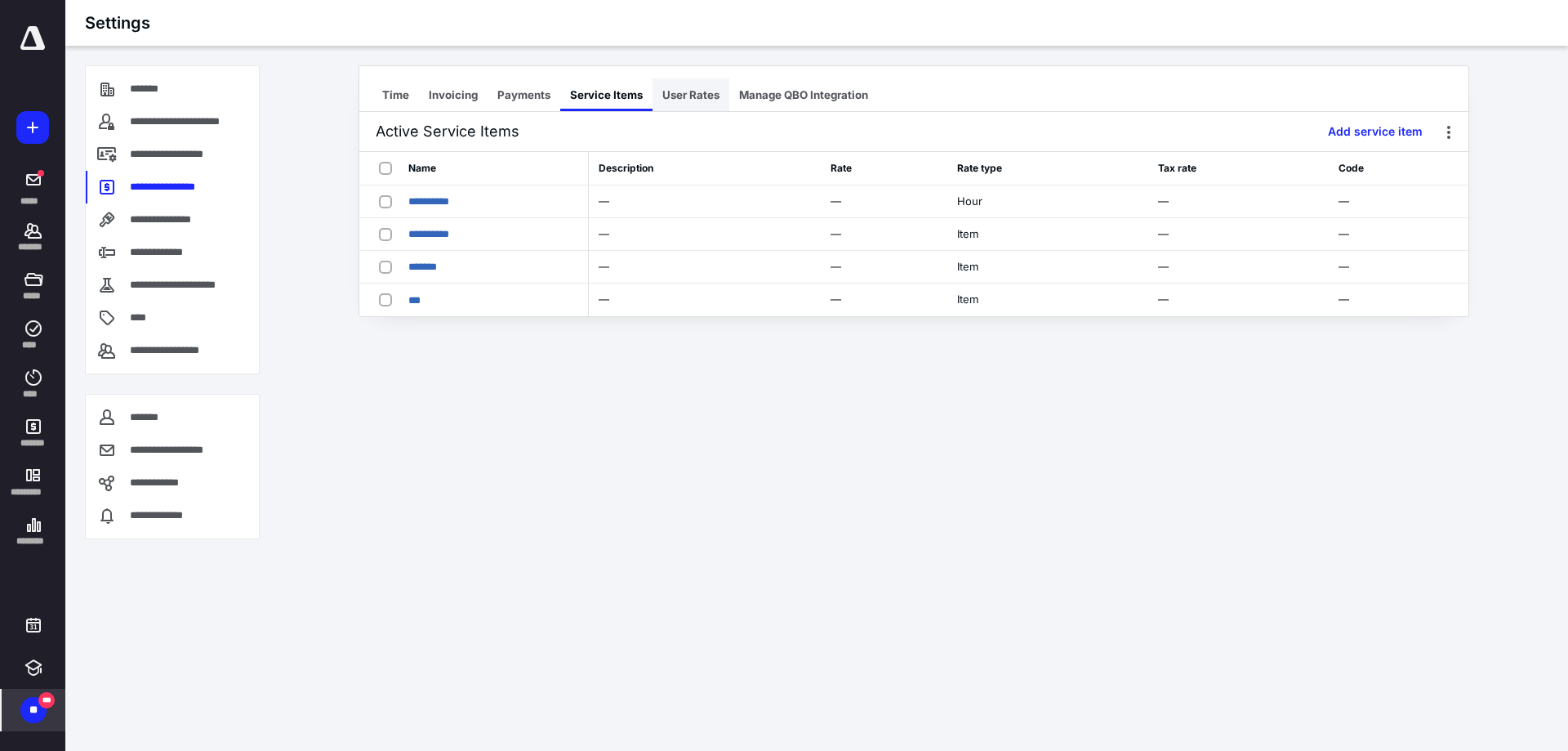 click on "User Rates" at bounding box center [691, 95] 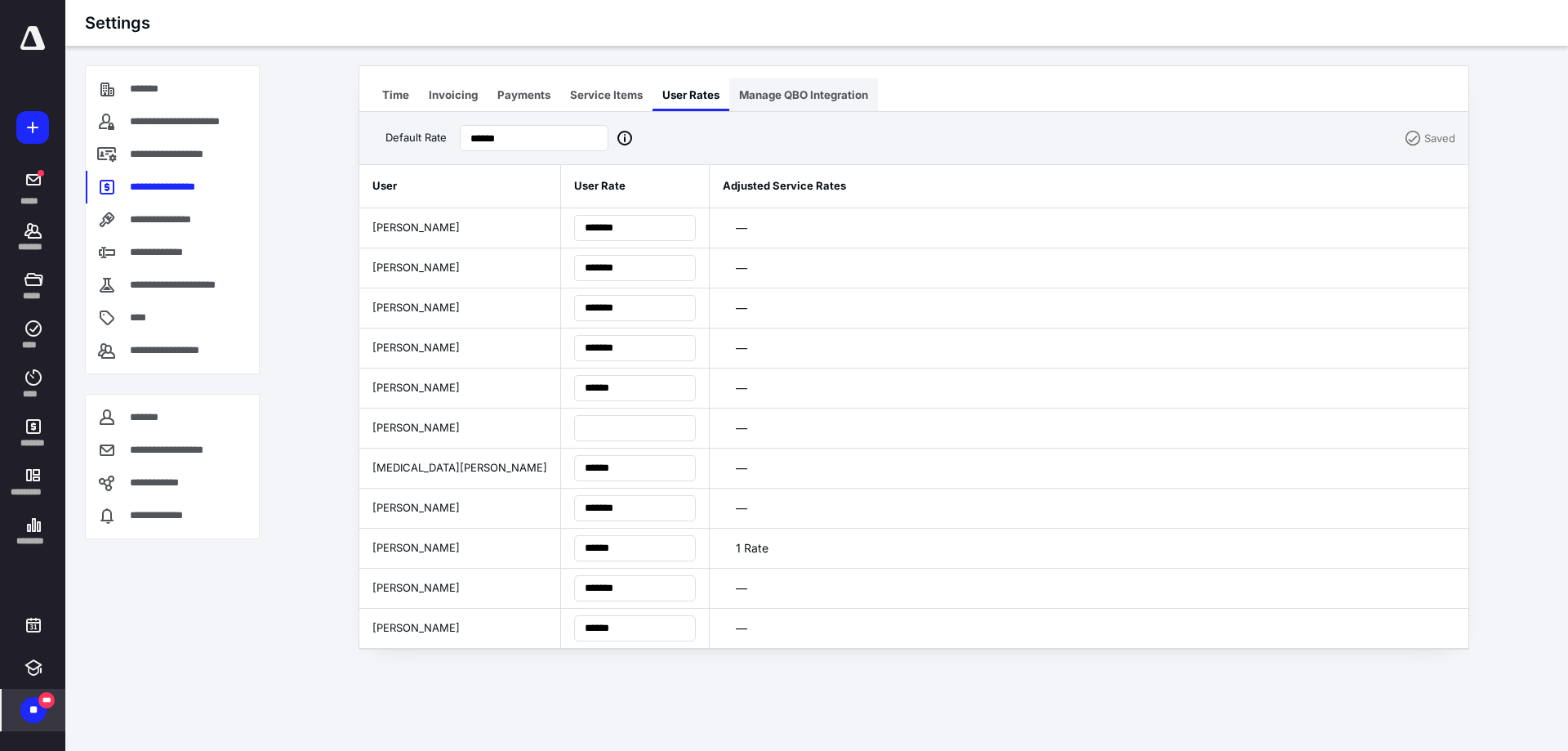 click on "Manage QBO Integration" at bounding box center [804, 95] 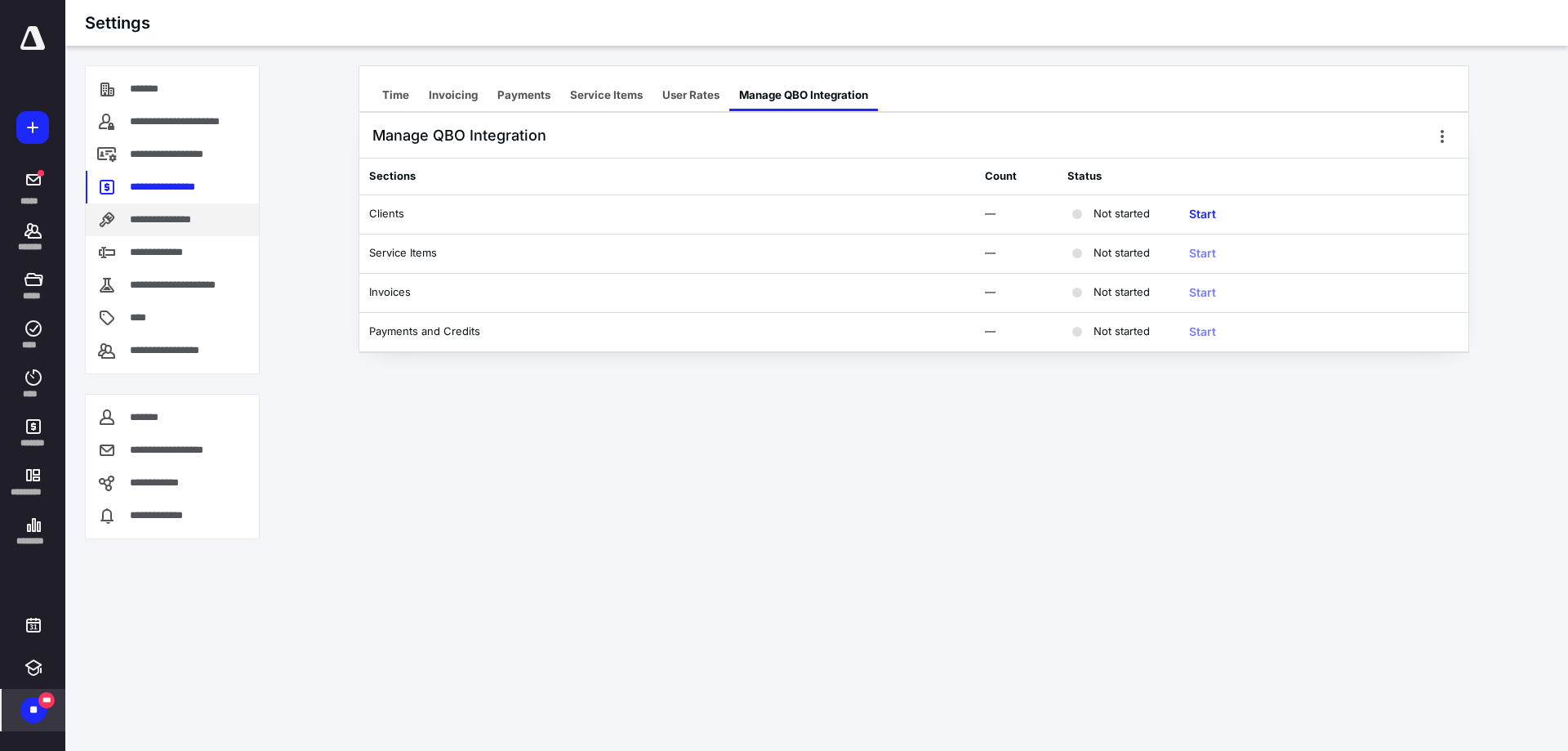 click on "**********" at bounding box center [173, 220] 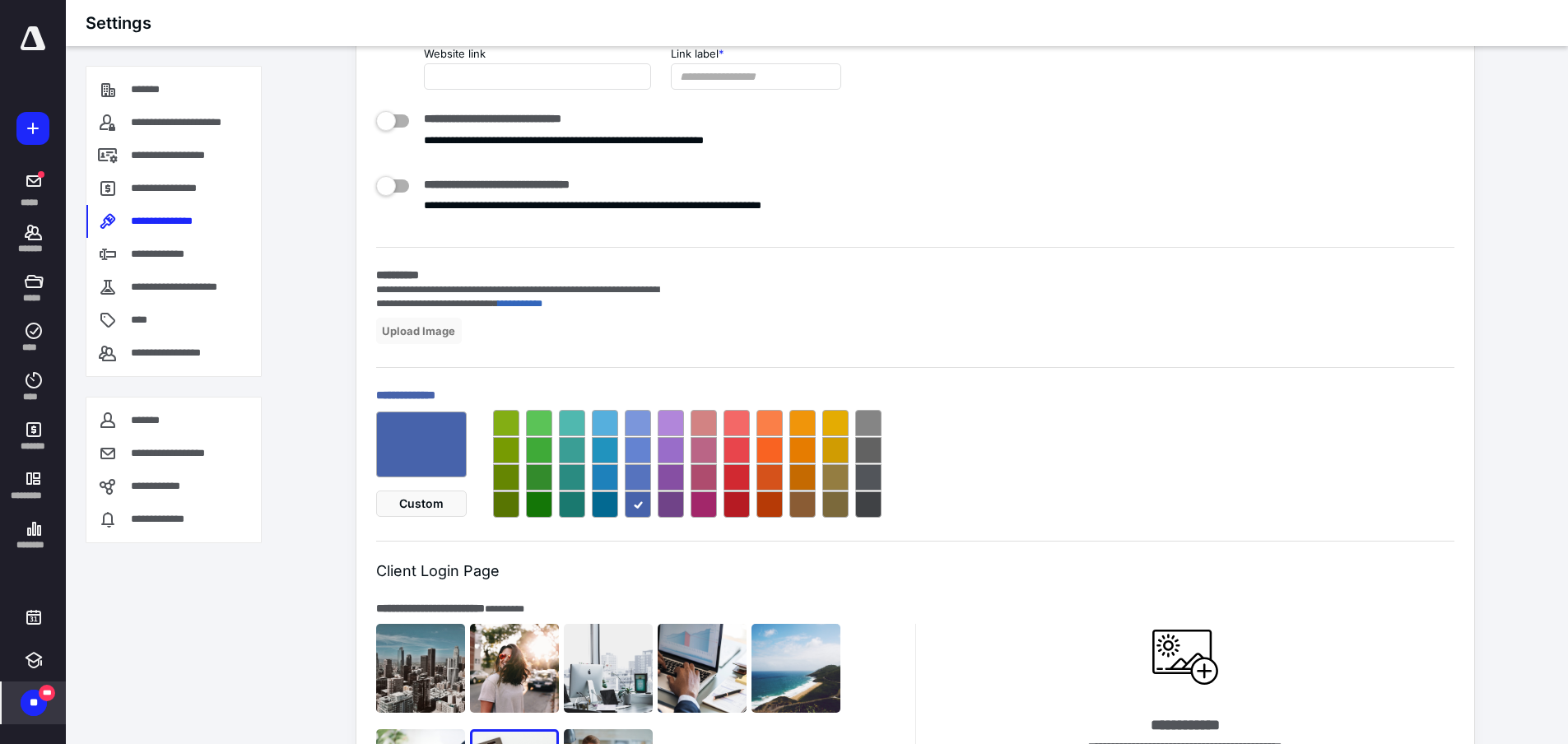 scroll, scrollTop: 988, scrollLeft: 0, axis: vertical 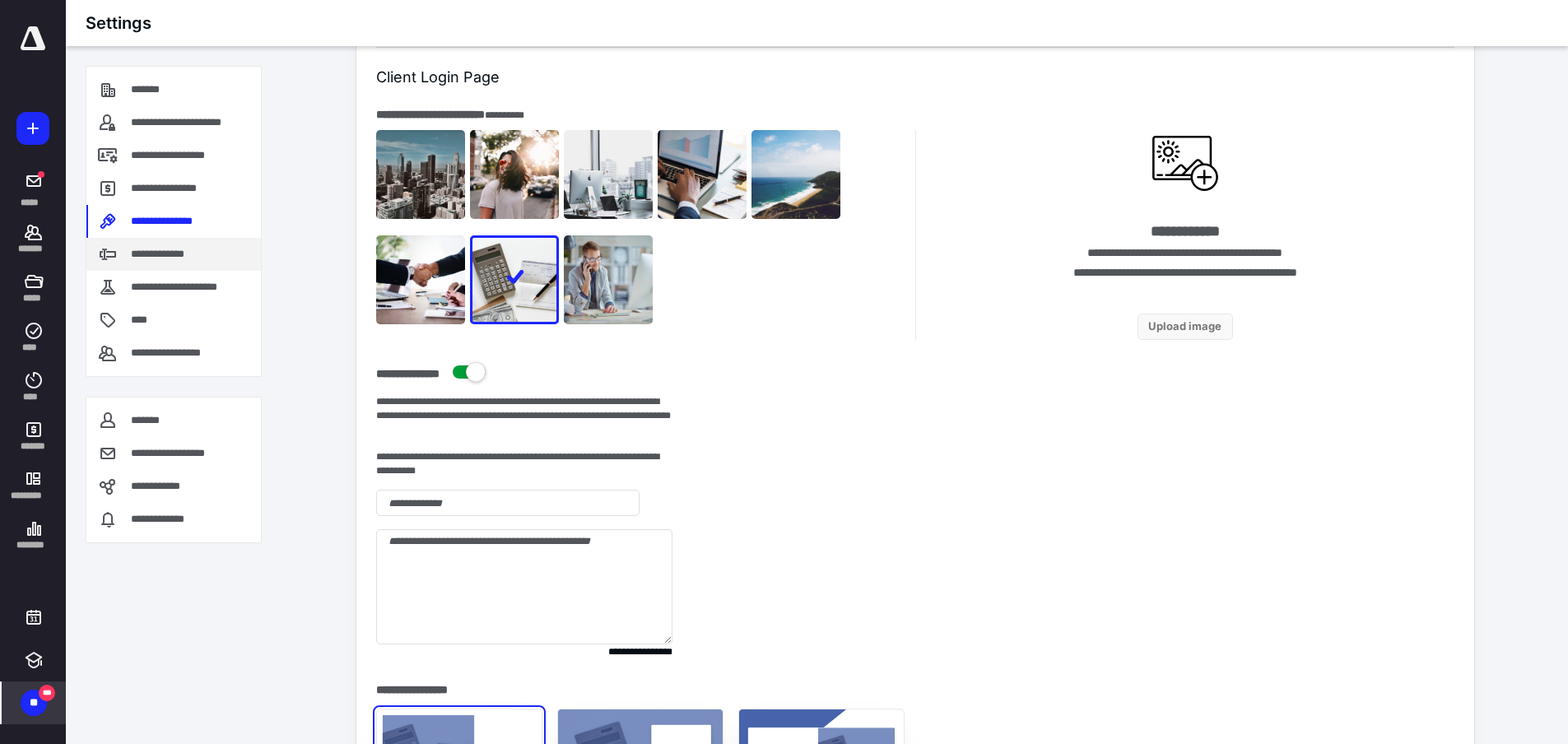 click on "**********" at bounding box center (166, 254) 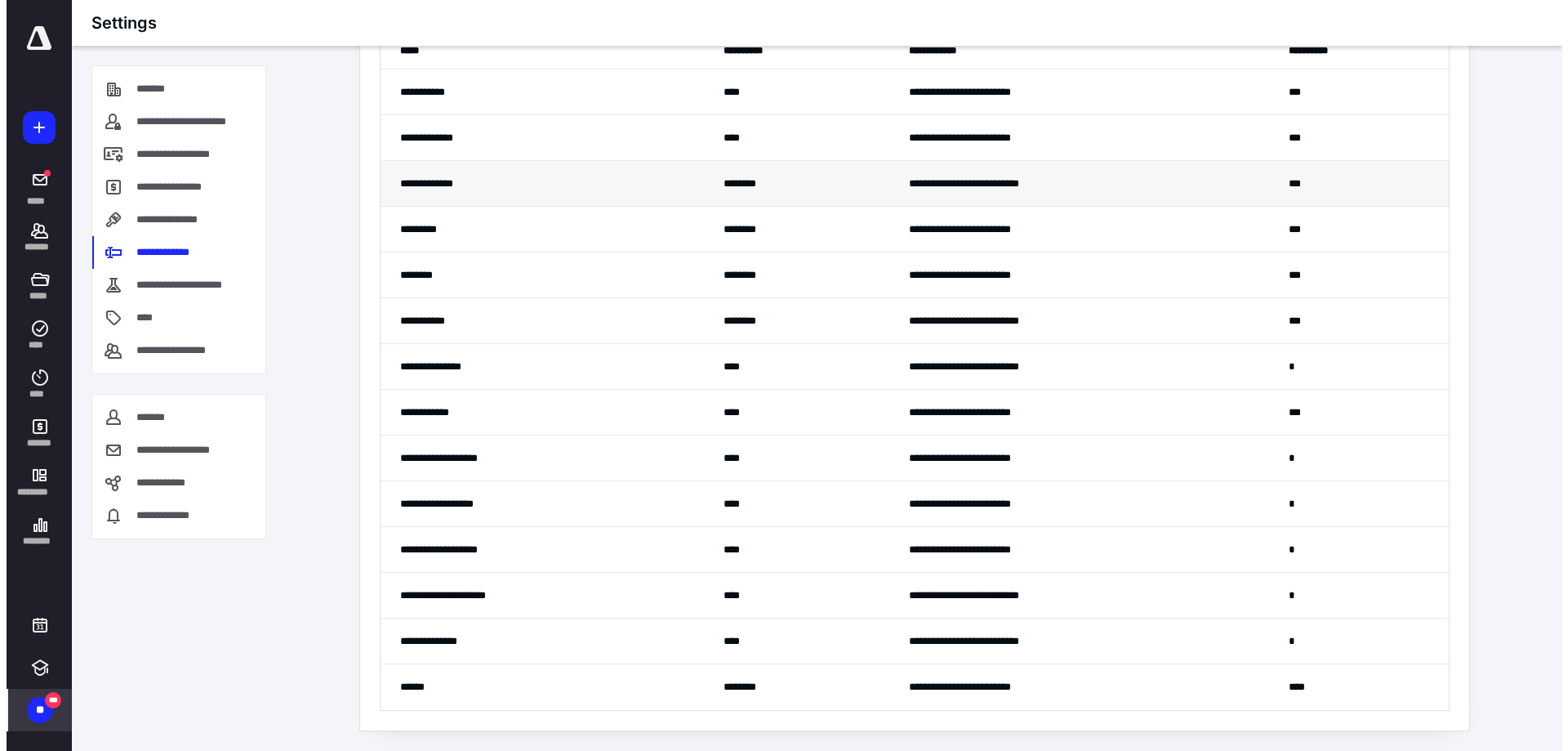 scroll, scrollTop: 0, scrollLeft: 0, axis: both 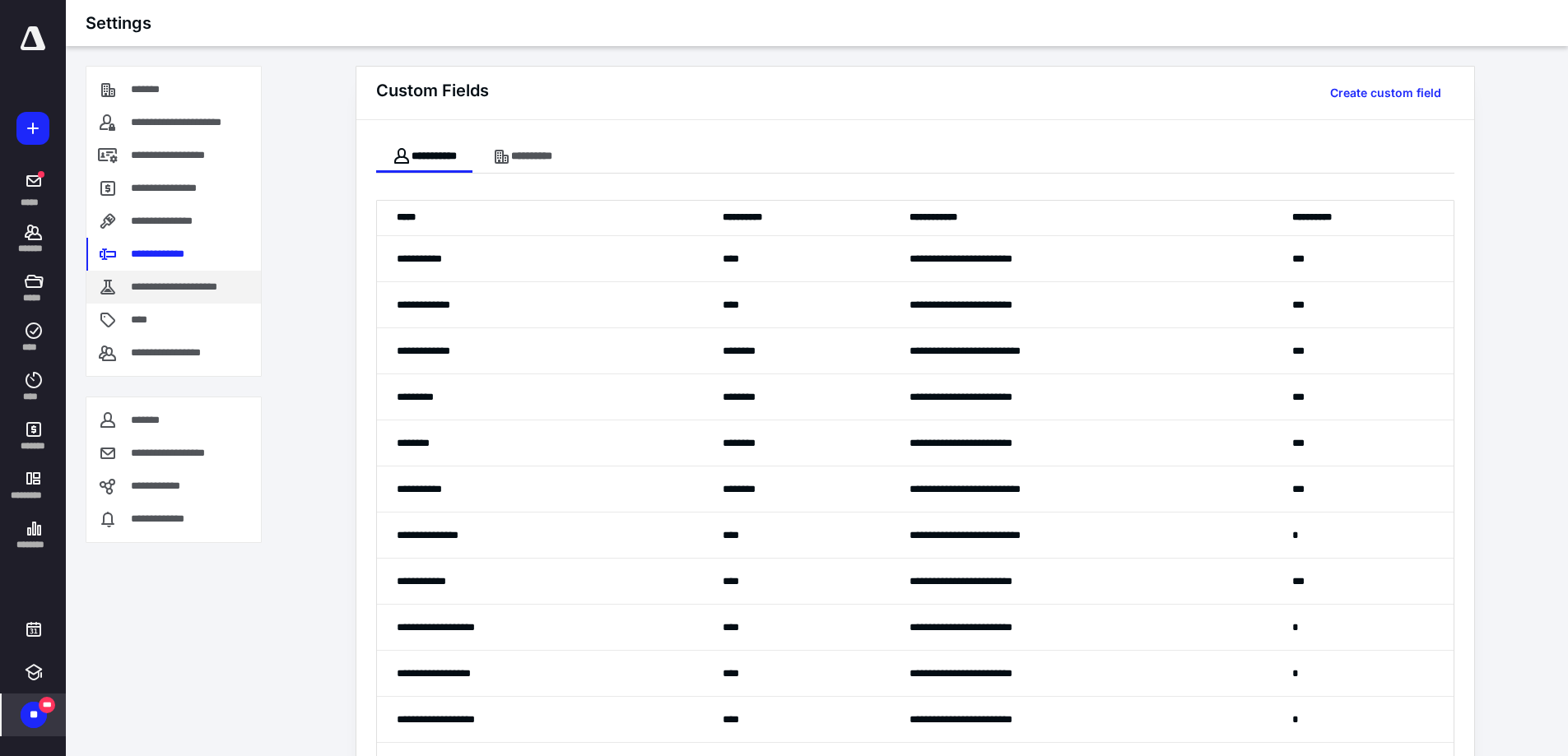 click on "**********" at bounding box center [187, 287] 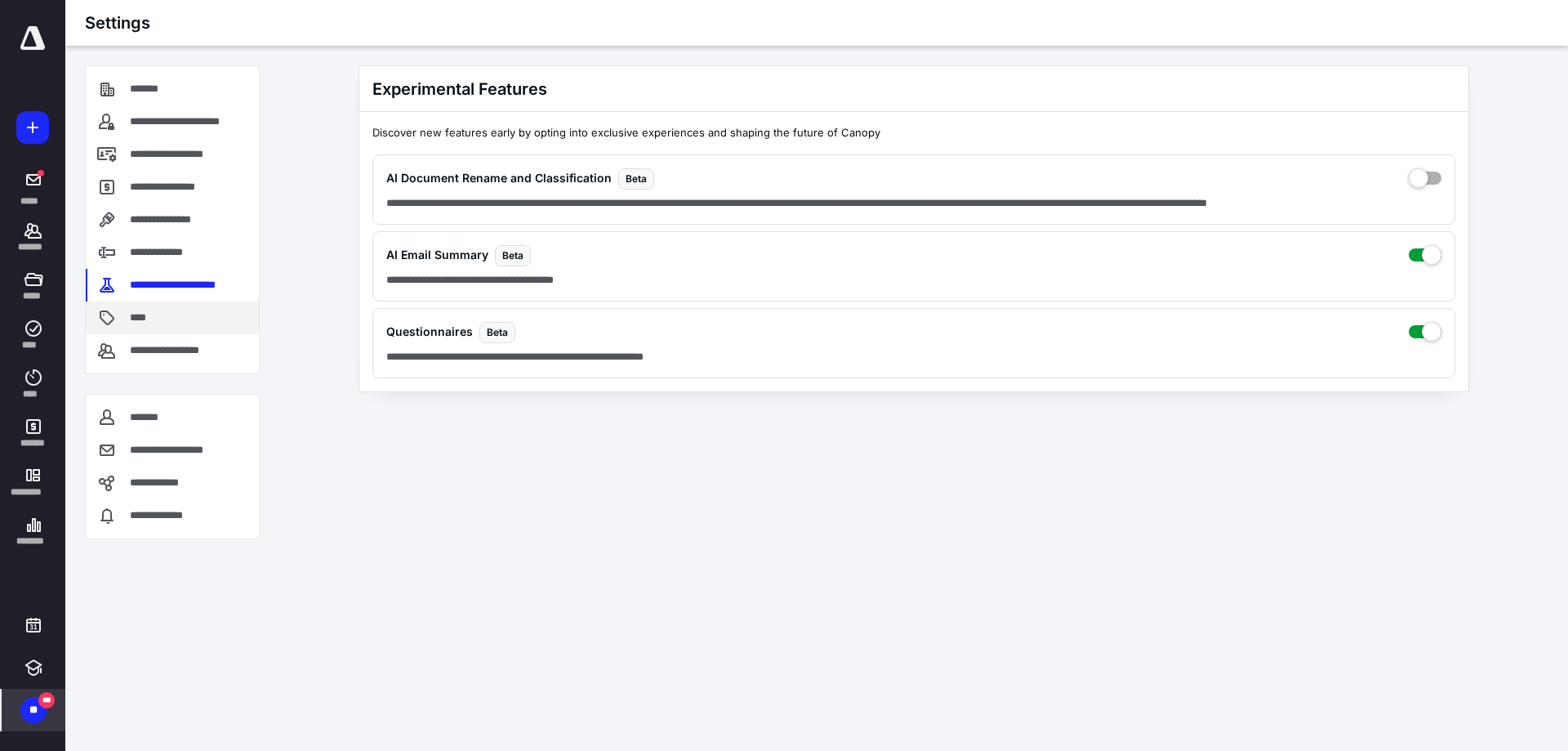 click on "****" at bounding box center (172, 318) 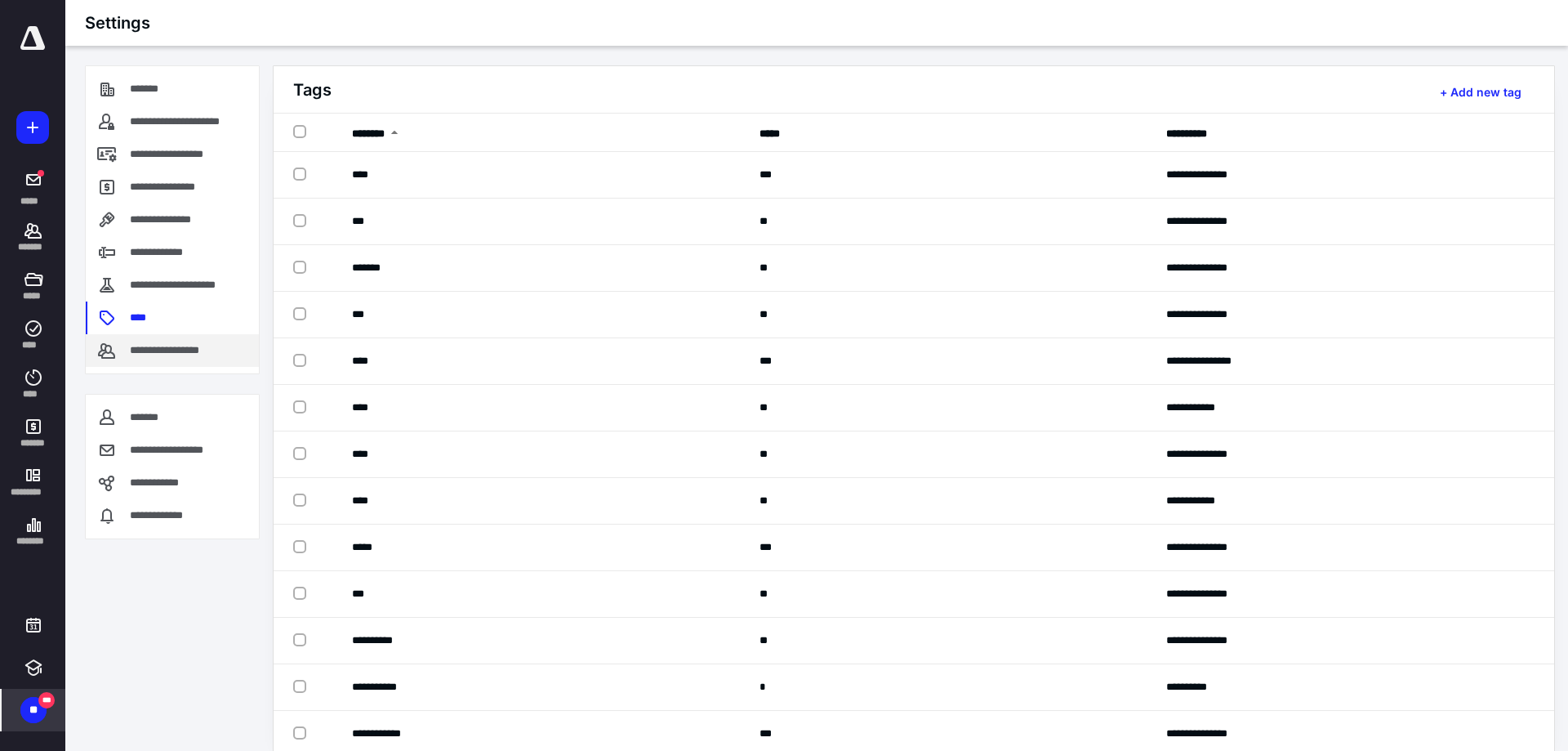click on "**********" at bounding box center (177, 351) 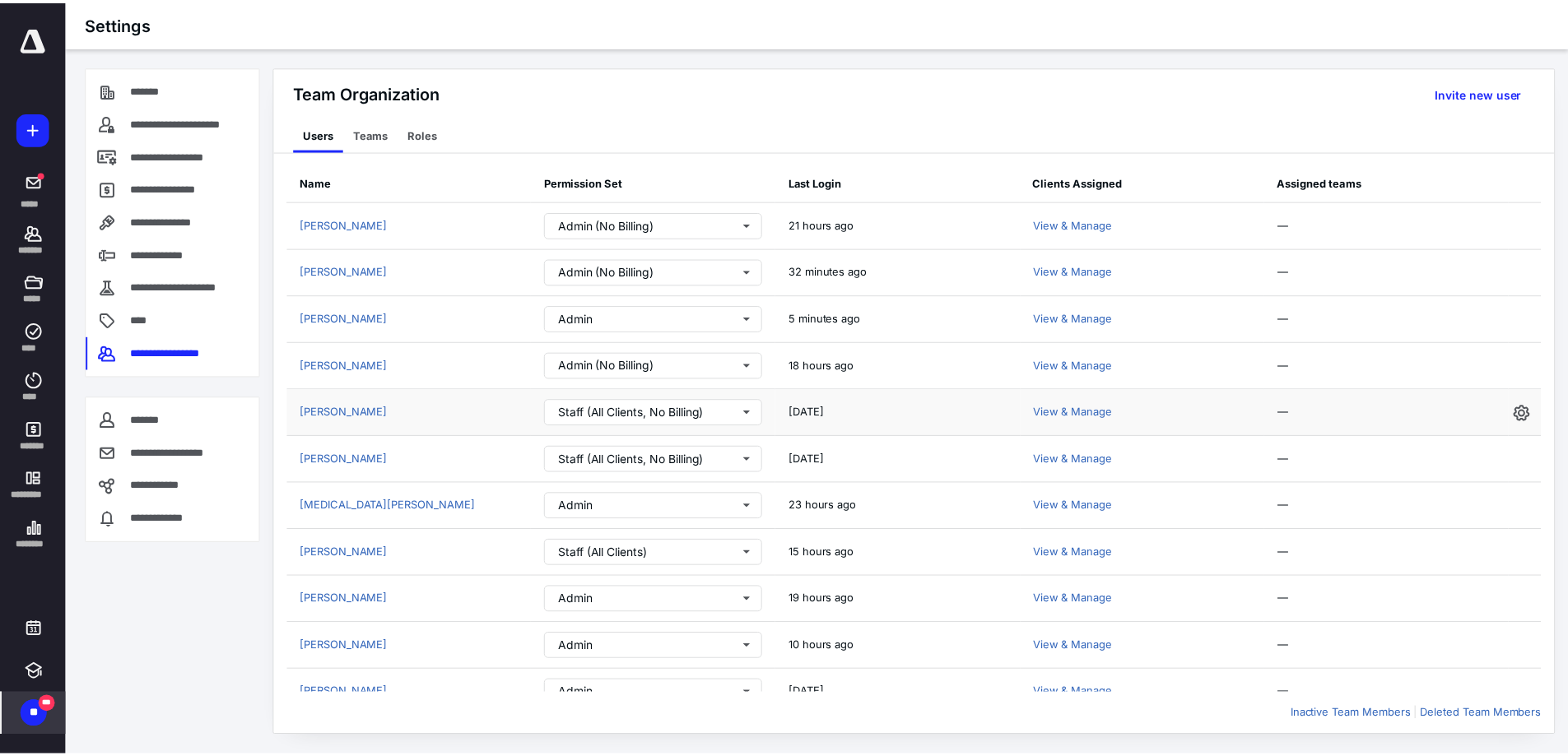 scroll, scrollTop: 24, scrollLeft: 0, axis: vertical 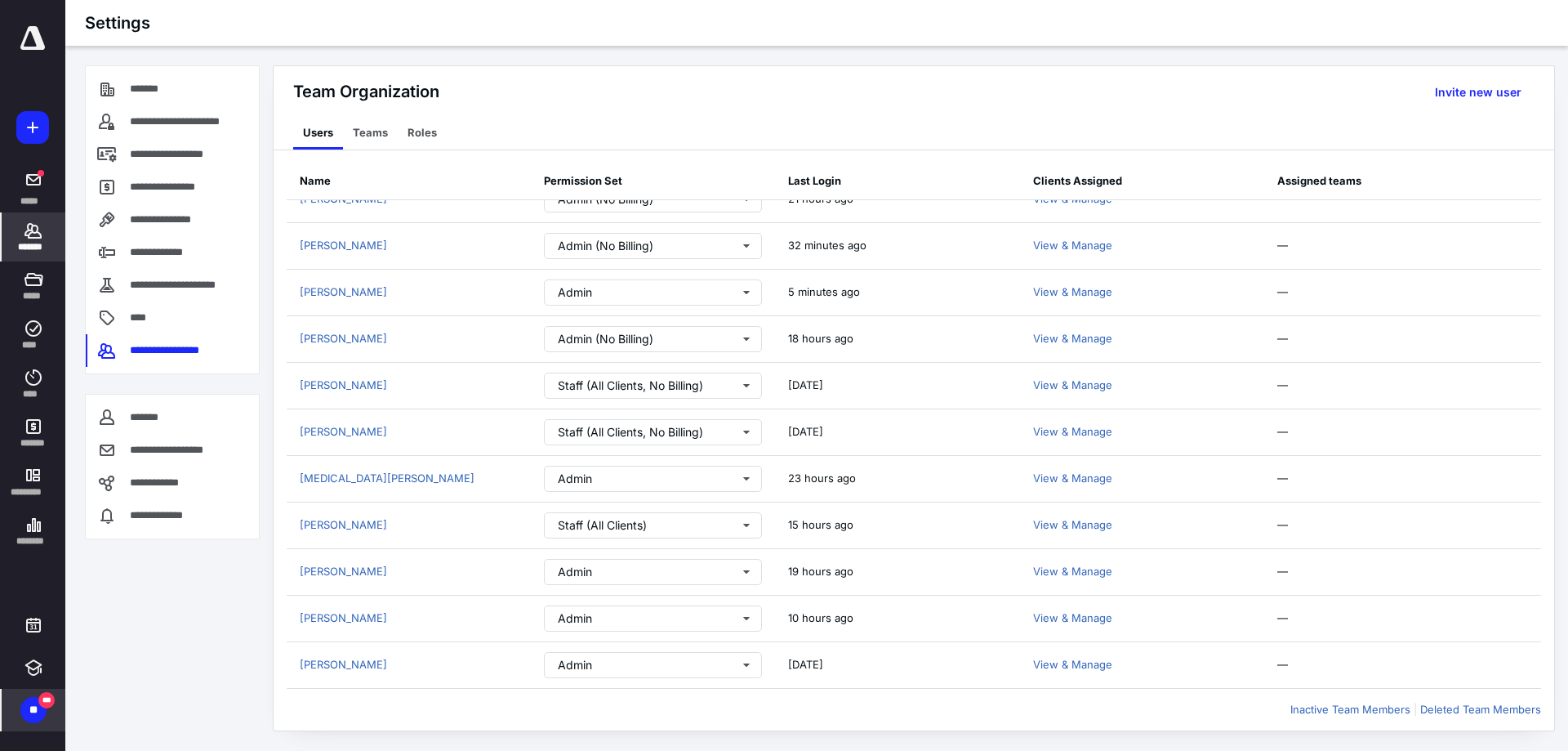 click 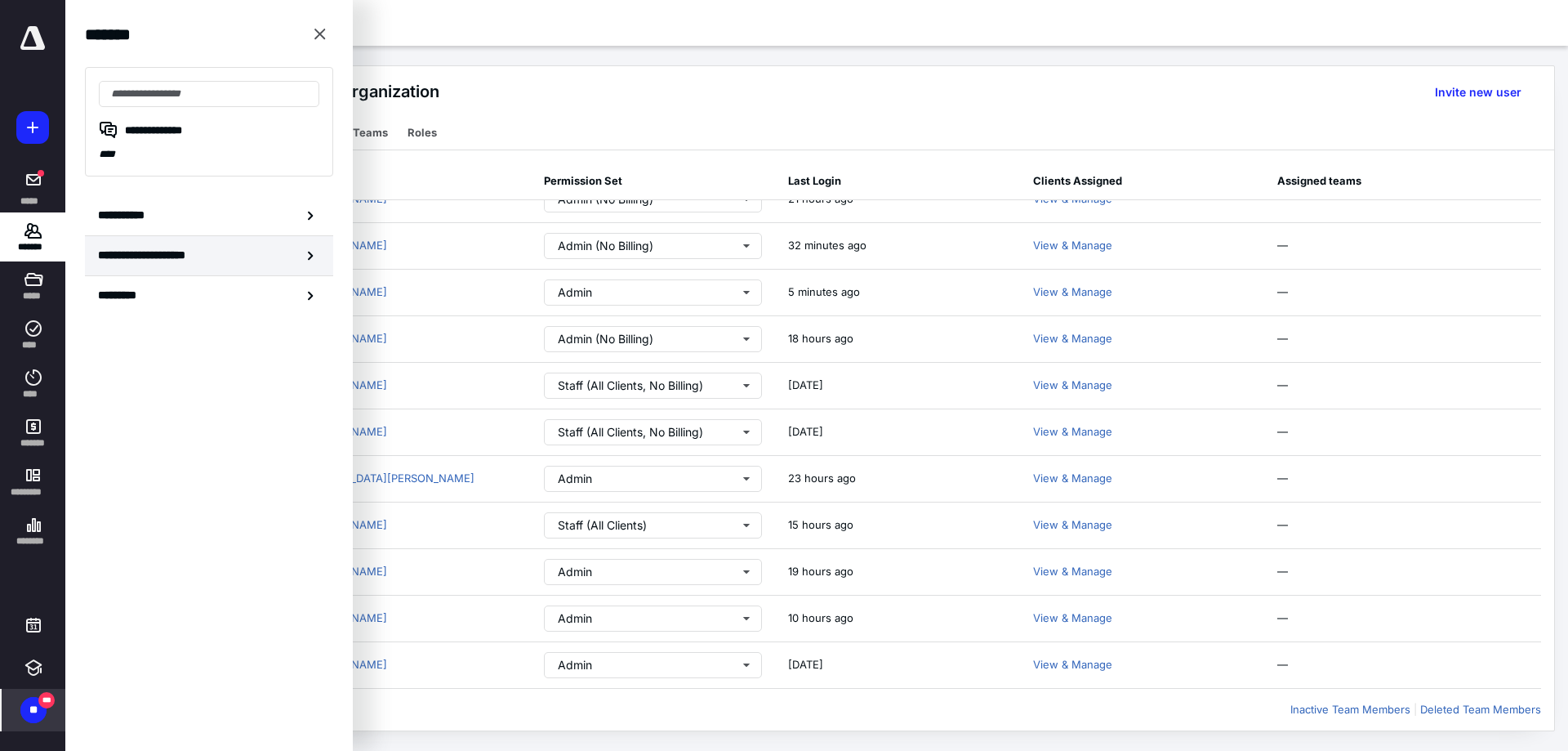 click on "**********" at bounding box center [158, 255] 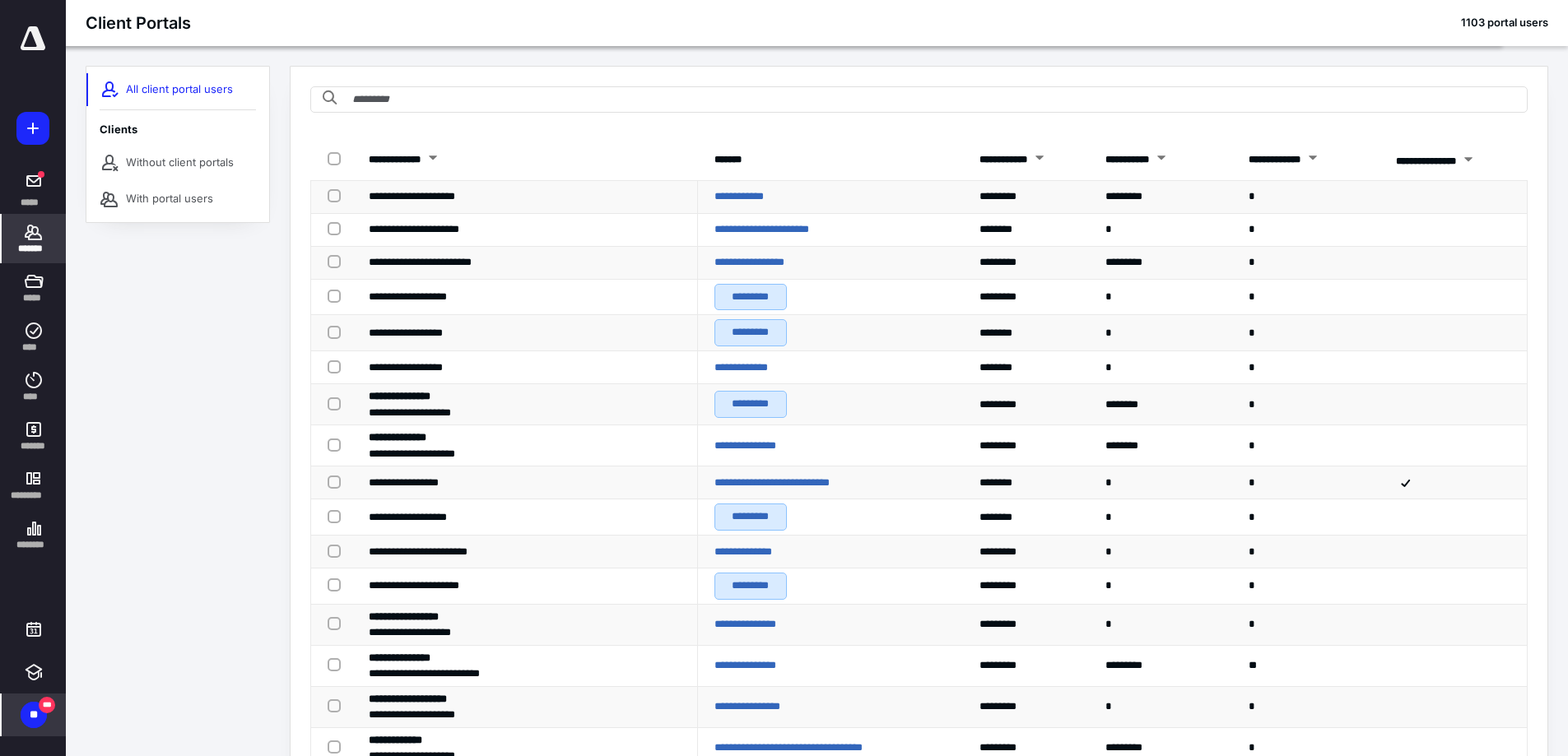 click on "*******" at bounding box center [34, 248] 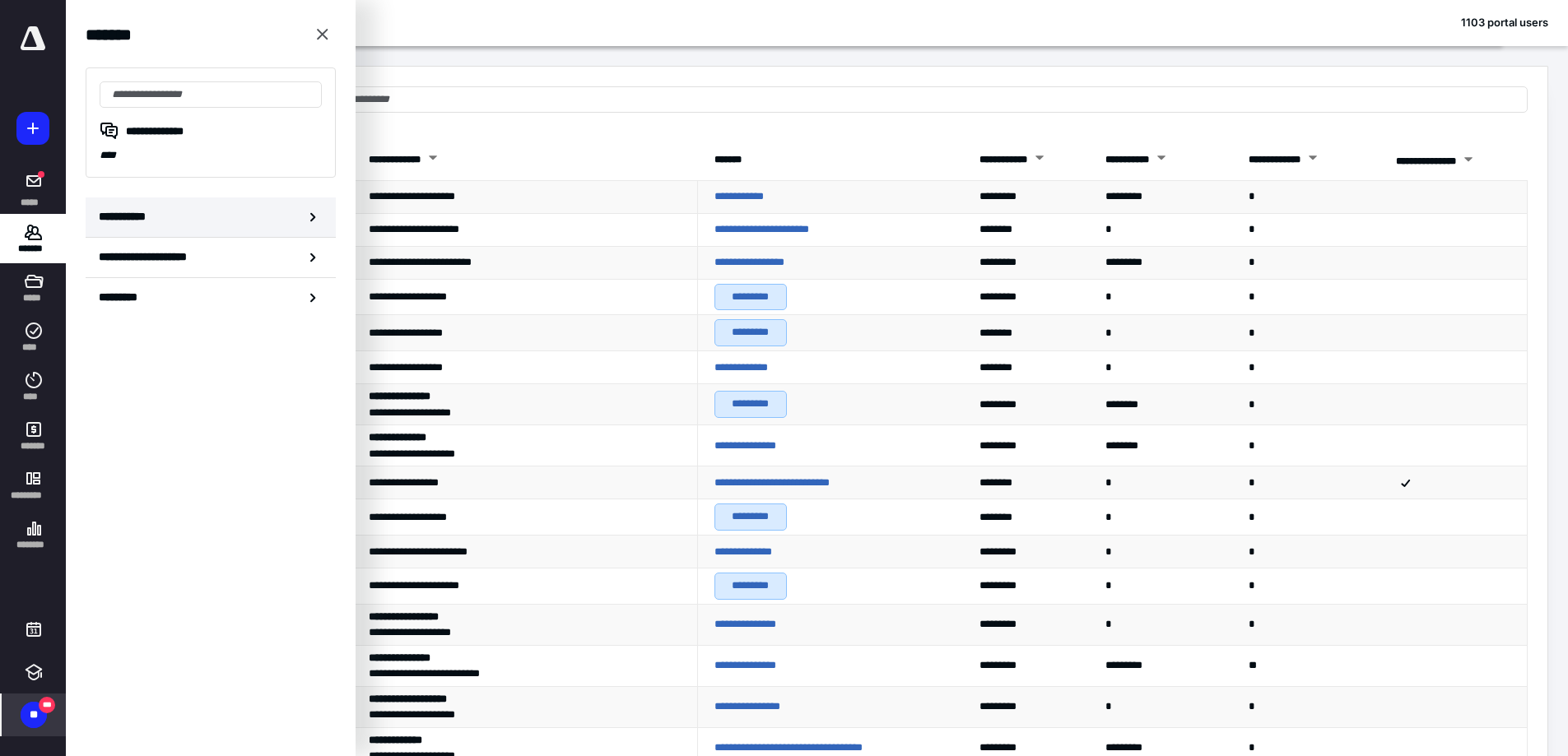 click on "**********" at bounding box center [211, 217] 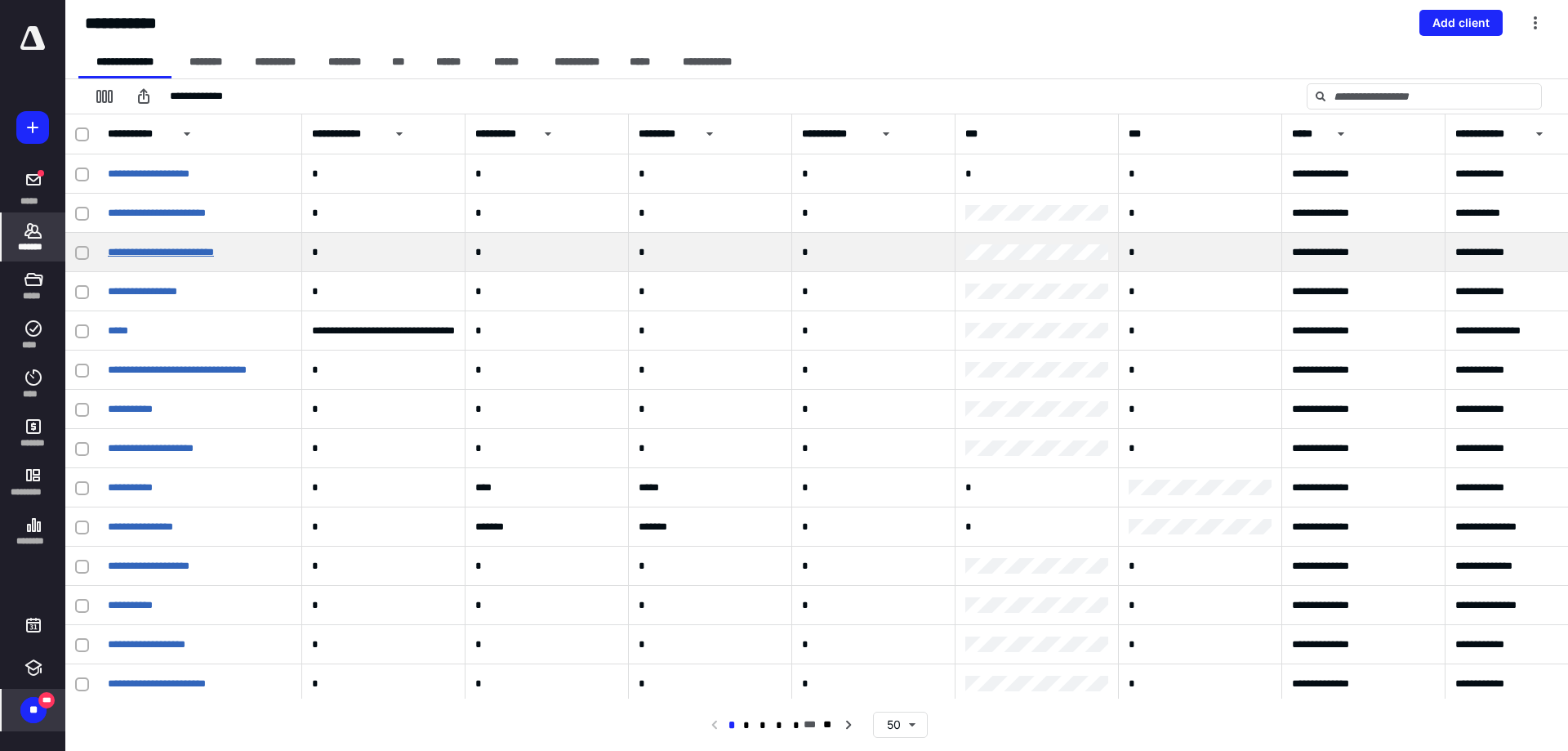 click on "**********" at bounding box center [161, 252] 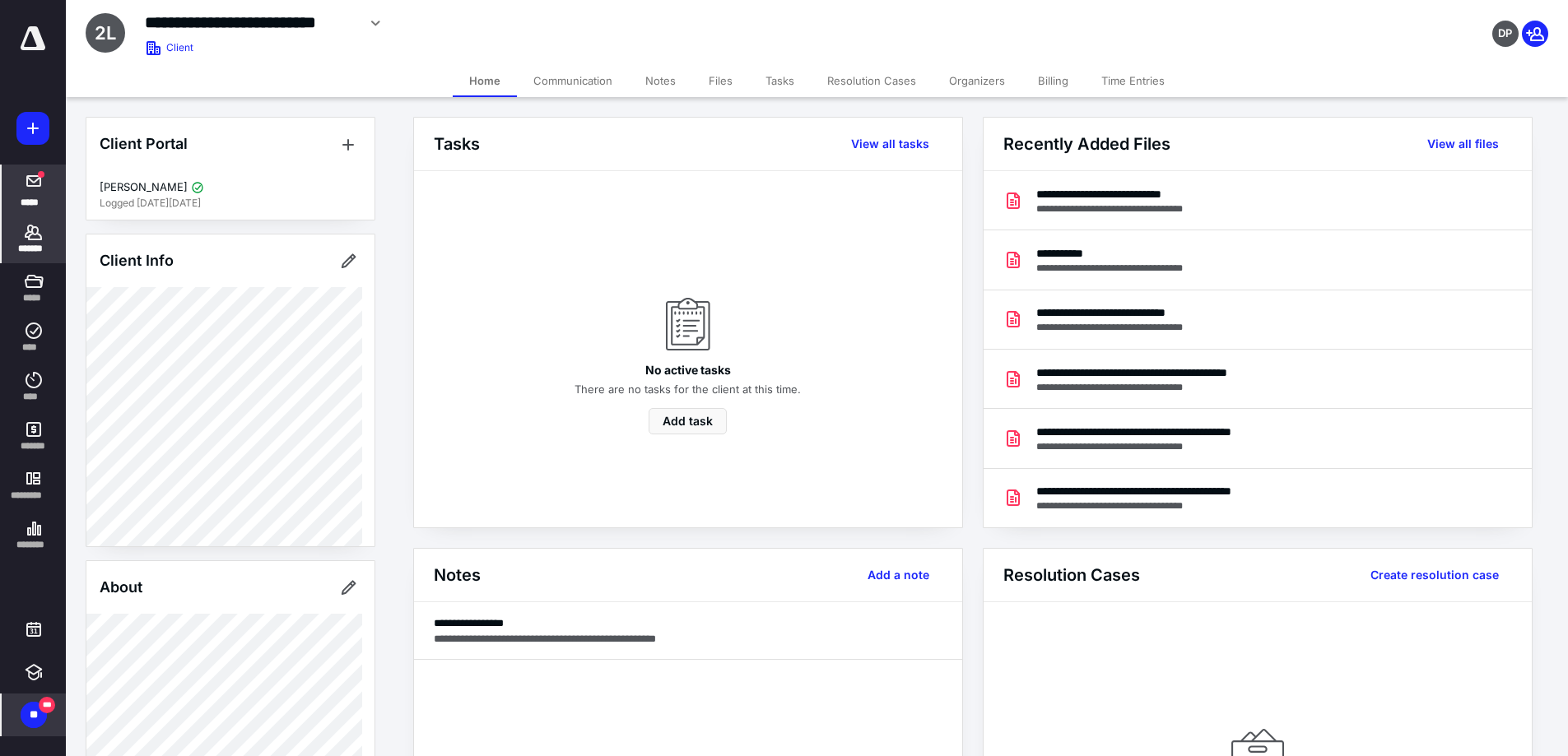 click at bounding box center (34, 181) 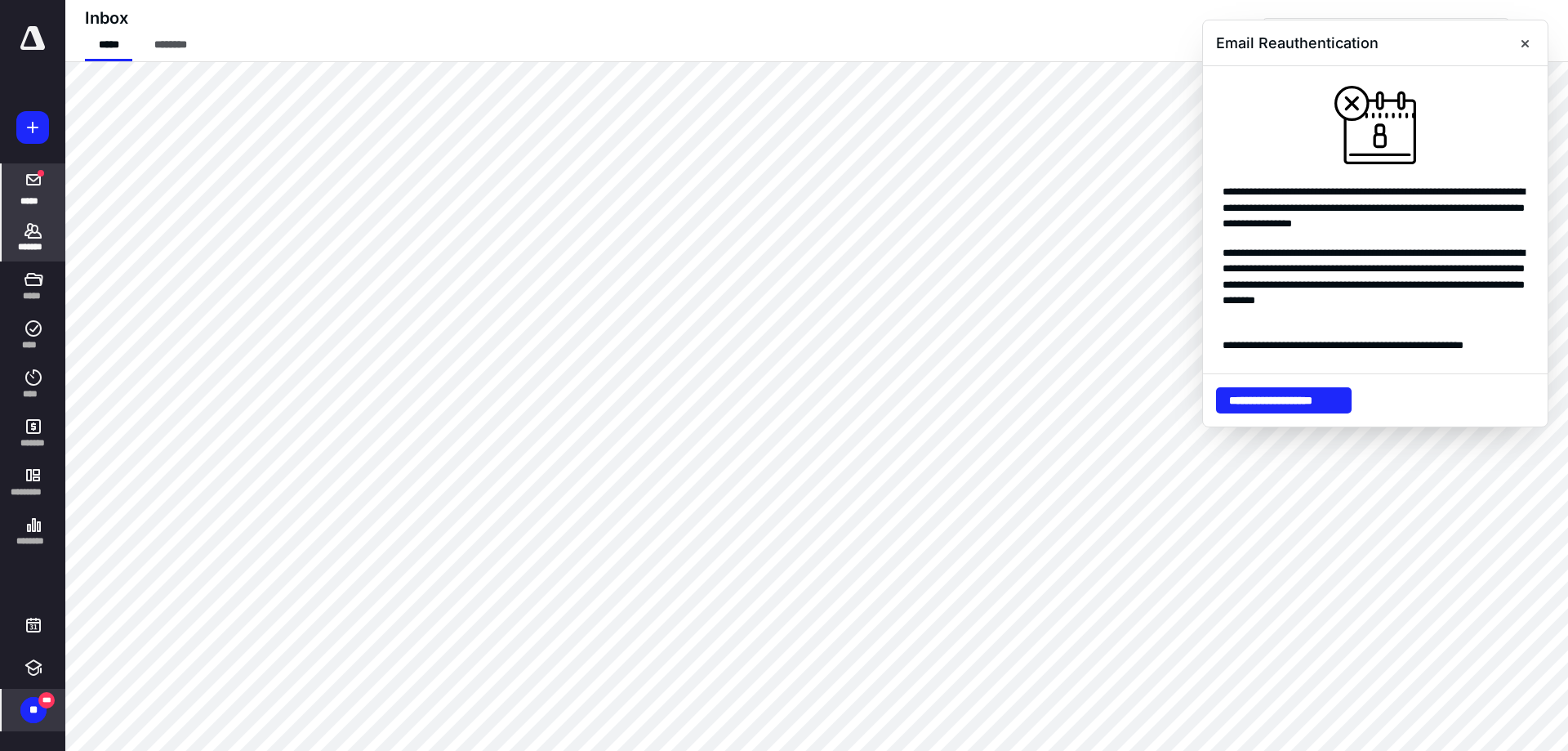 click 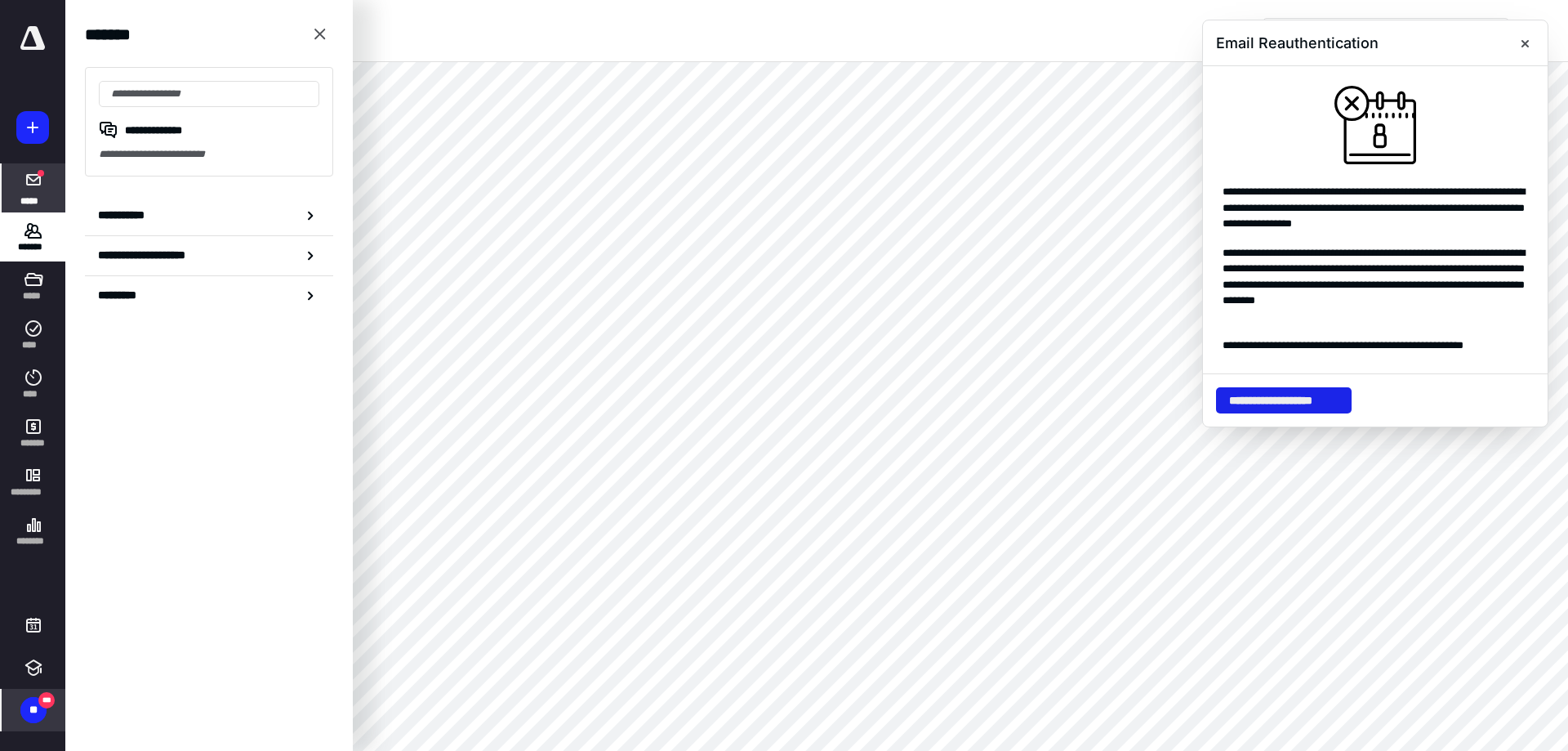 click on "**********" at bounding box center [1284, 400] 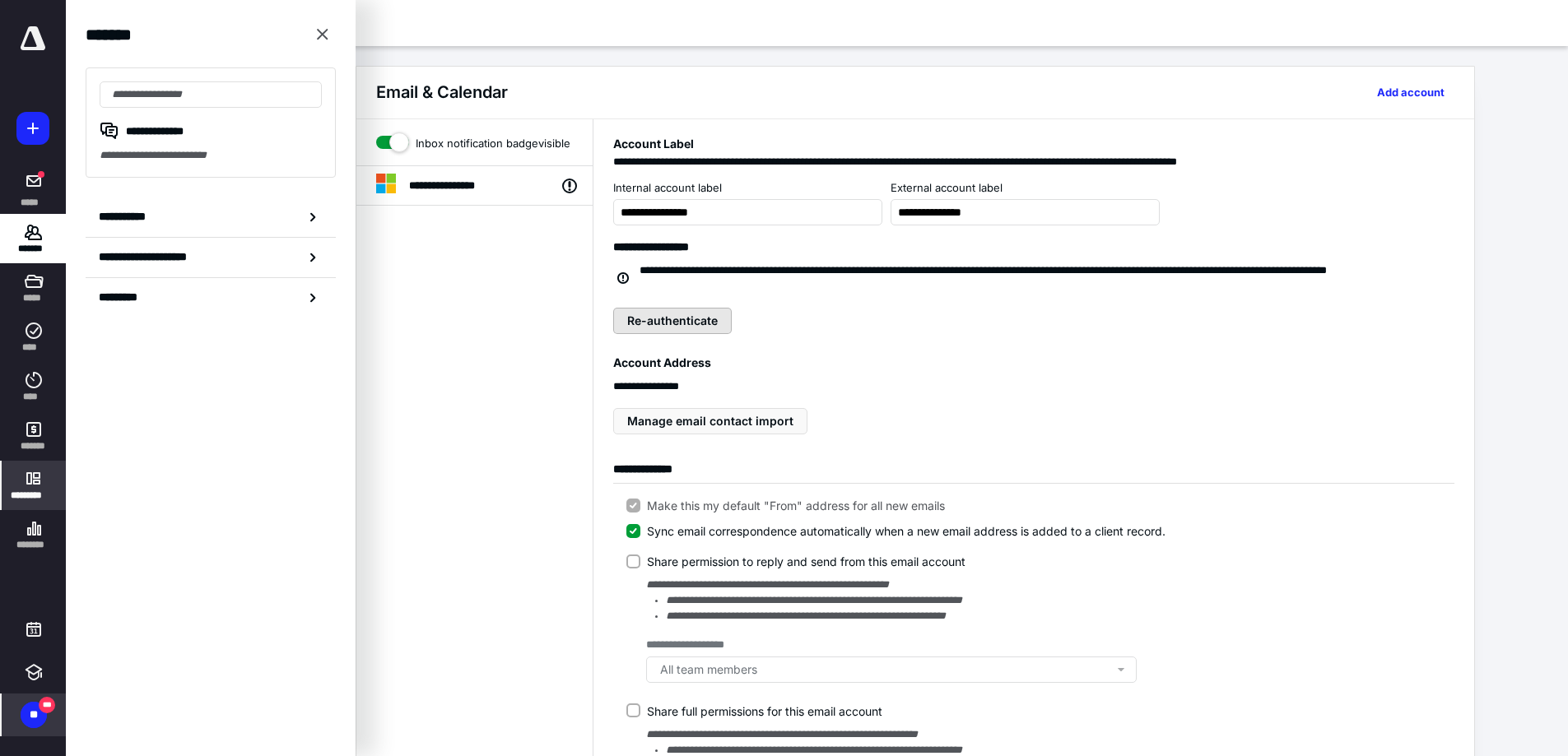 click on "Re-authenticate" at bounding box center (672, 321) 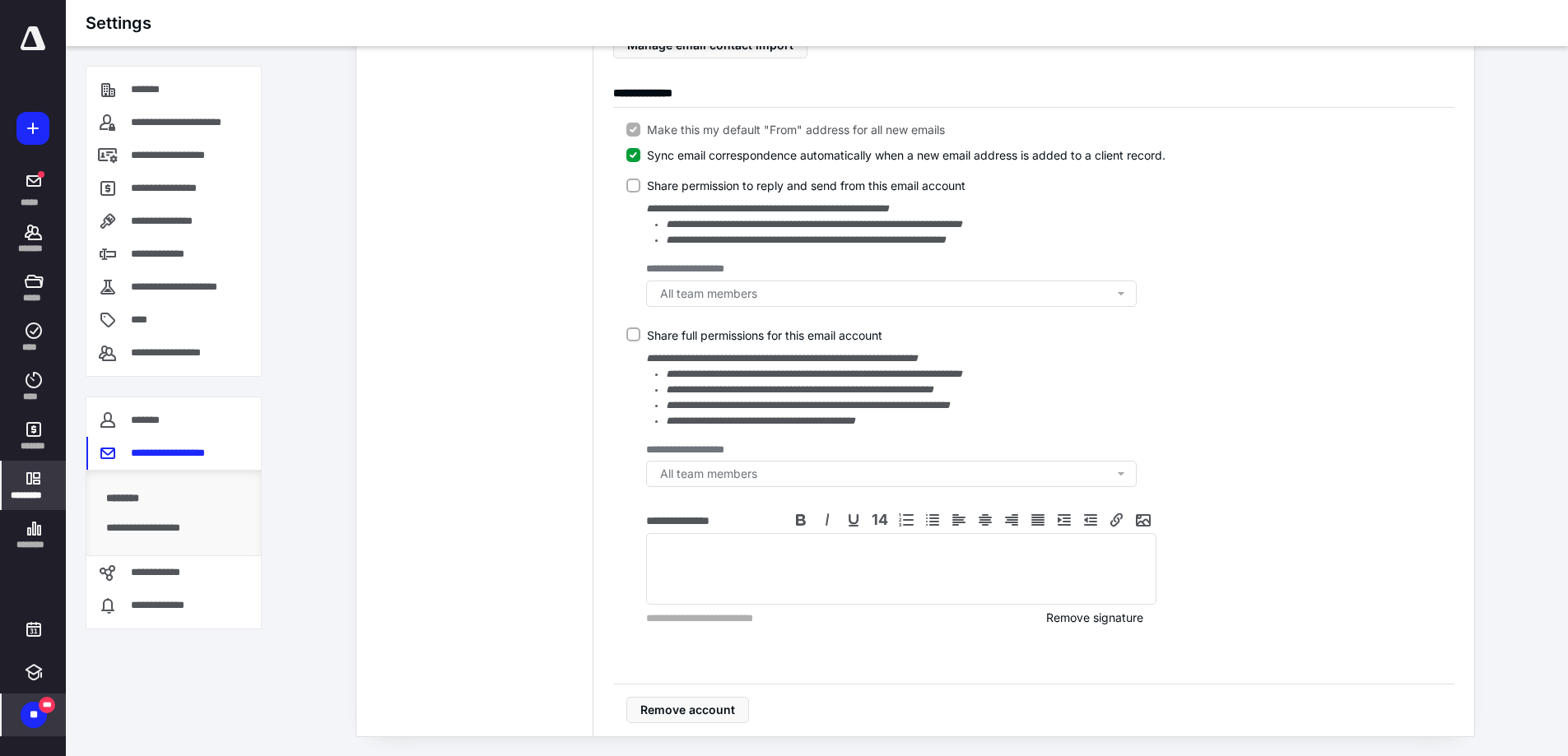 scroll, scrollTop: 0, scrollLeft: 0, axis: both 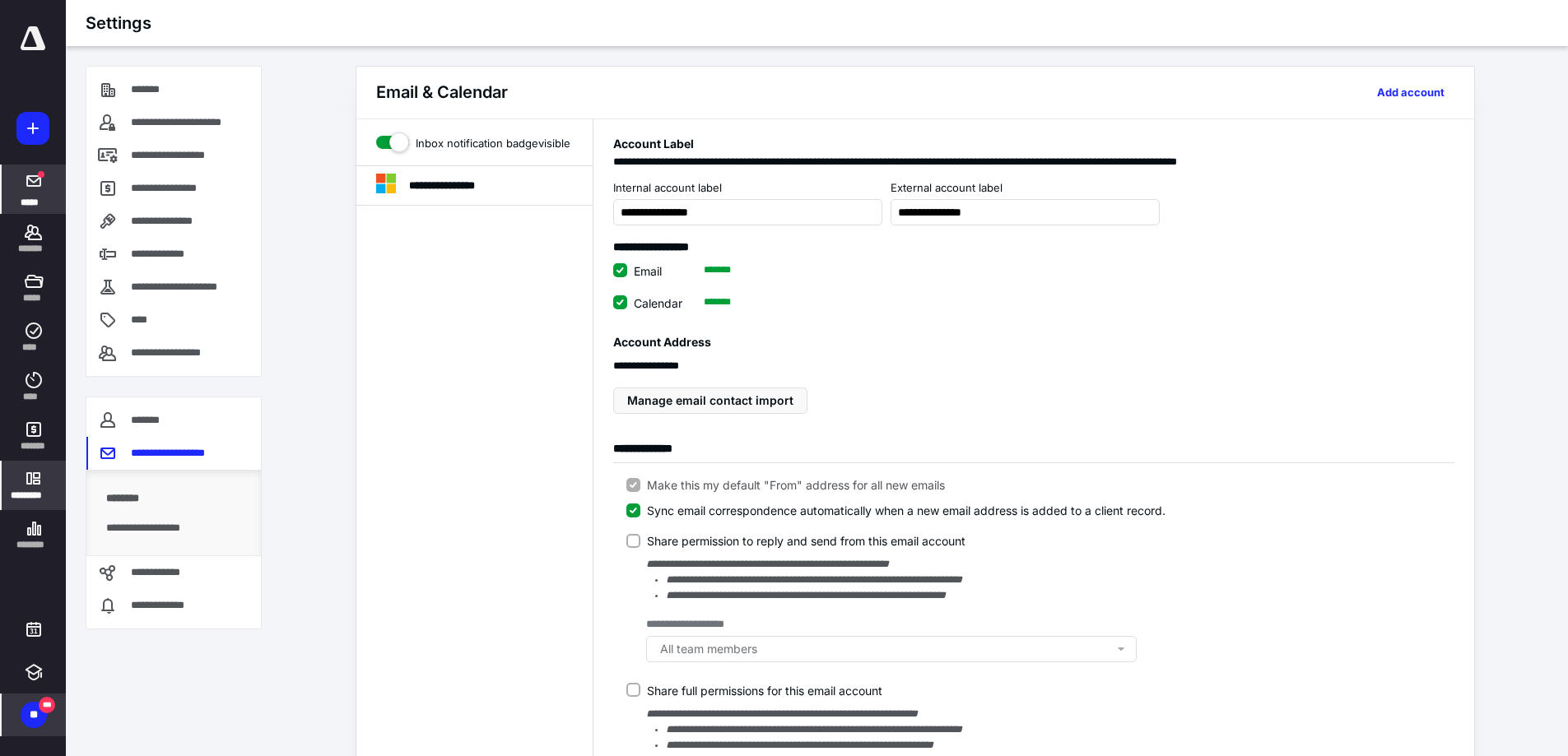 click at bounding box center (34, 181) 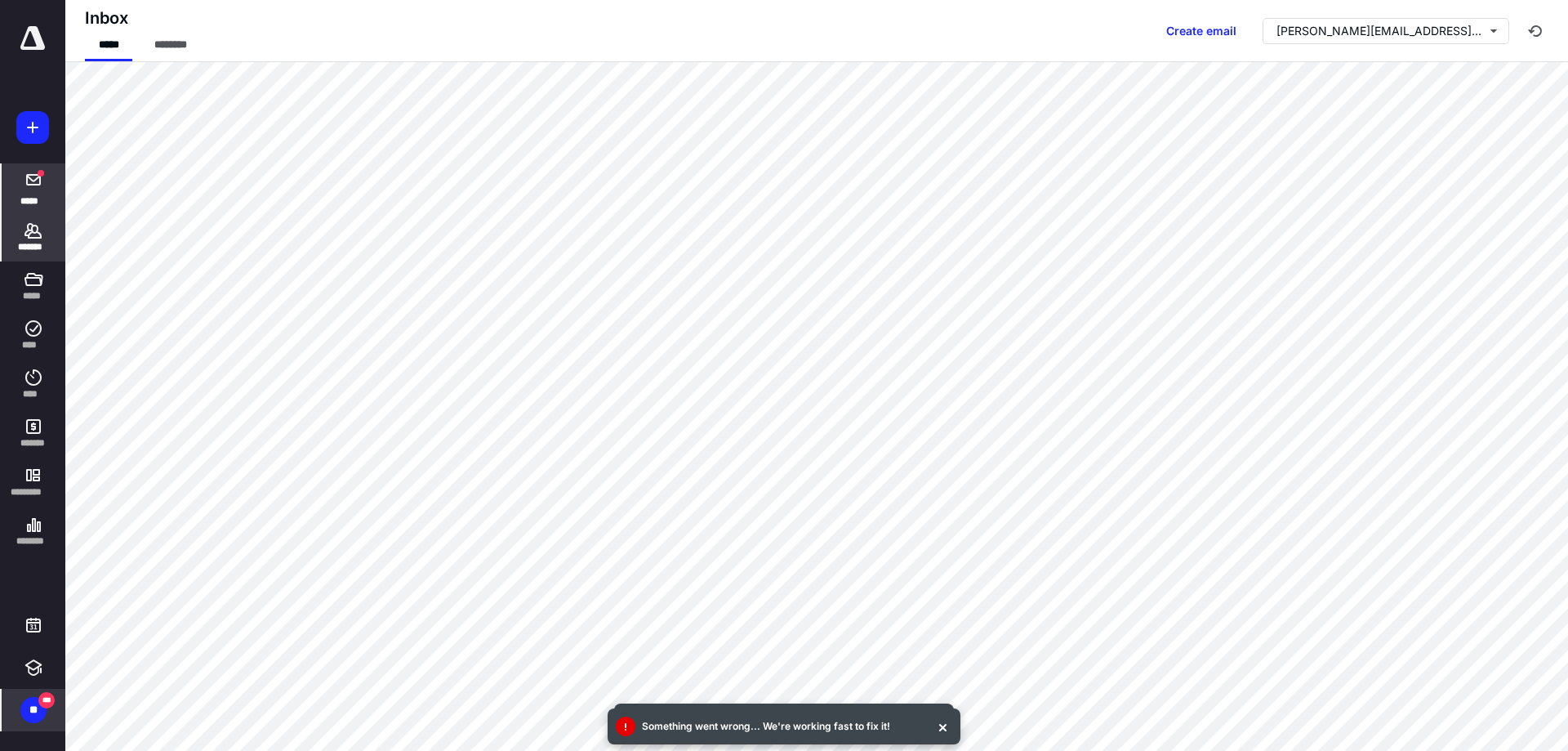 click 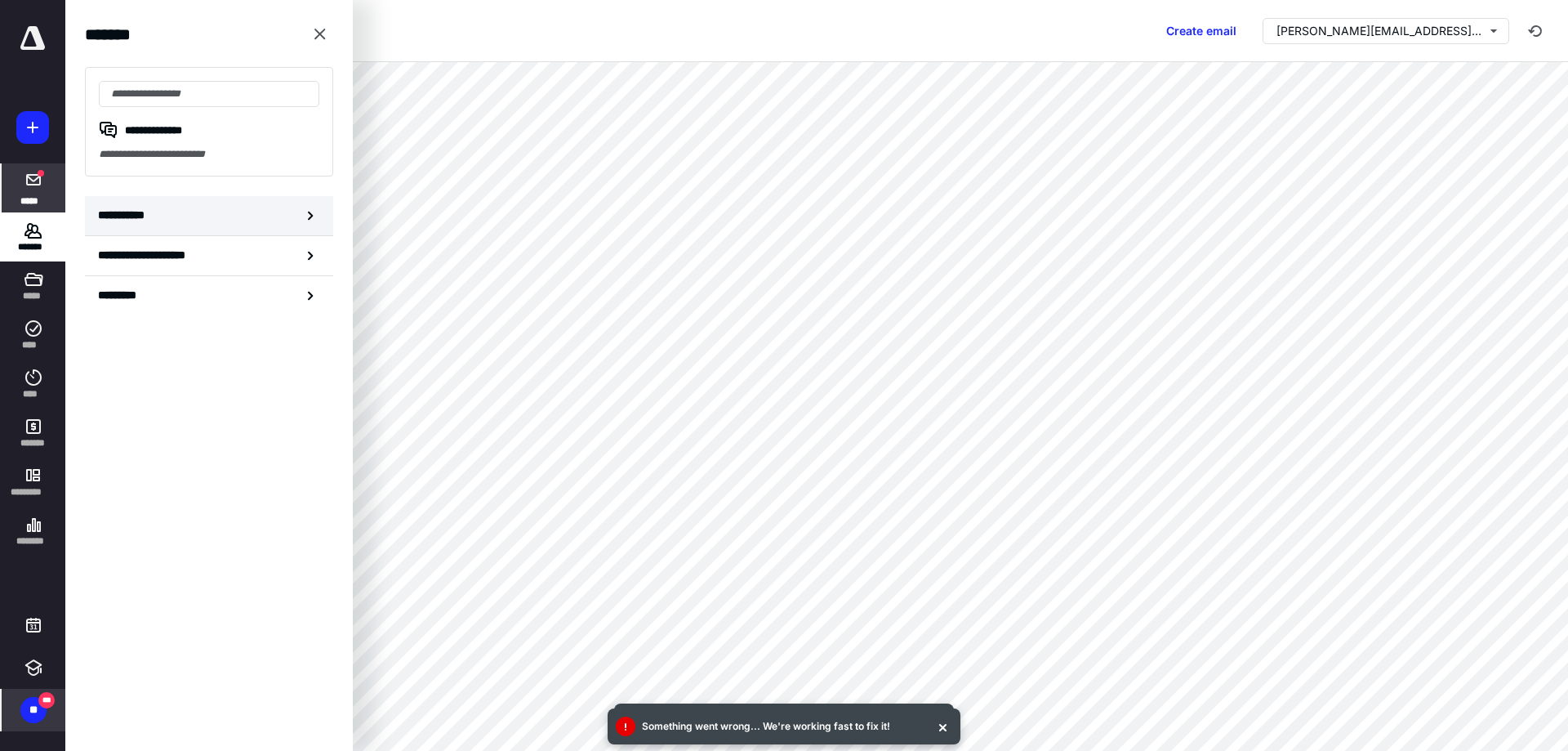 click on "**********" at bounding box center [125, 215] 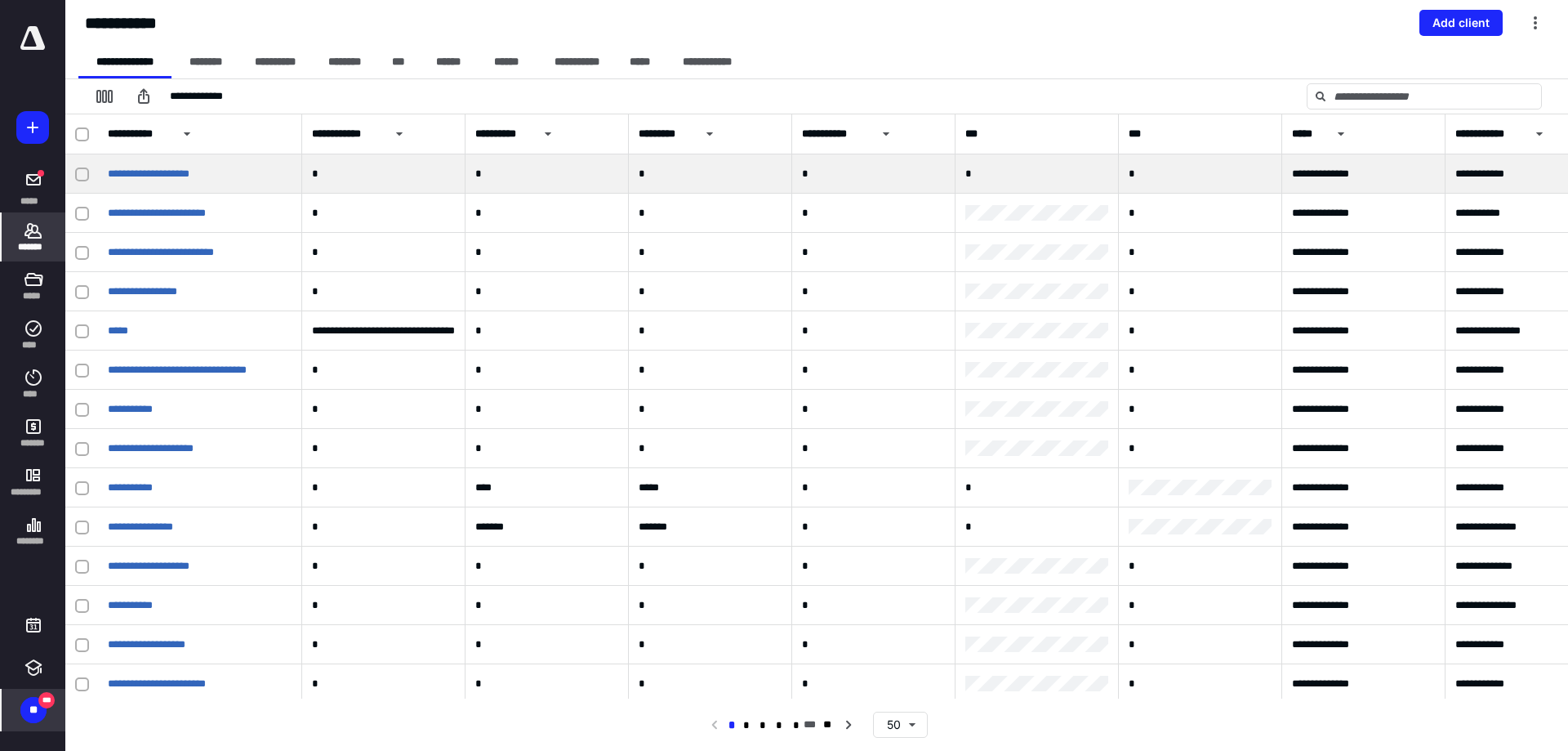 click on "**********" at bounding box center [200, 174] 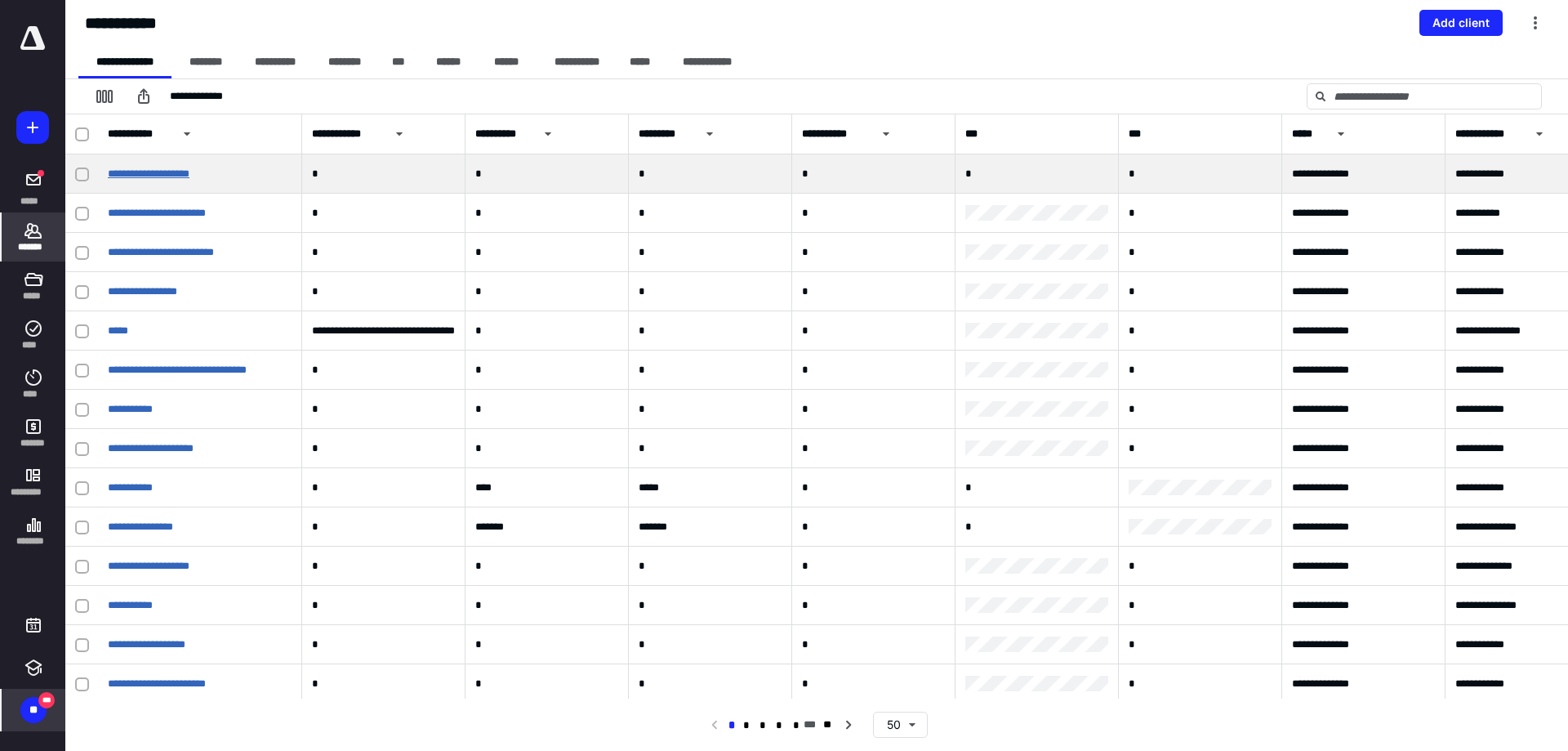 click on "**********" at bounding box center [149, 173] 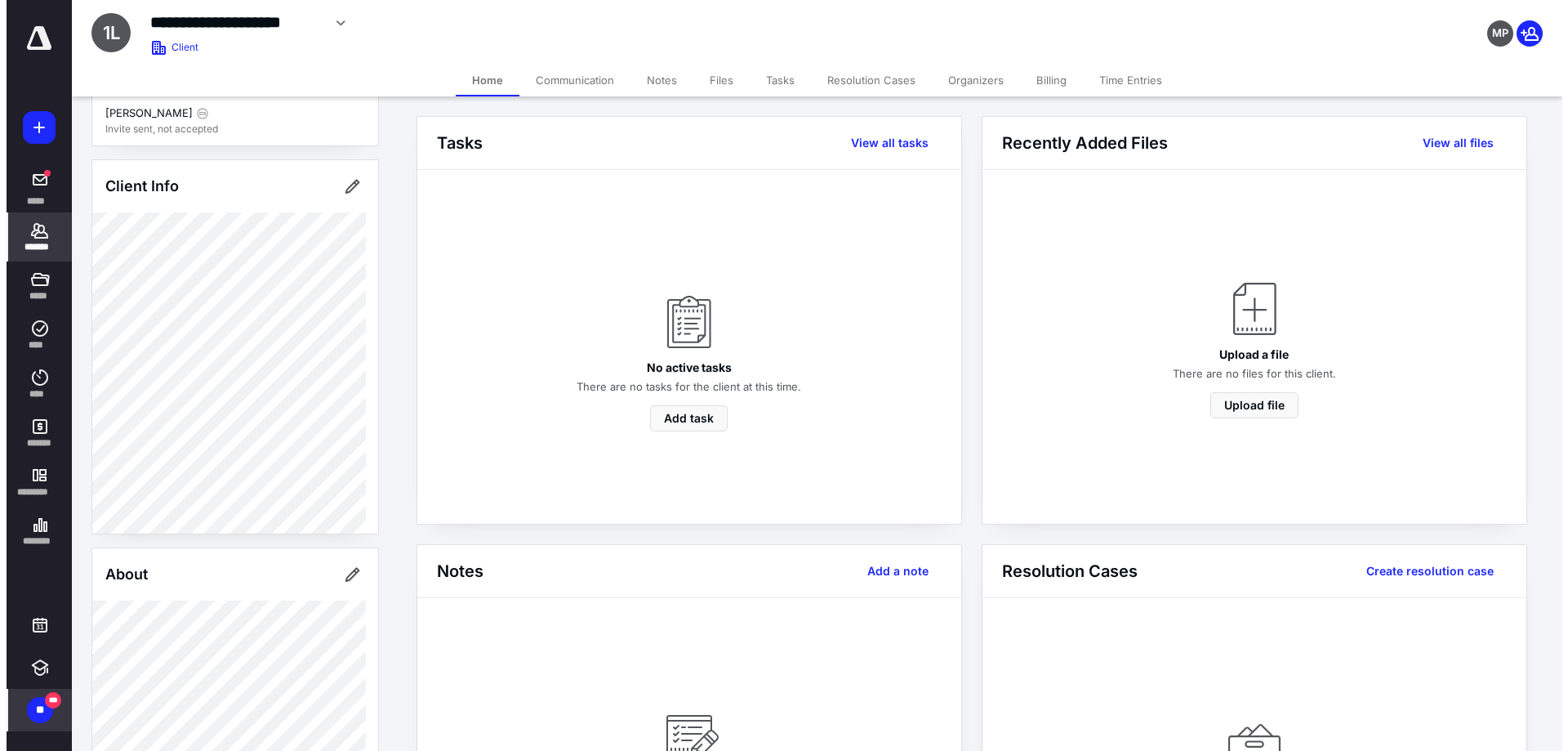 scroll, scrollTop: 0, scrollLeft: 0, axis: both 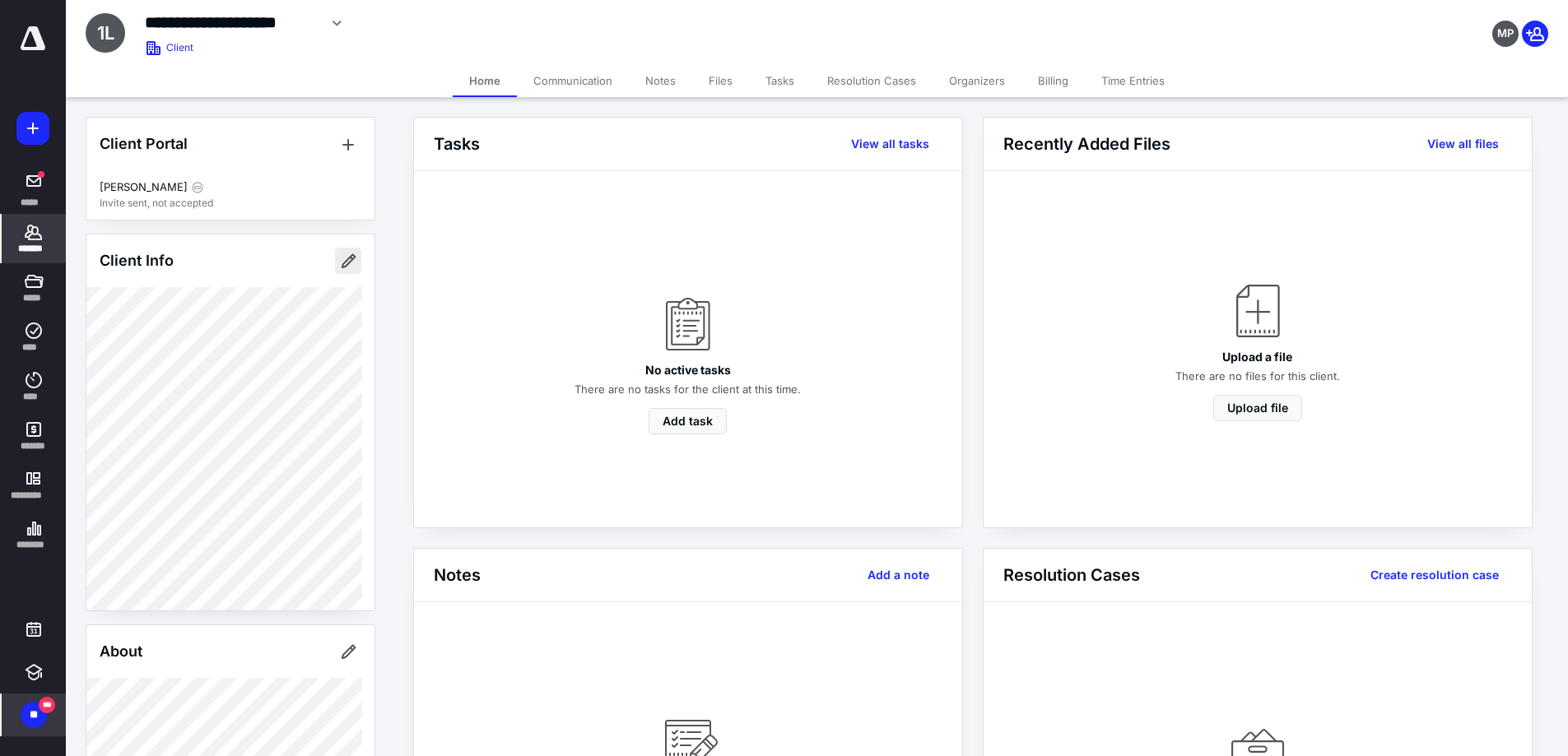 click at bounding box center [348, 261] 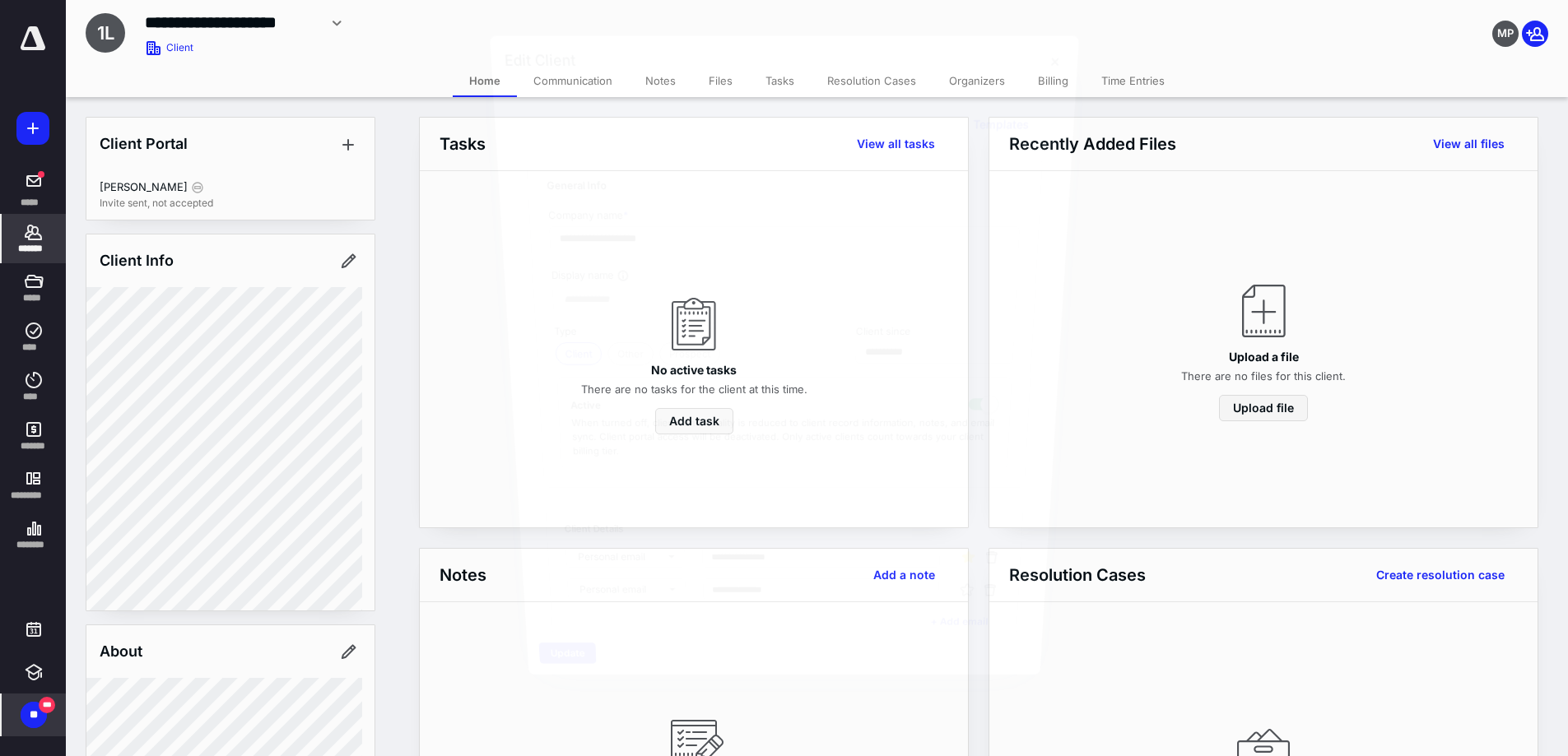 type on "**********" 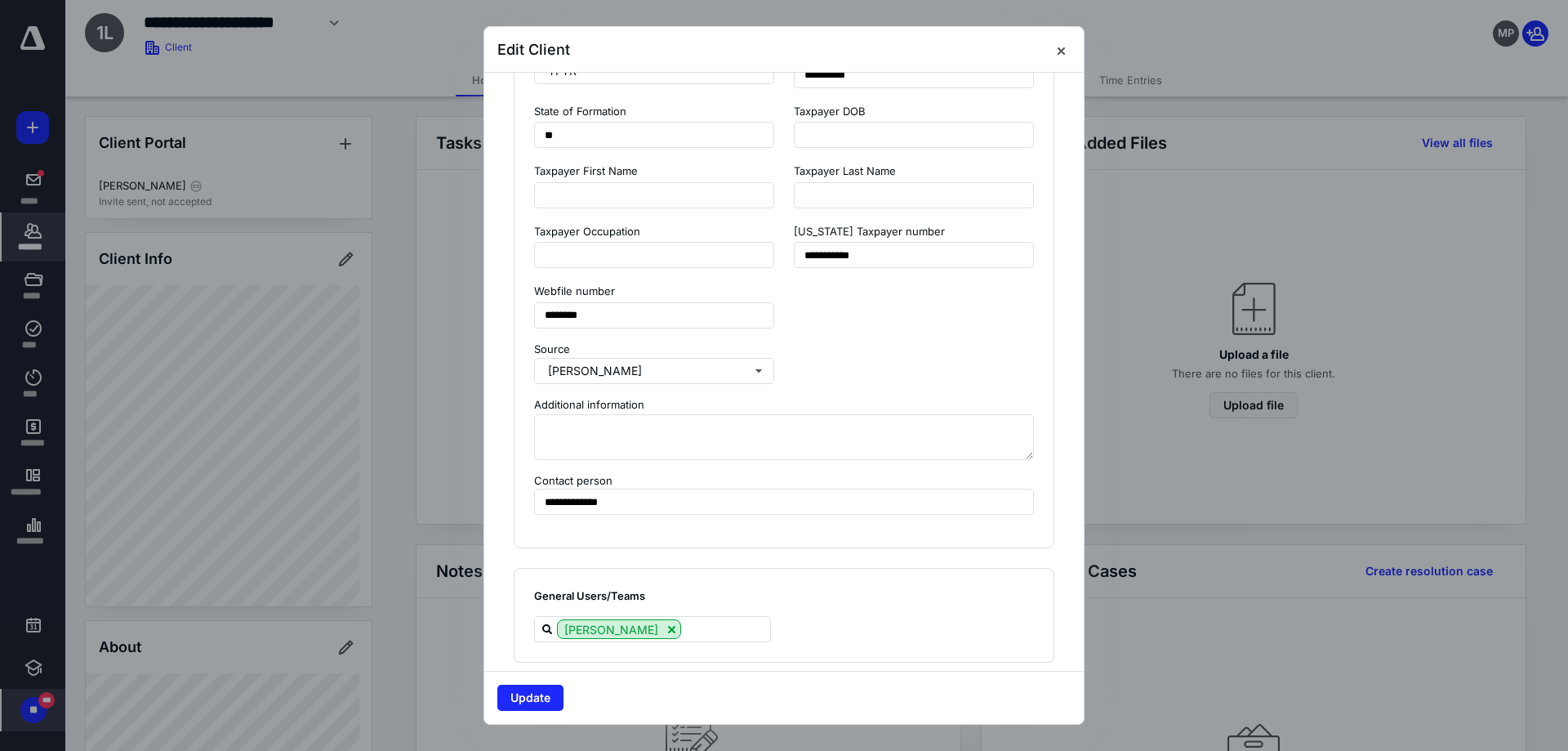 scroll, scrollTop: 1603, scrollLeft: 0, axis: vertical 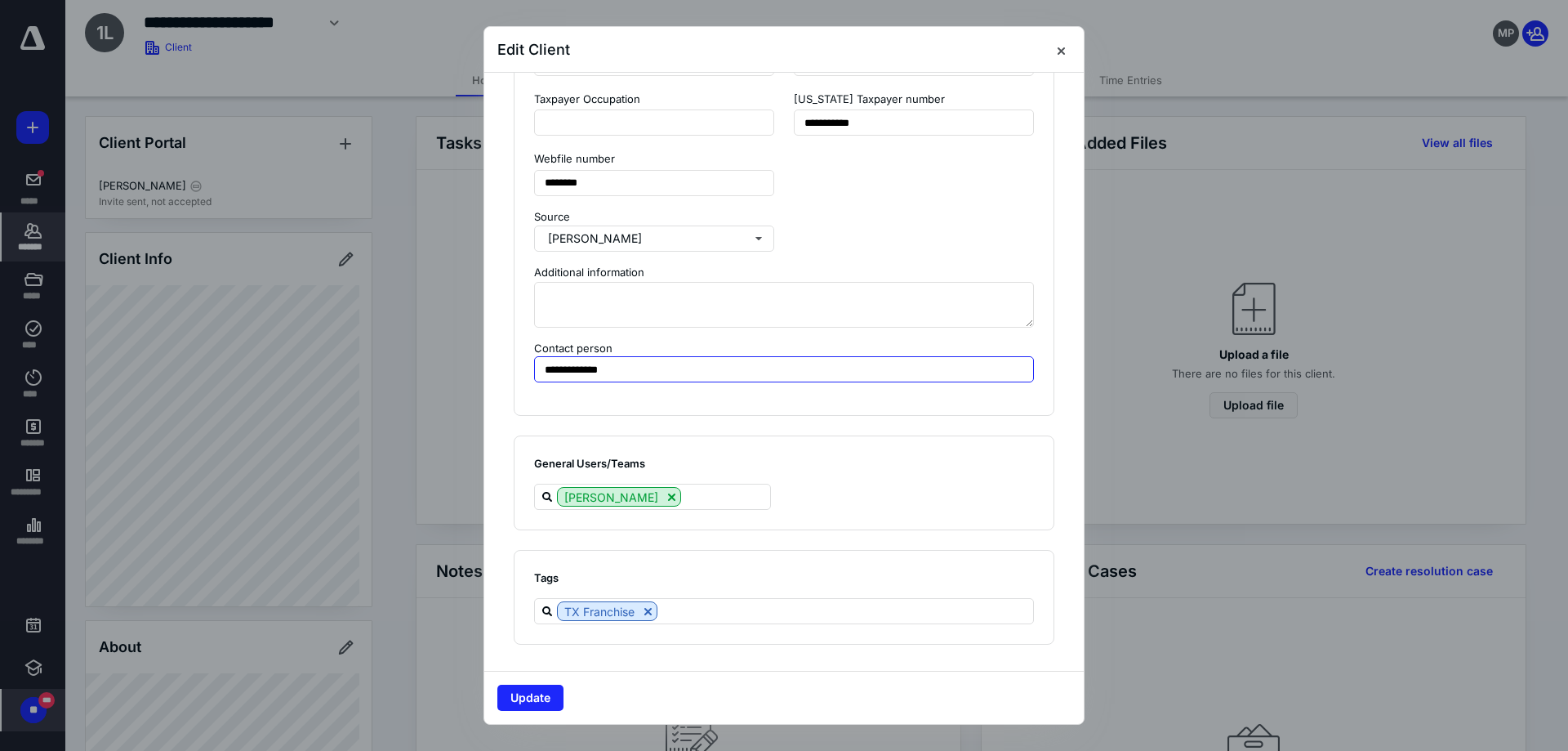 click on "**********" at bounding box center [784, 369] 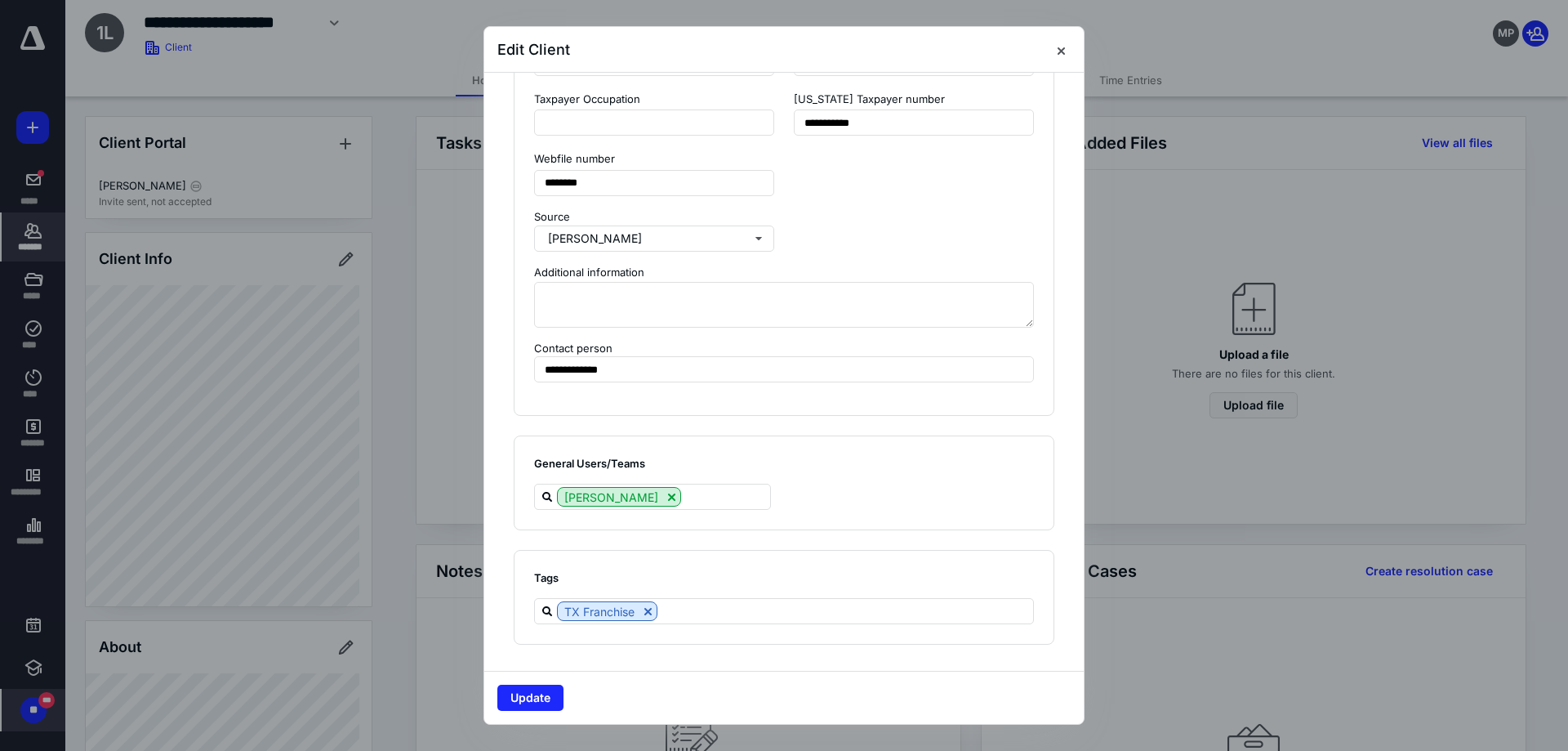 click on "**********" at bounding box center (784, -430) 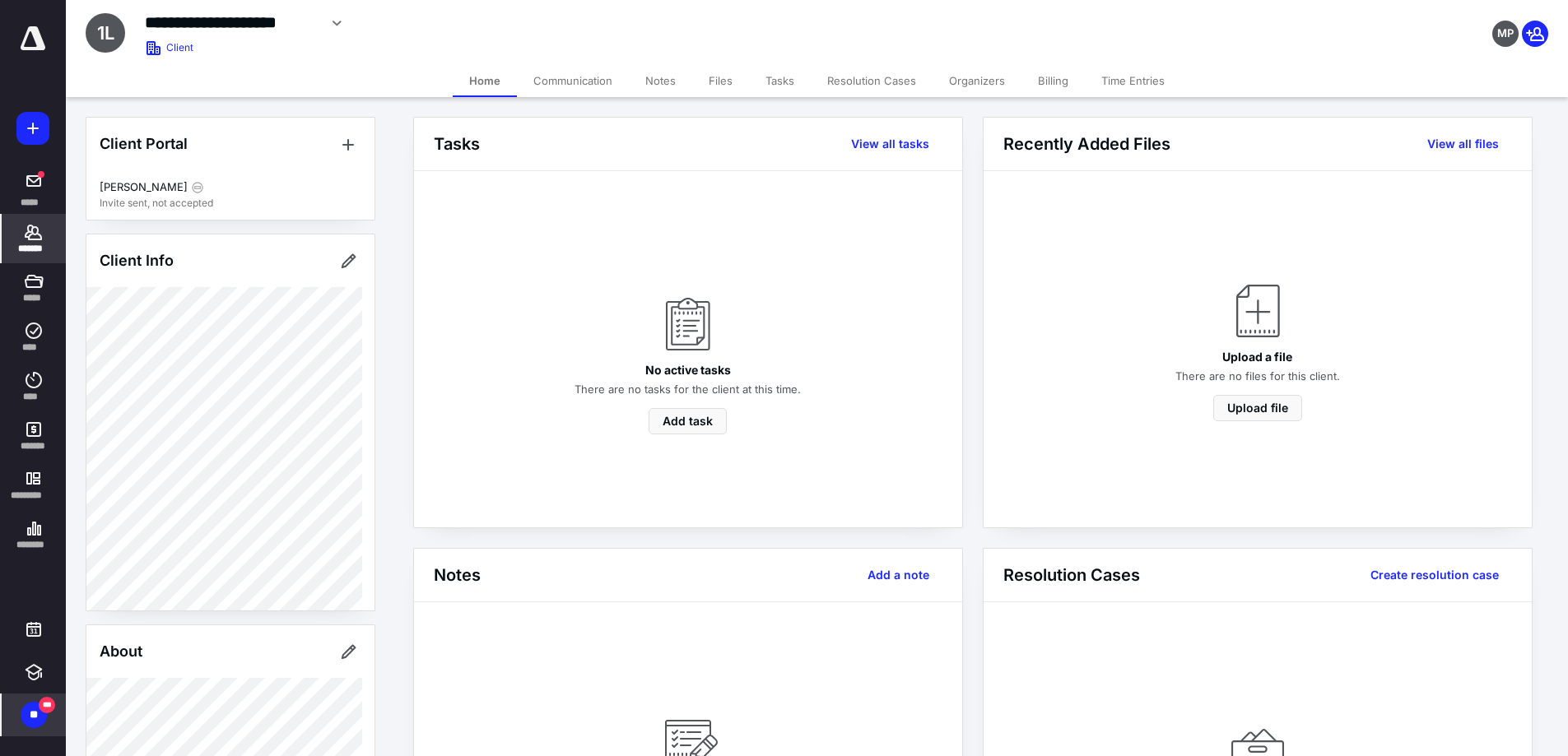 click on "*******" at bounding box center (34, 248) 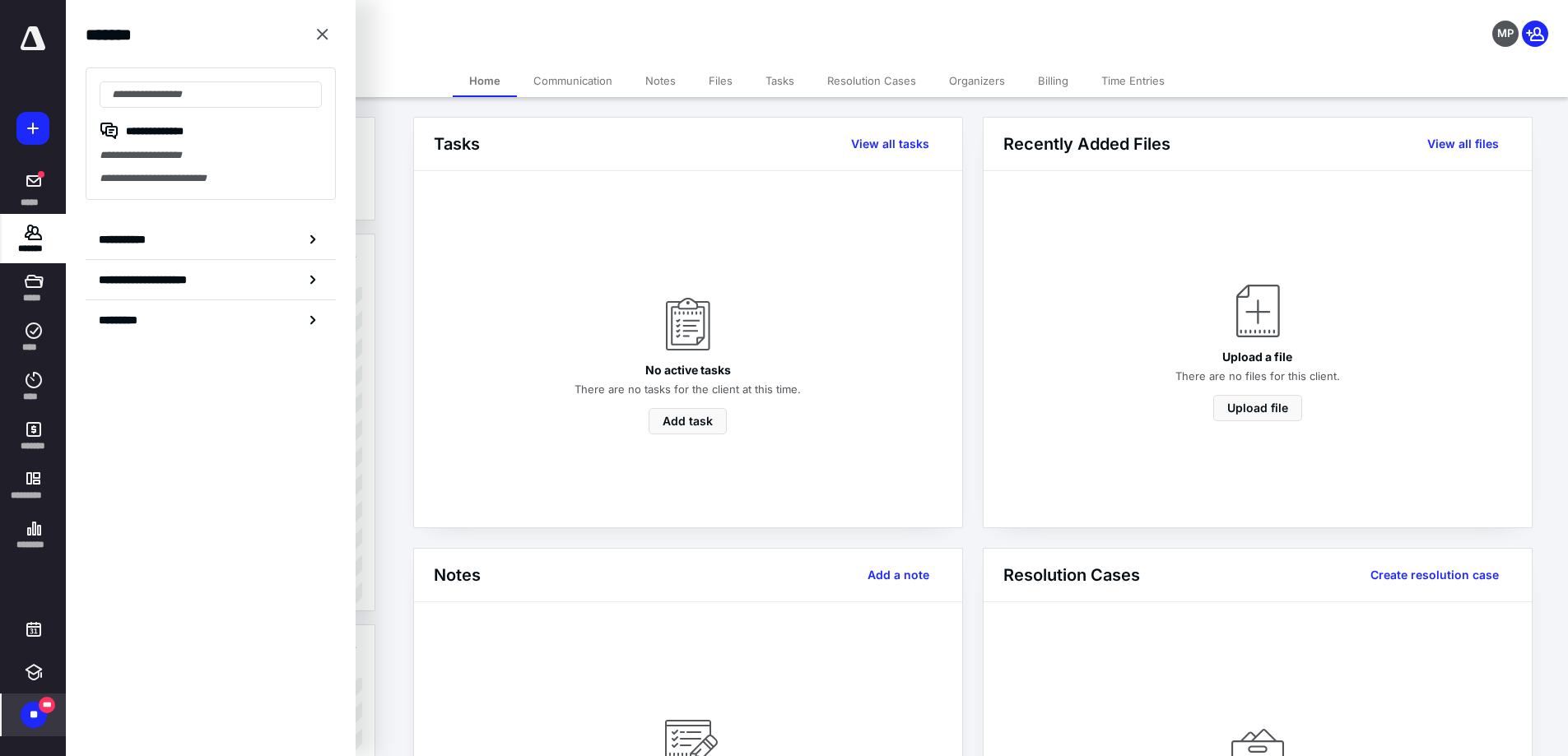 click on "**********" at bounding box center [126, 239] 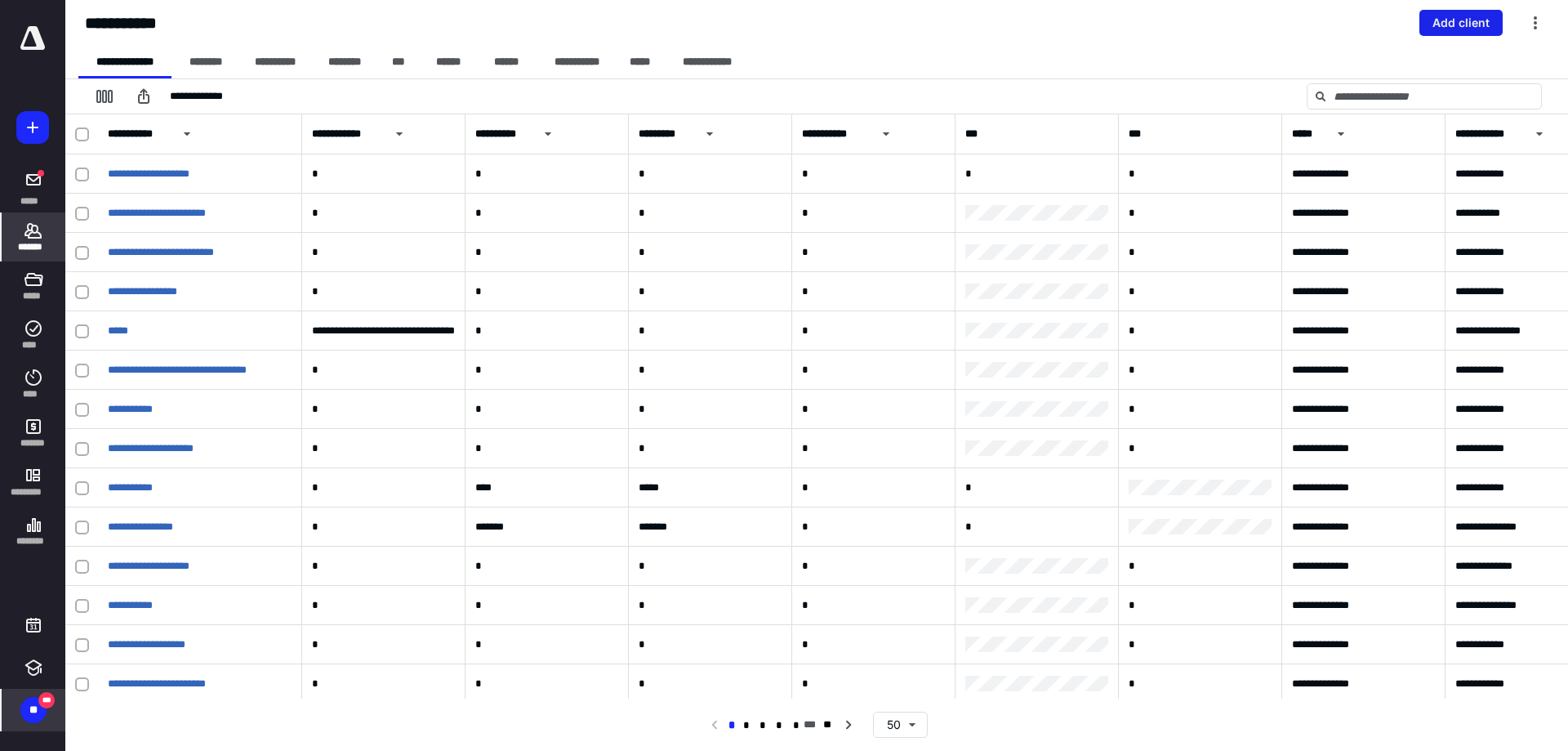 click on "Add client" at bounding box center [1461, 23] 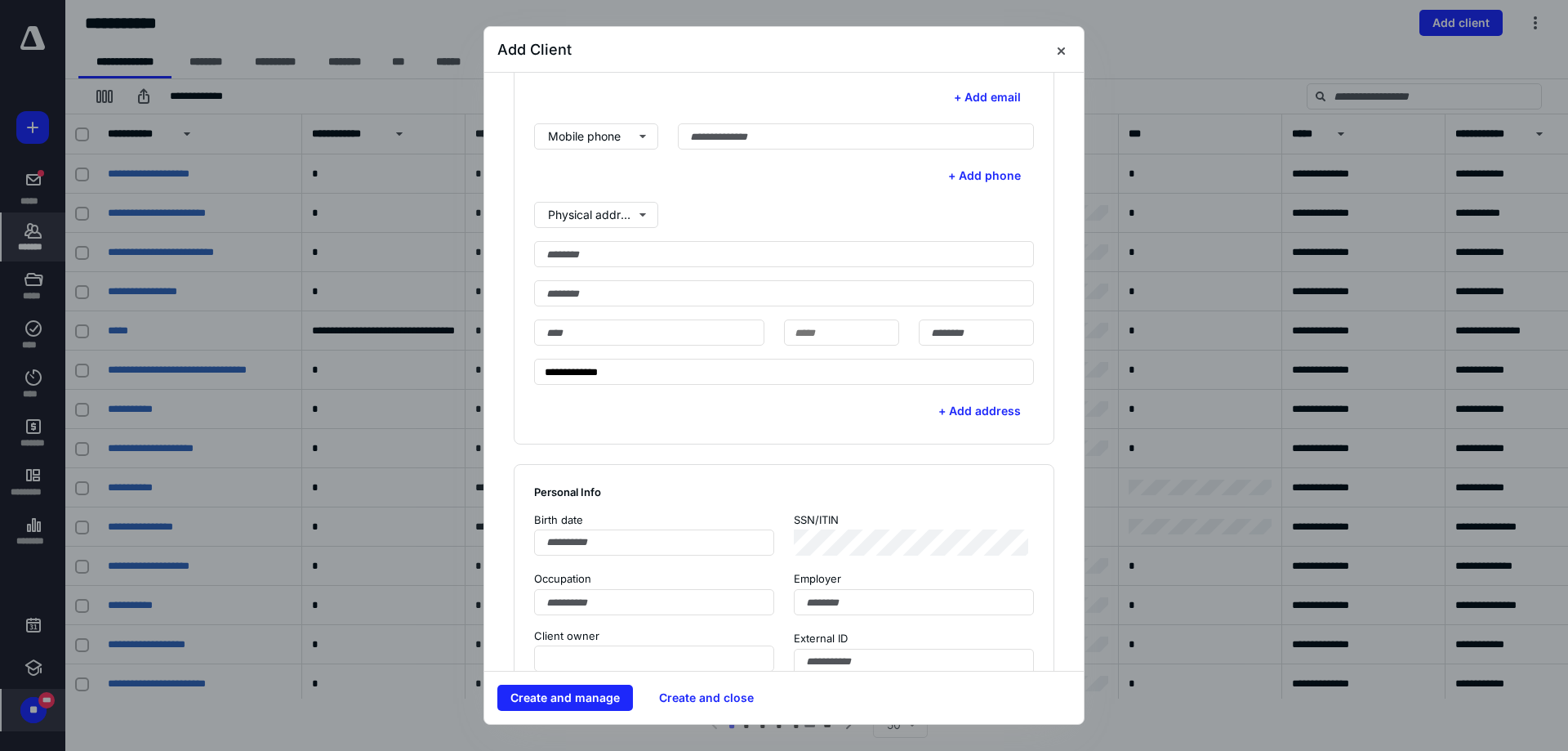 scroll, scrollTop: 0, scrollLeft: 0, axis: both 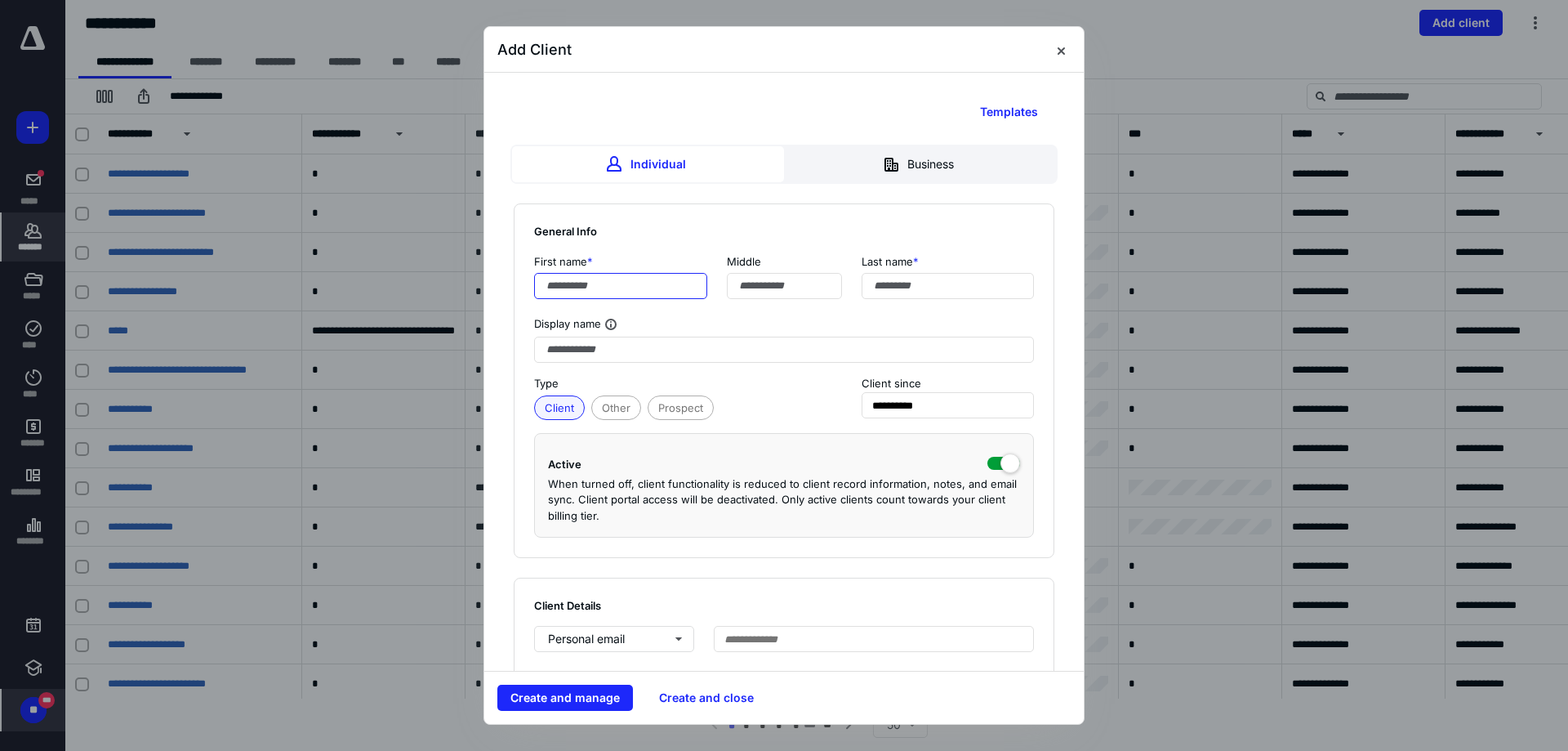 click at bounding box center (621, 286) 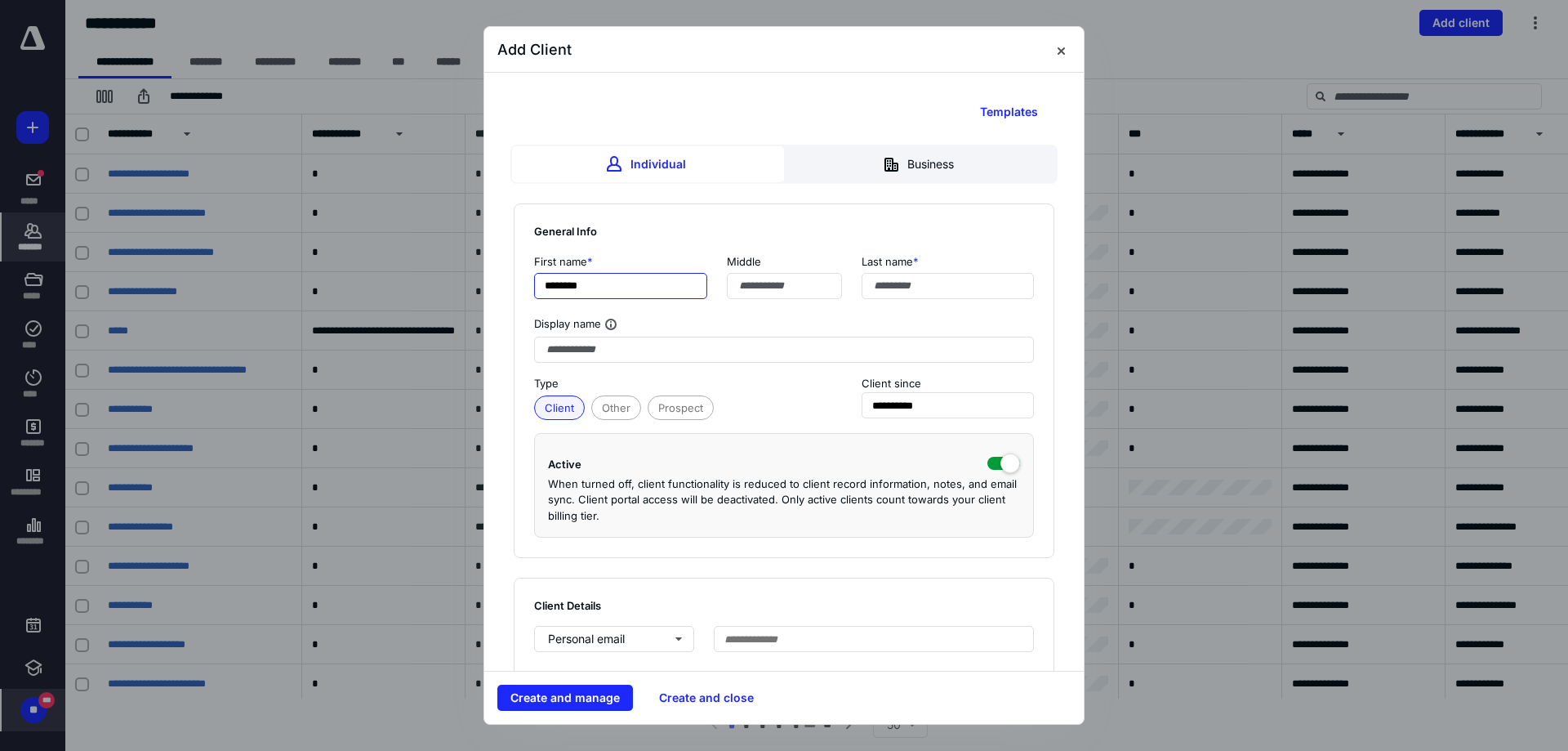 type on "********" 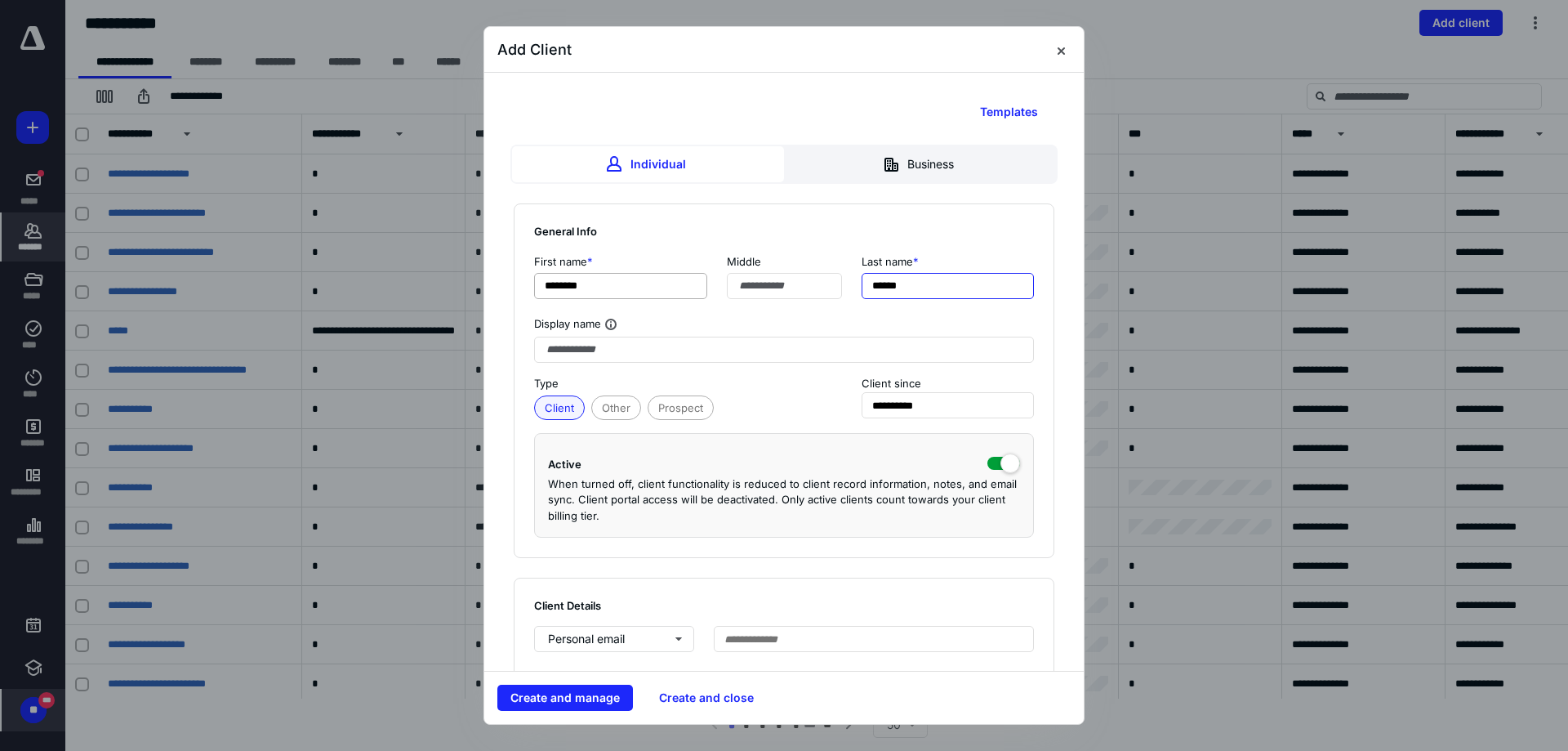 type on "******" 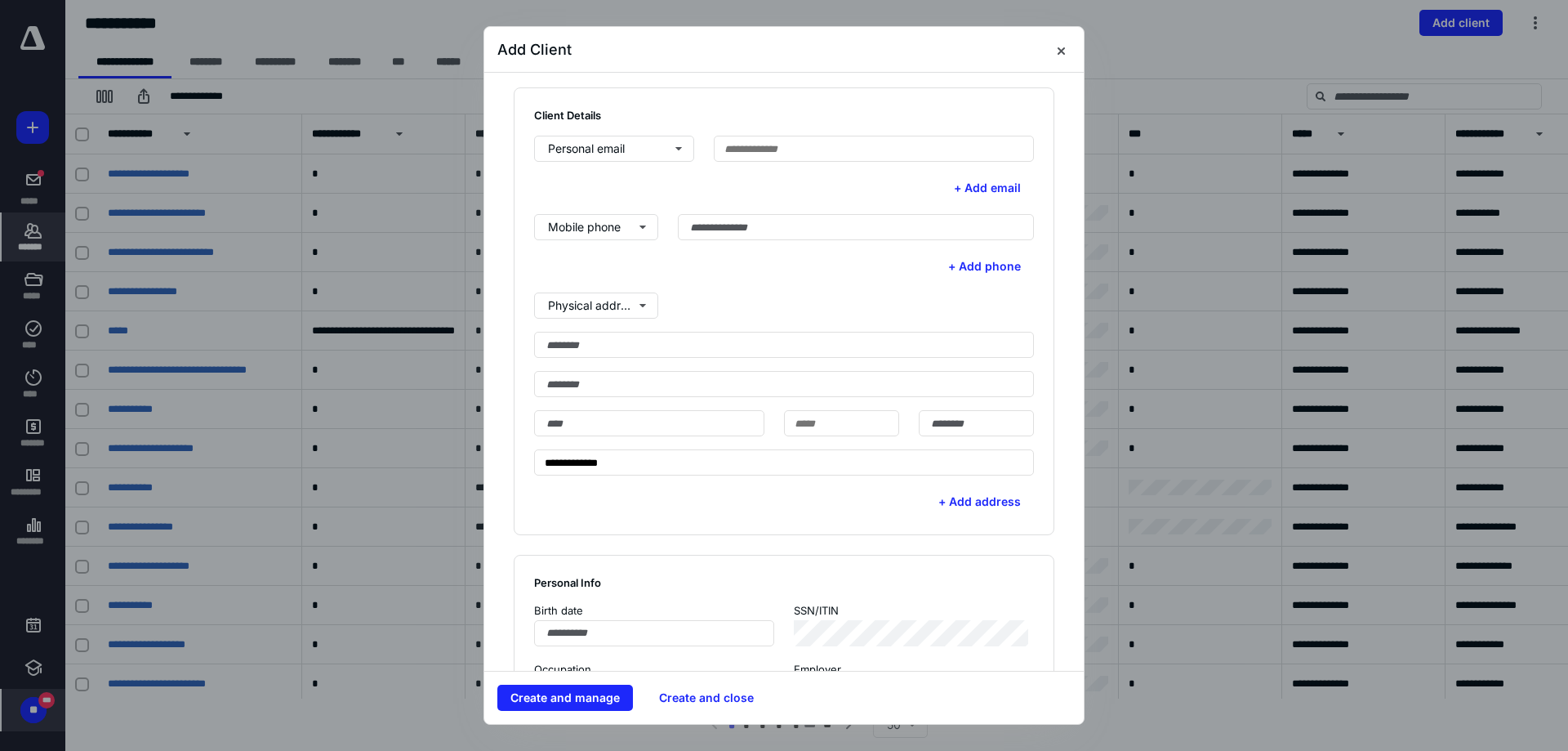 scroll, scrollTop: 817, scrollLeft: 0, axis: vertical 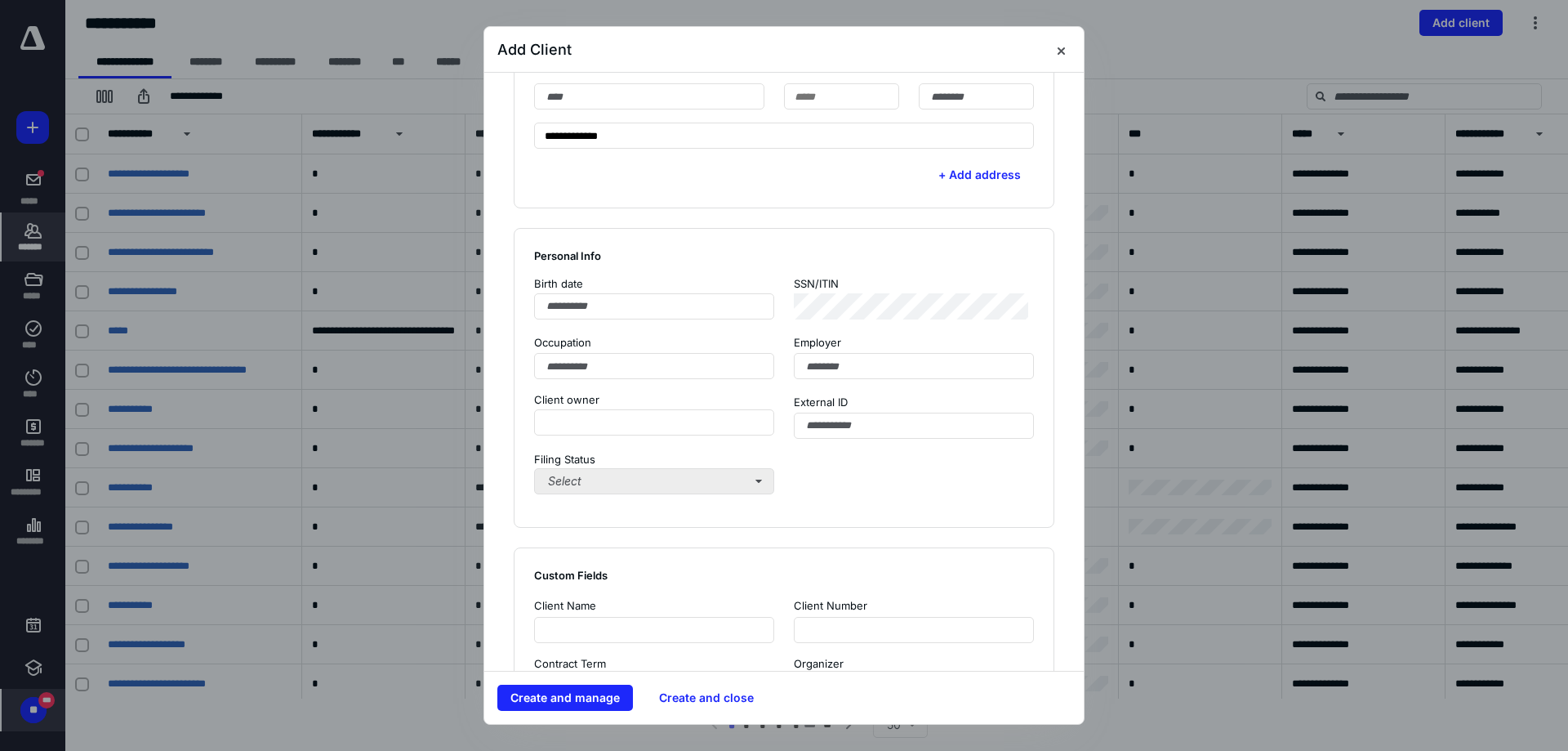 type on "**********" 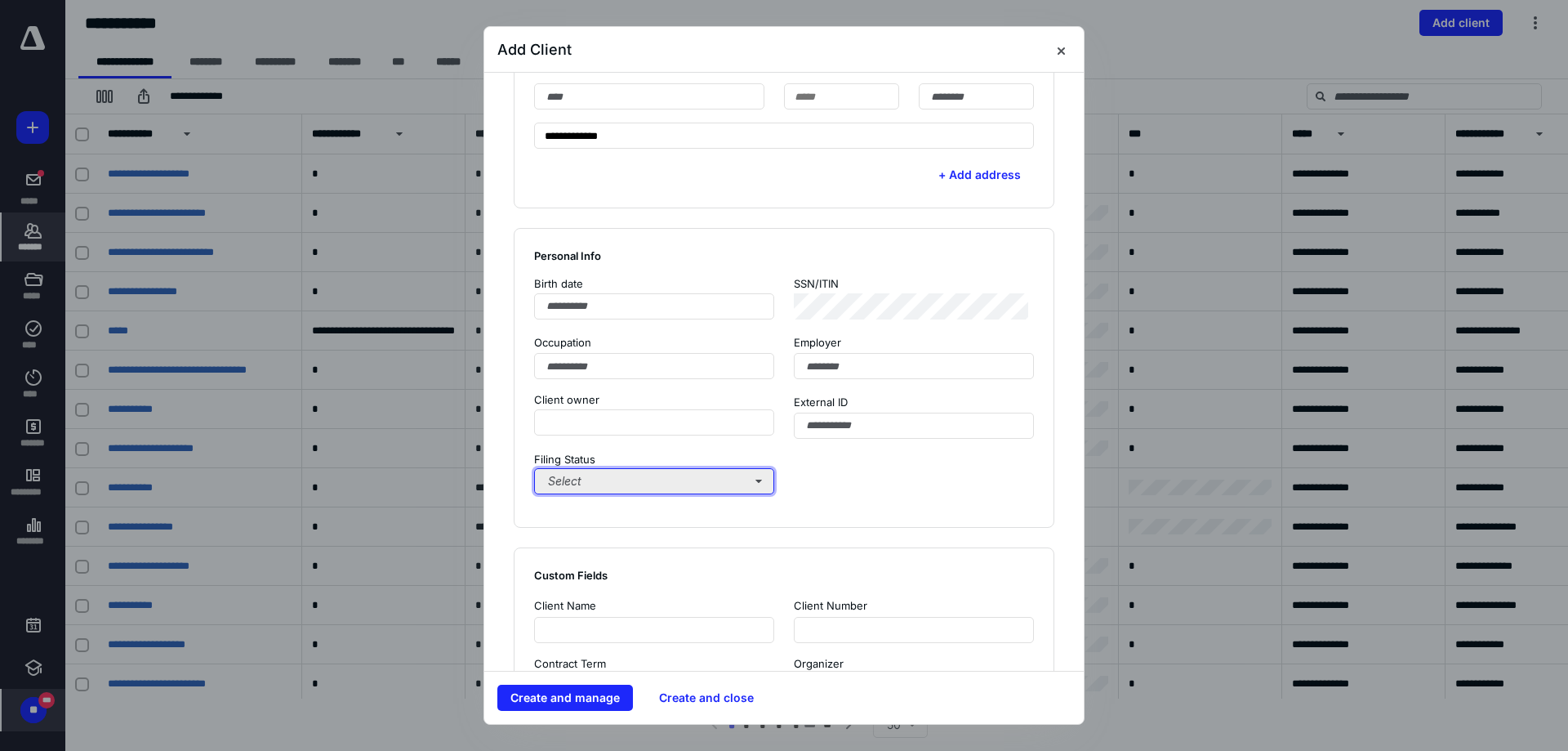 click on "Select" at bounding box center [654, 481] 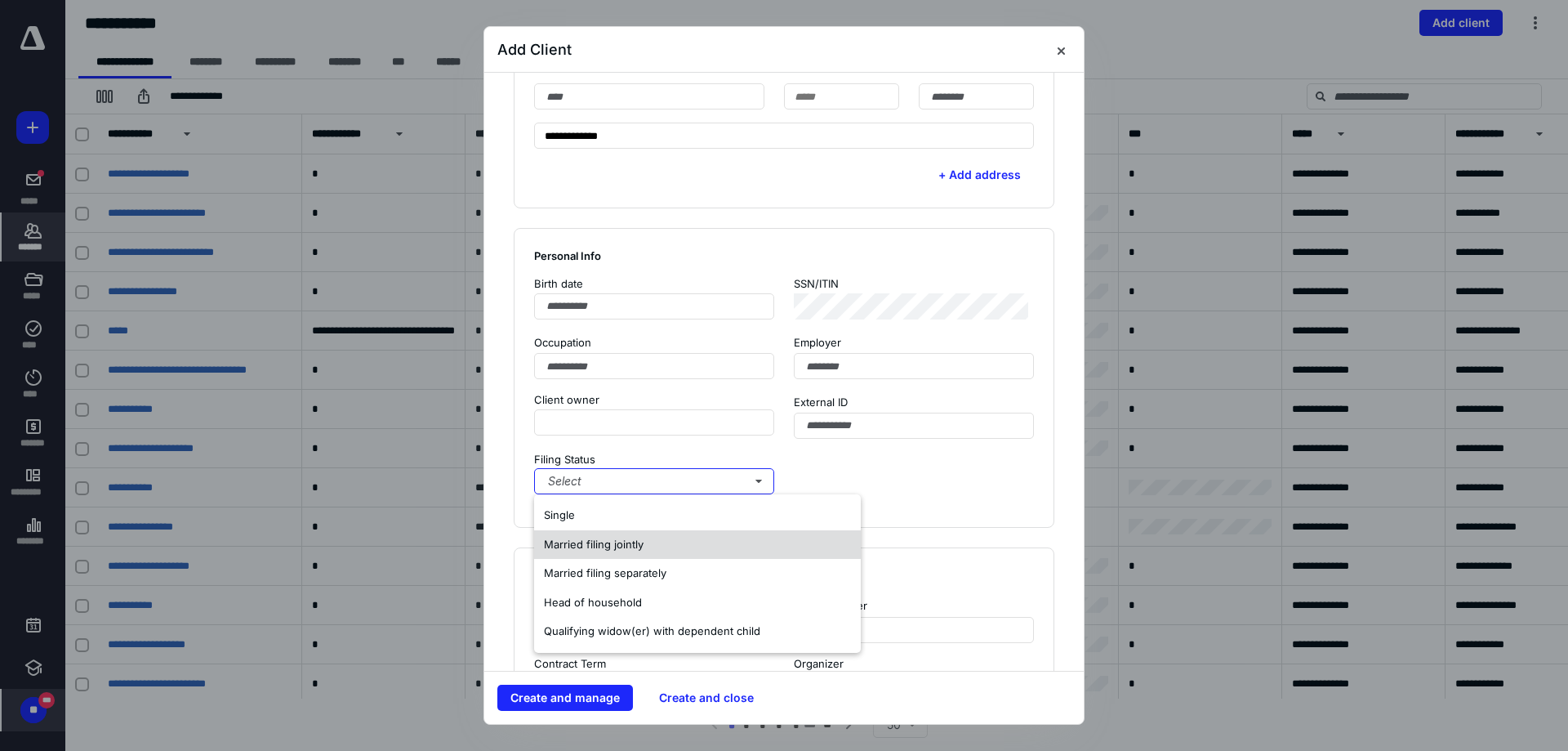 click on "Married filing jointly" at bounding box center [697, 545] 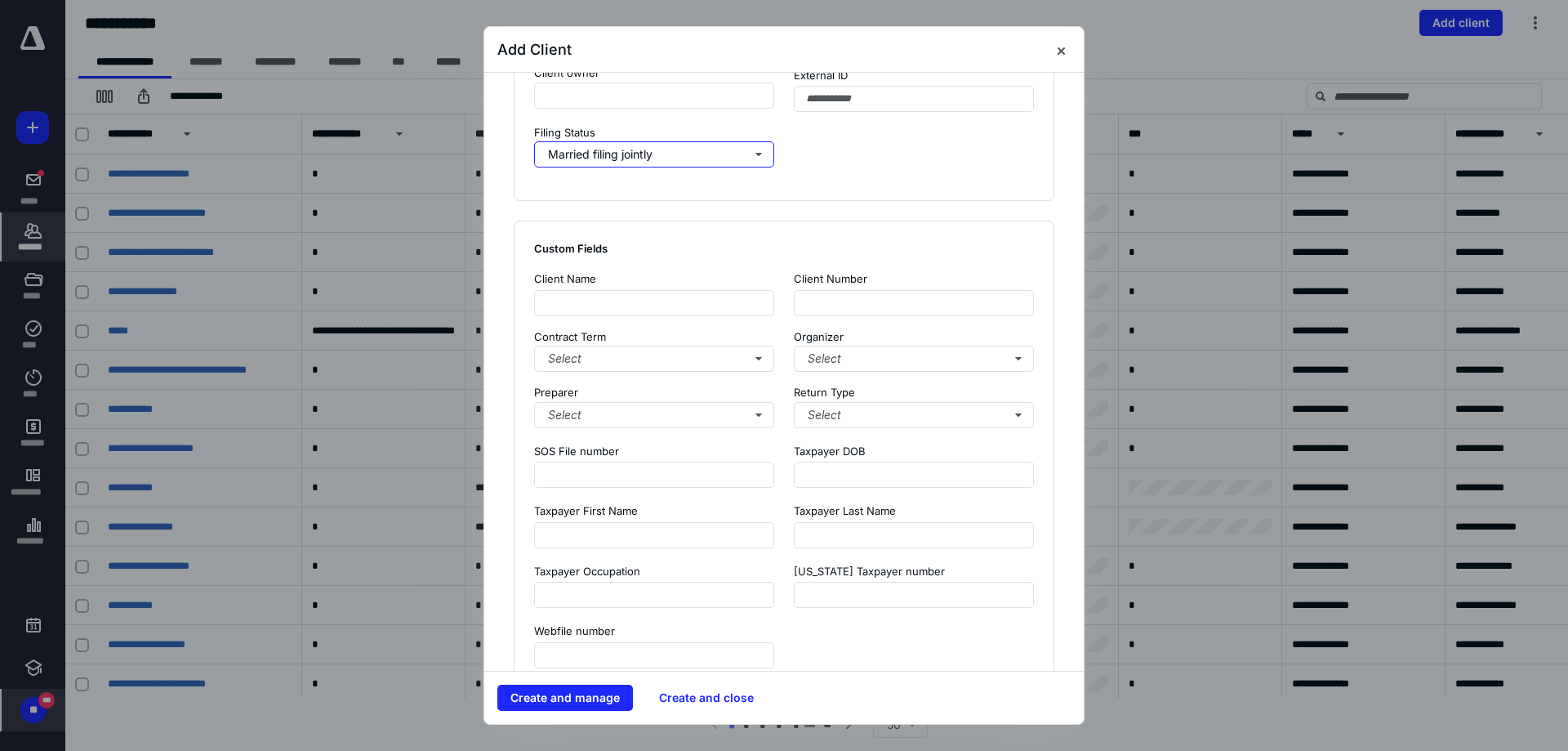 scroll, scrollTop: 817, scrollLeft: 0, axis: vertical 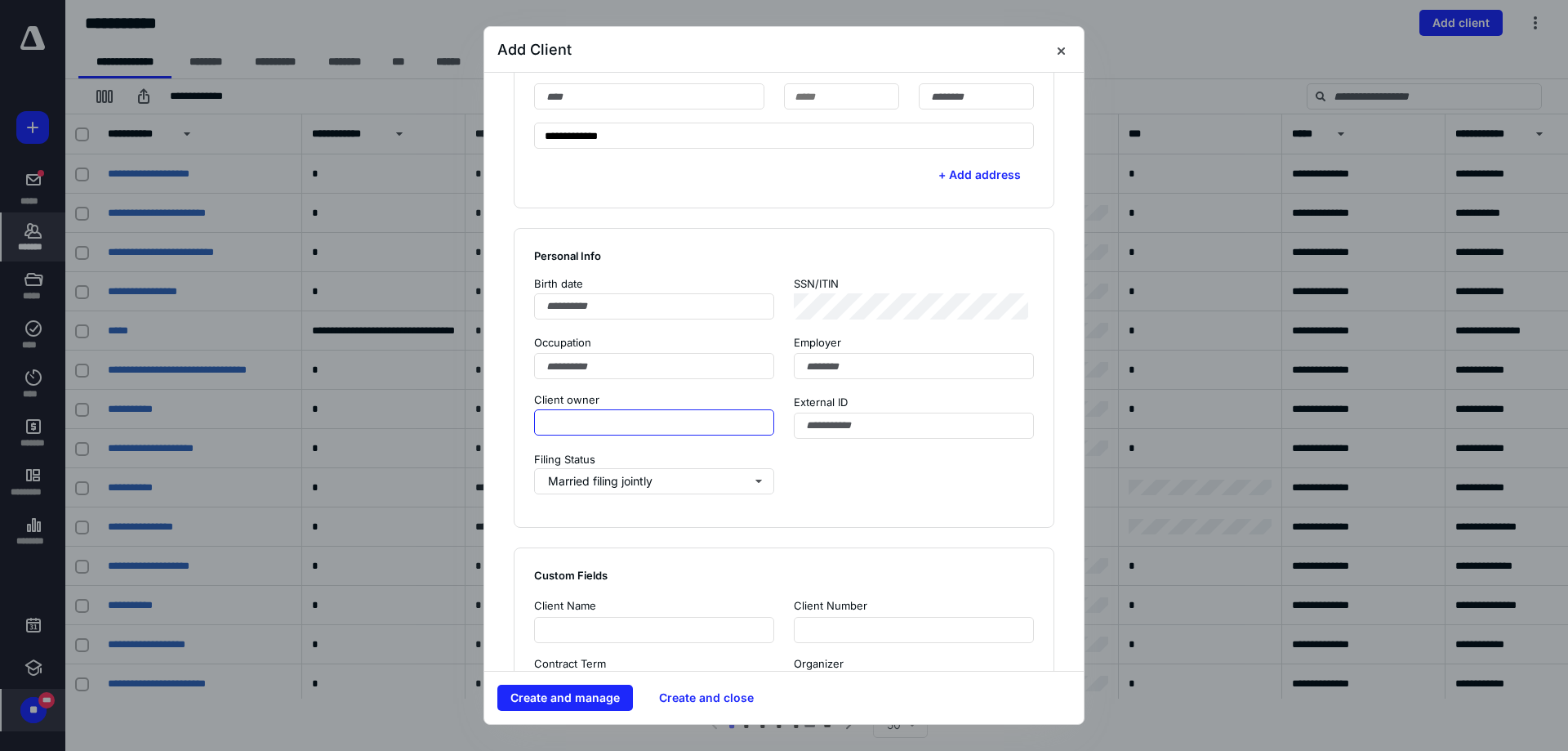 click at bounding box center (654, 422) 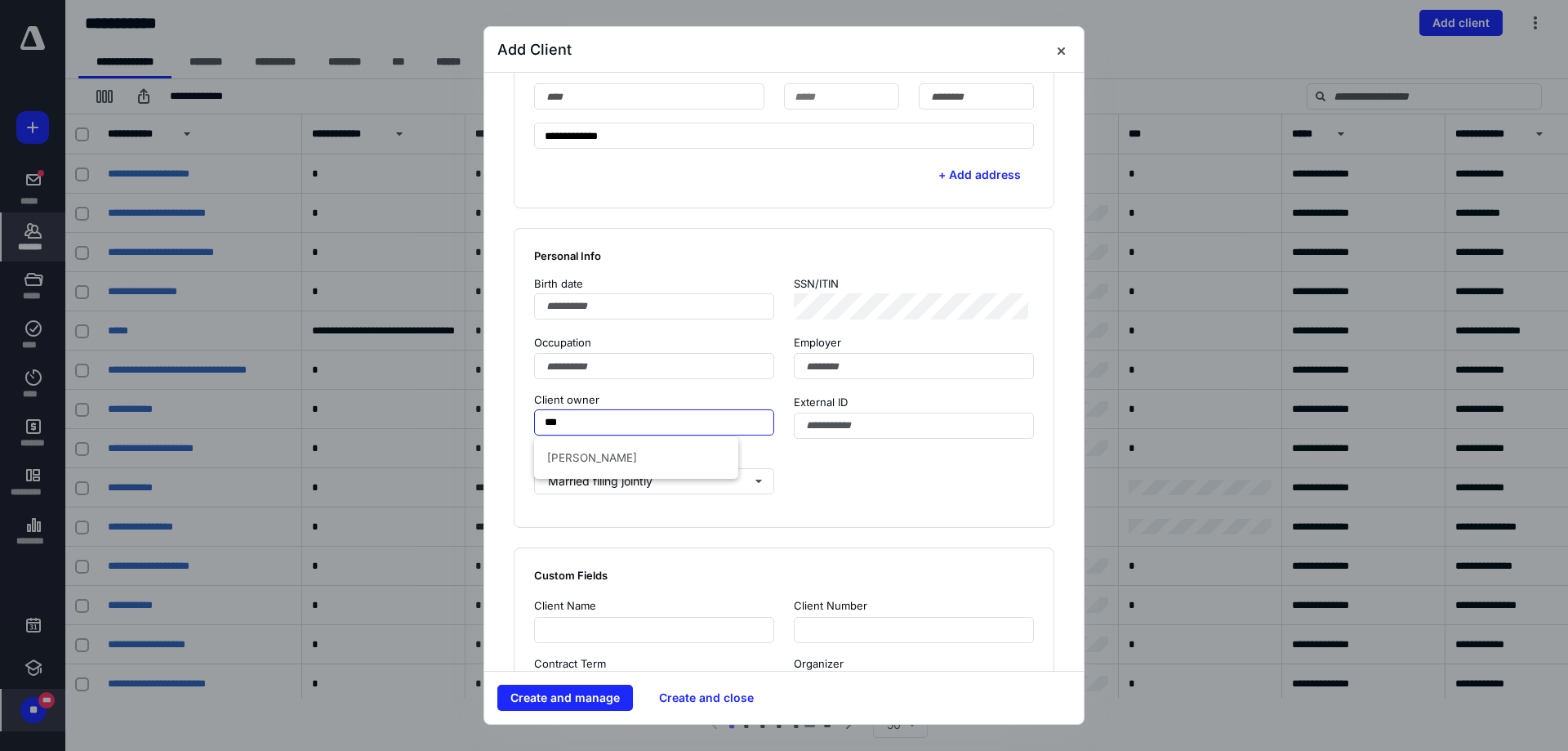 click on "Deanna Tolleson" at bounding box center (636, 458) 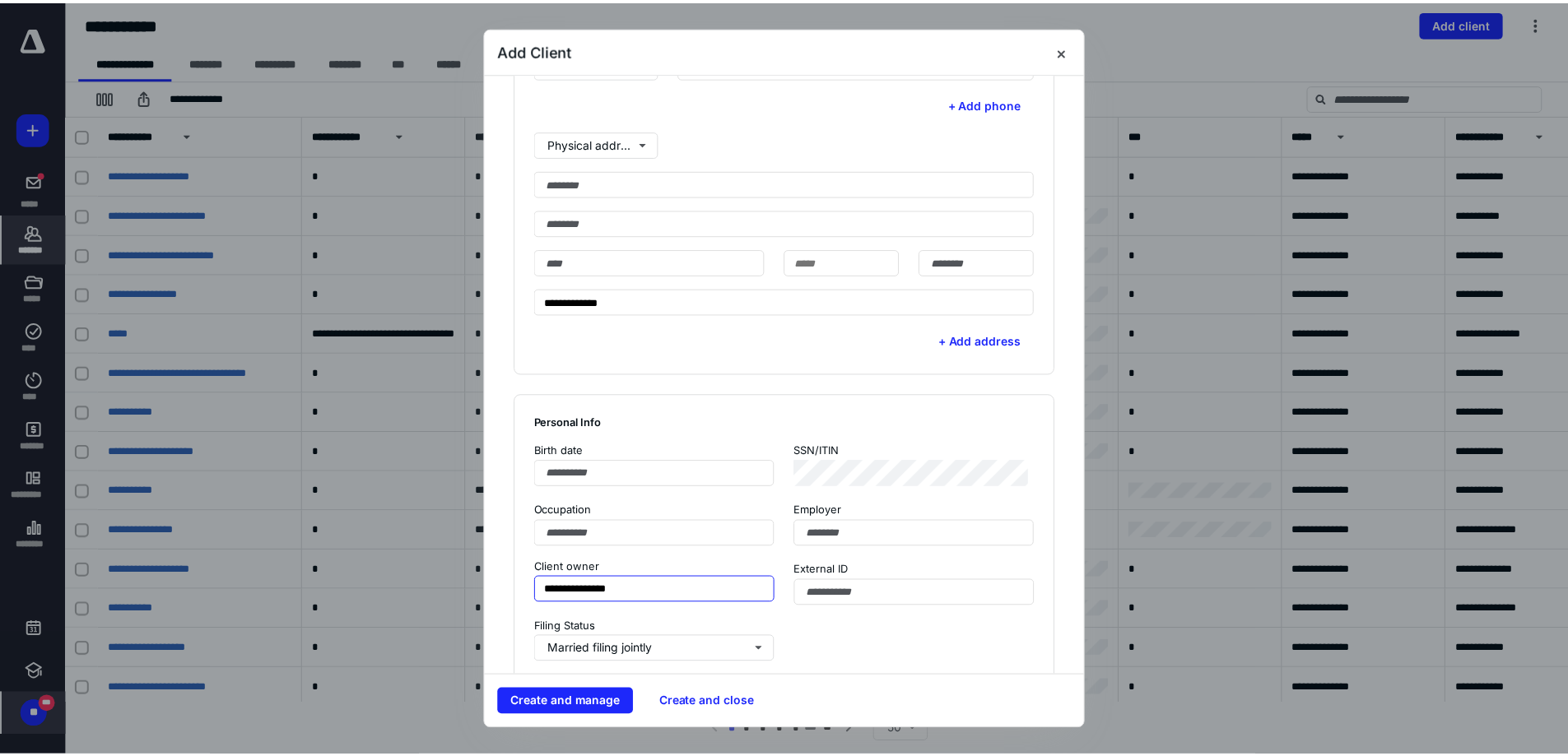 scroll, scrollTop: 823, scrollLeft: 0, axis: vertical 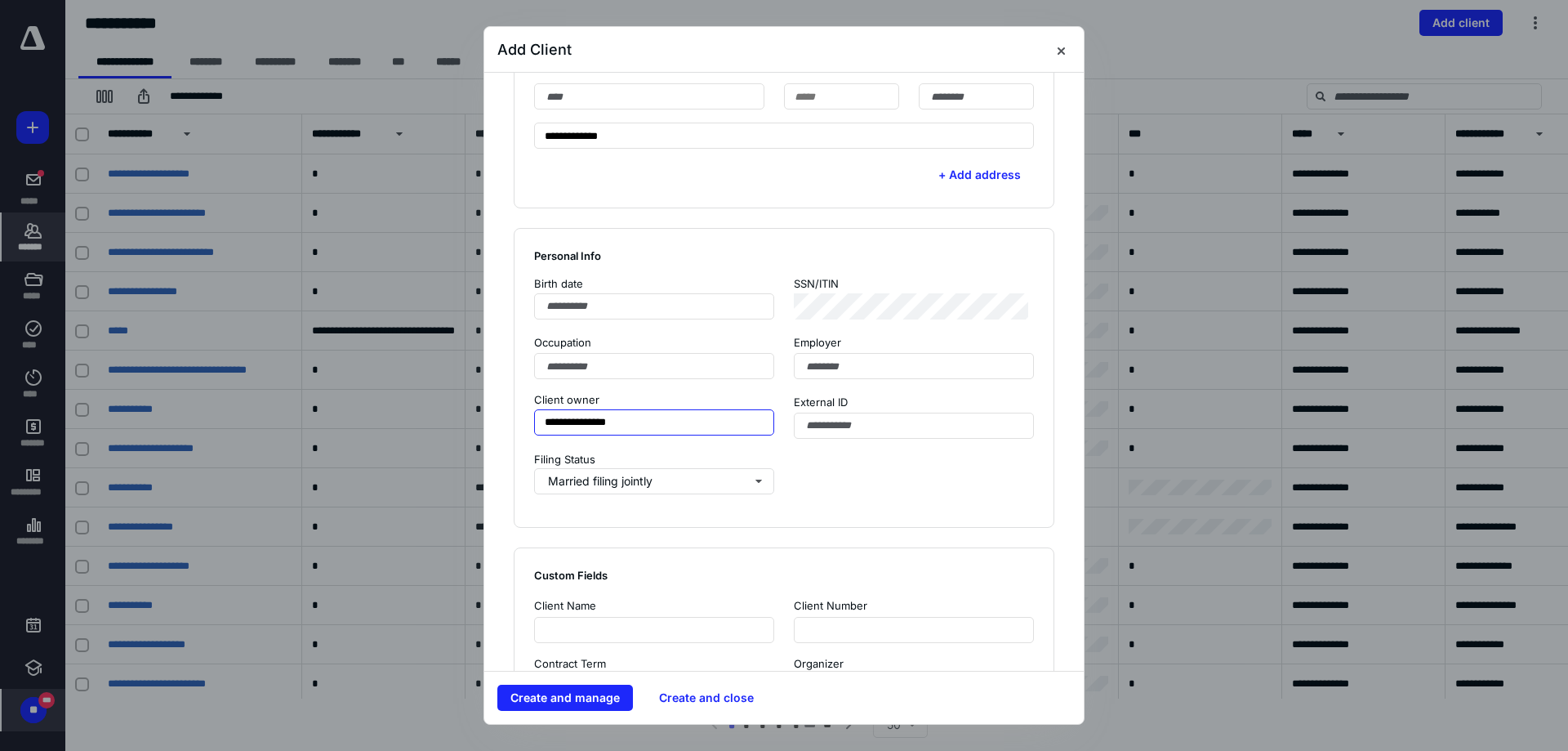 type on "**********" 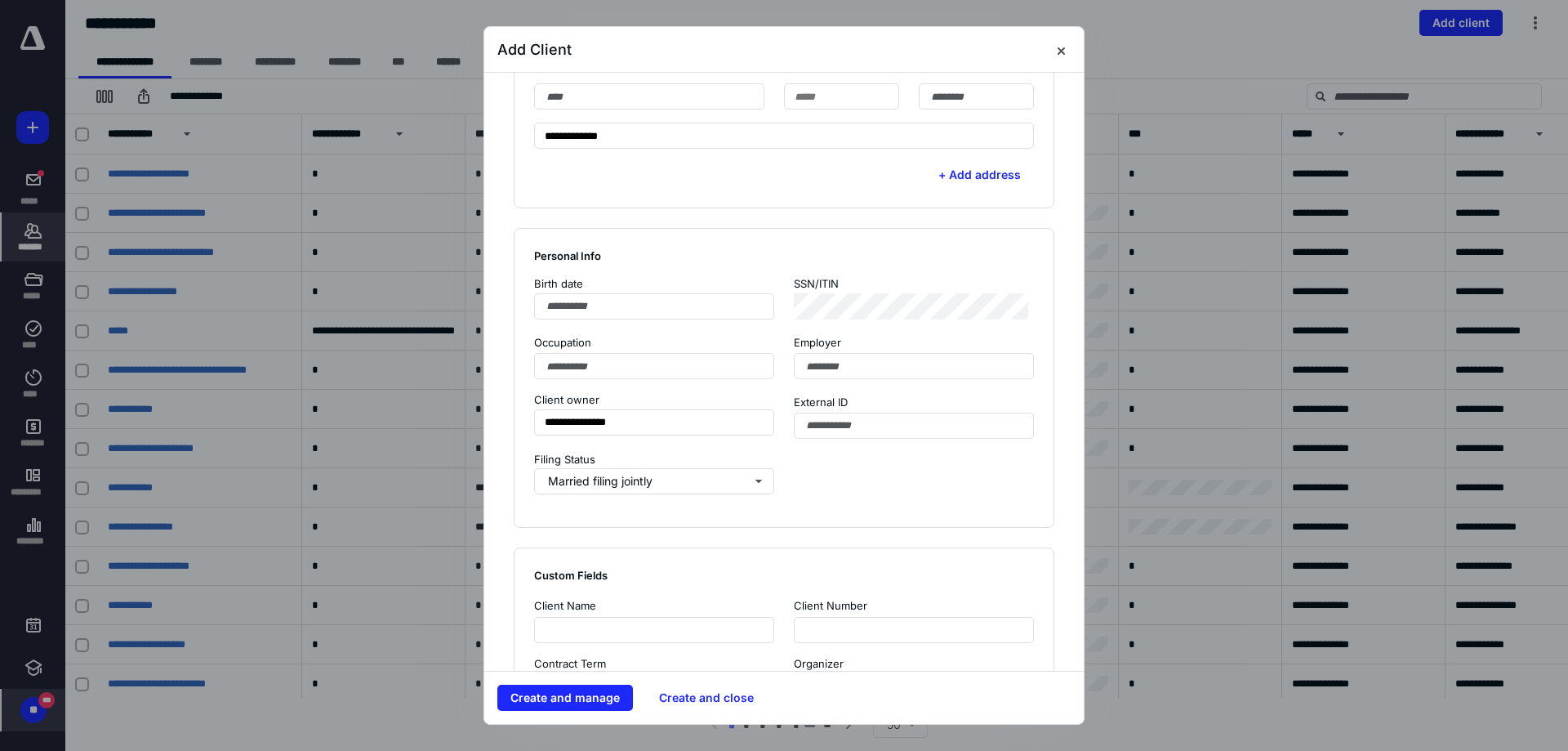 click at bounding box center [1061, 50] 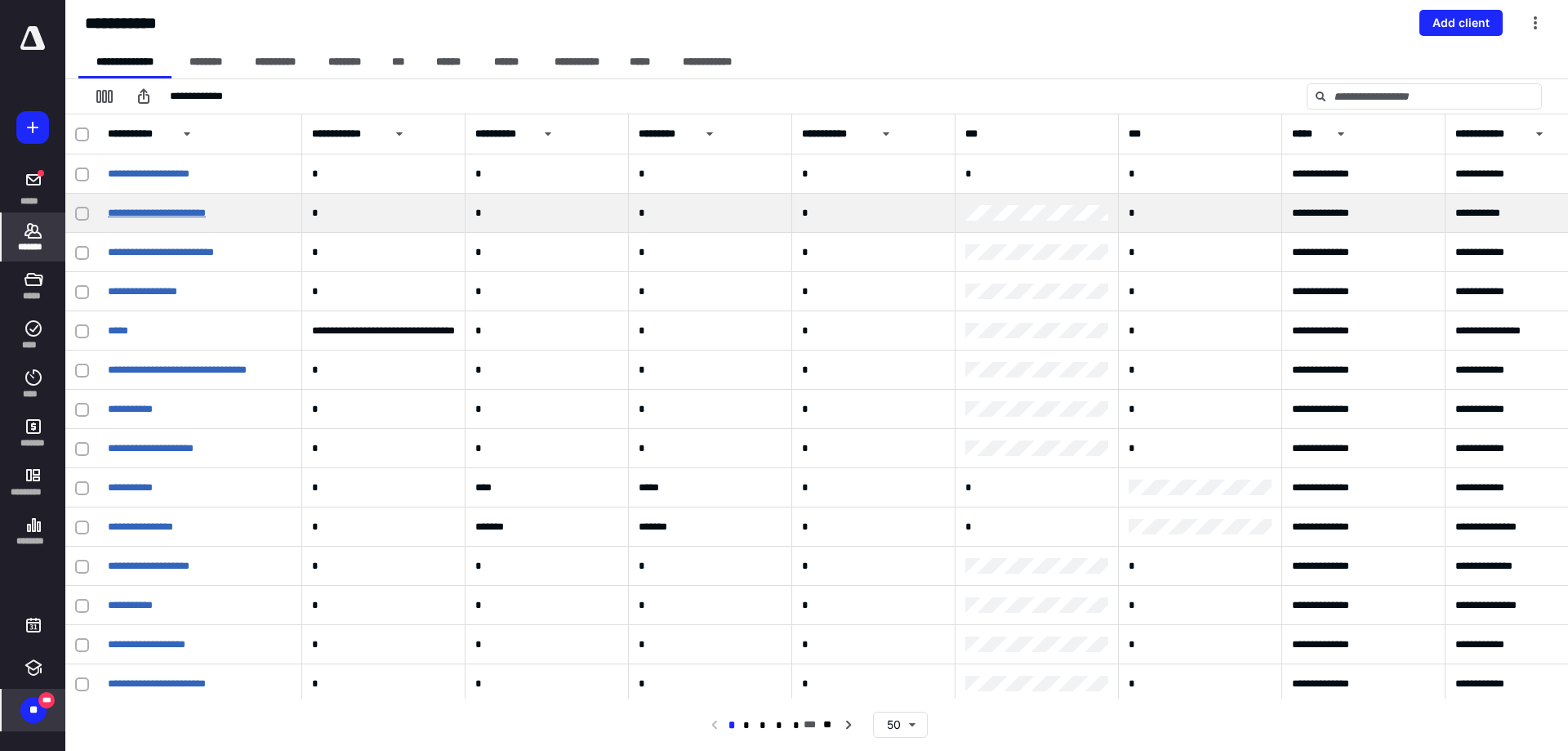 click on "**********" at bounding box center [157, 212] 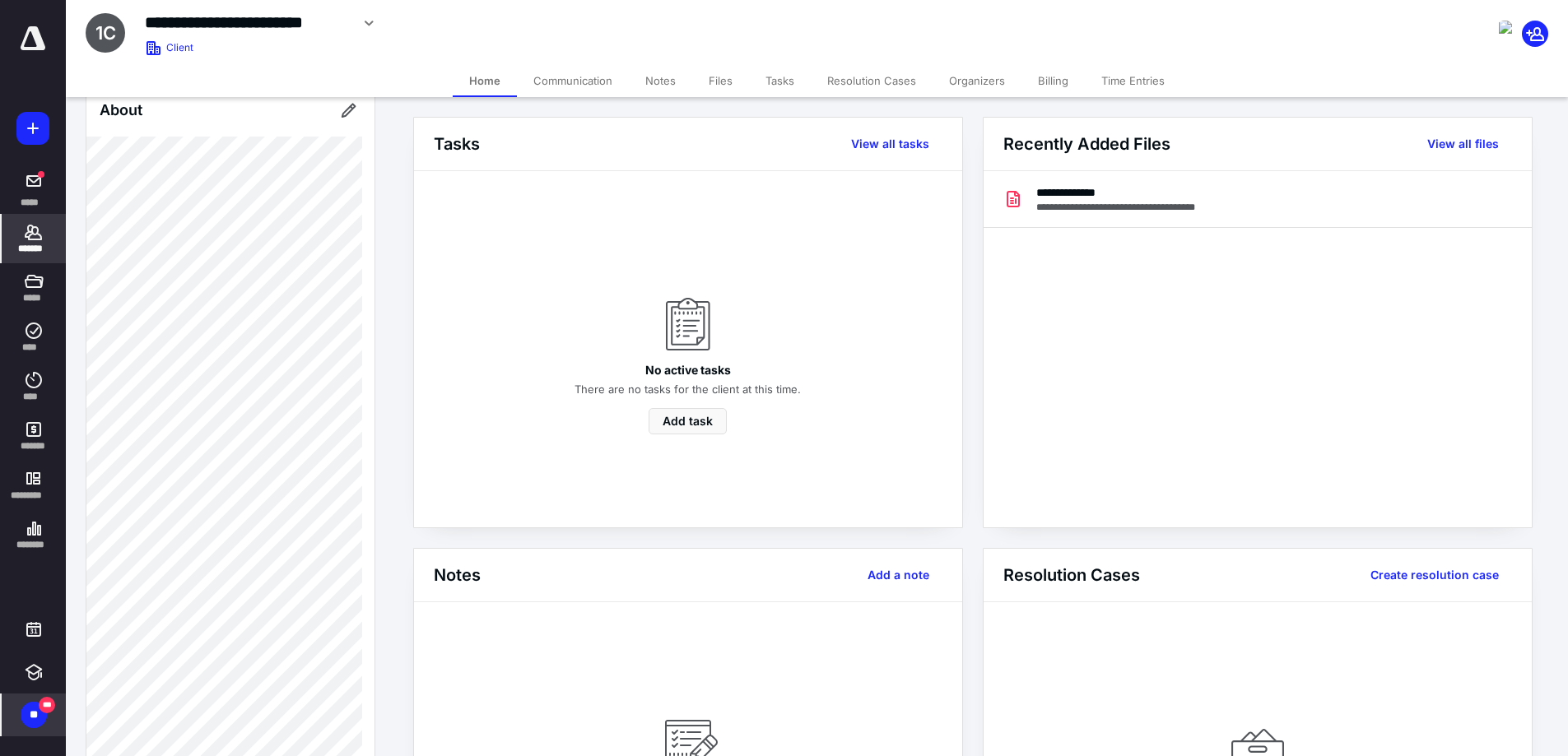 scroll, scrollTop: 782, scrollLeft: 0, axis: vertical 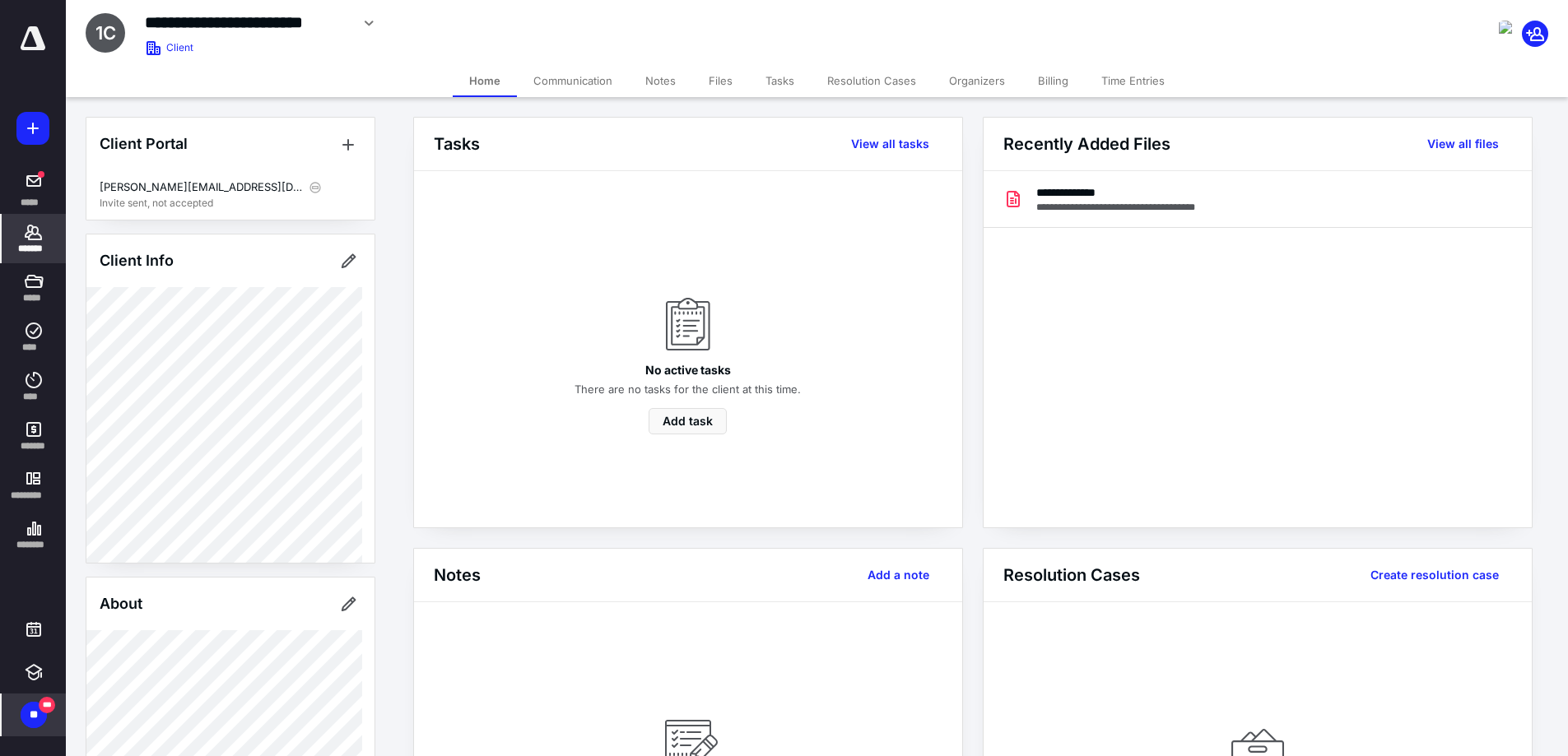 click 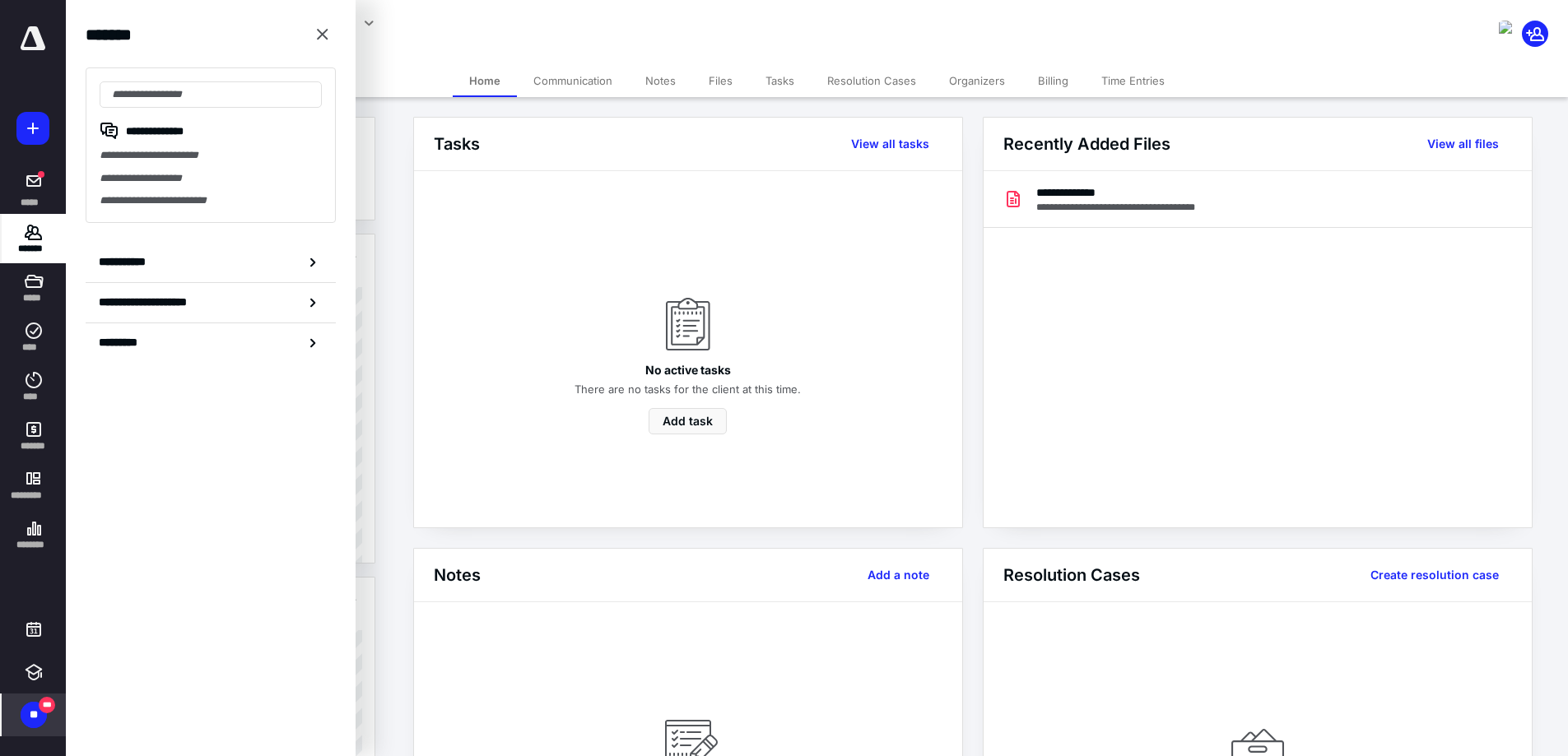click on "**********" at bounding box center [126, 262] 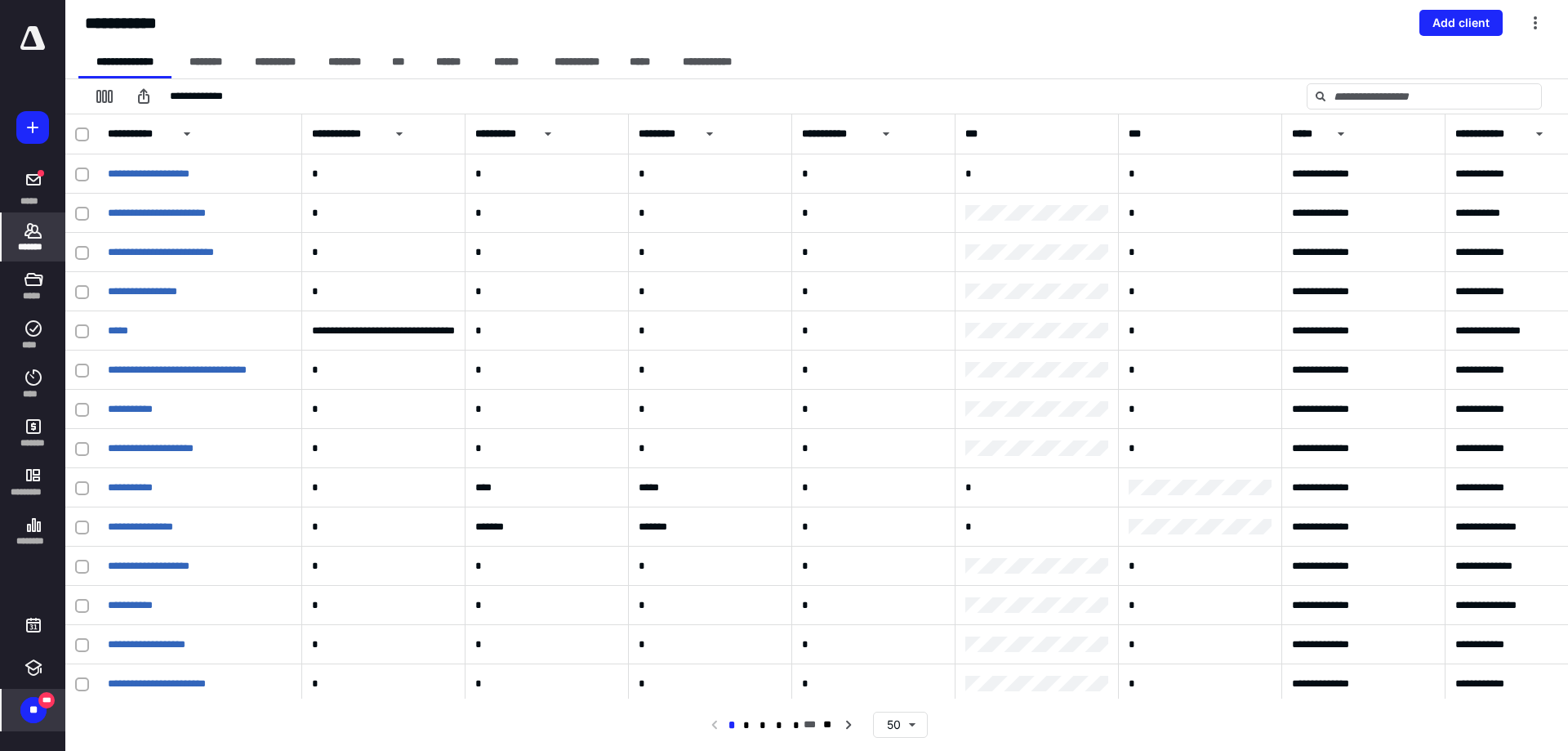 click on "**" at bounding box center (33, 710) 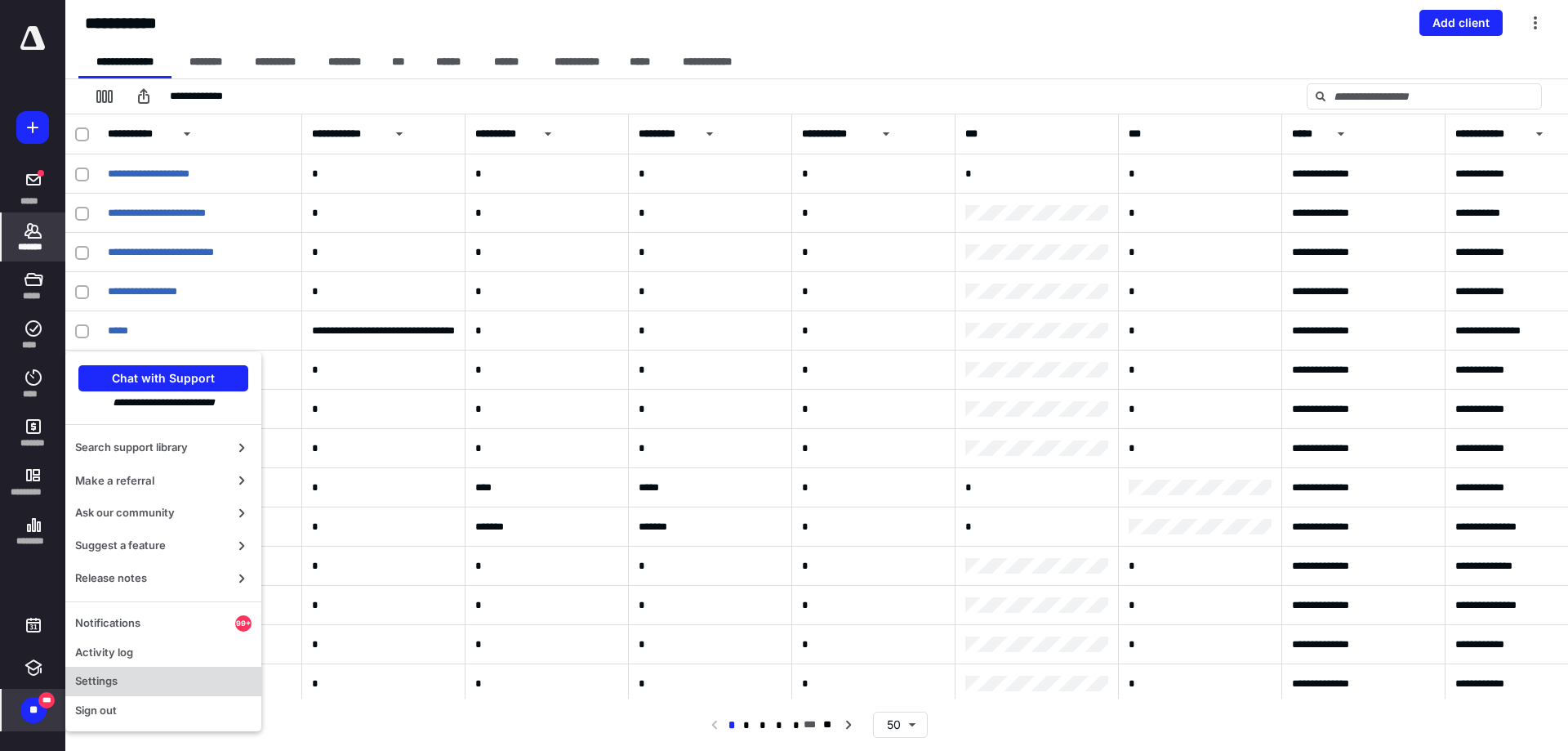 click on "Settings" at bounding box center [163, 682] 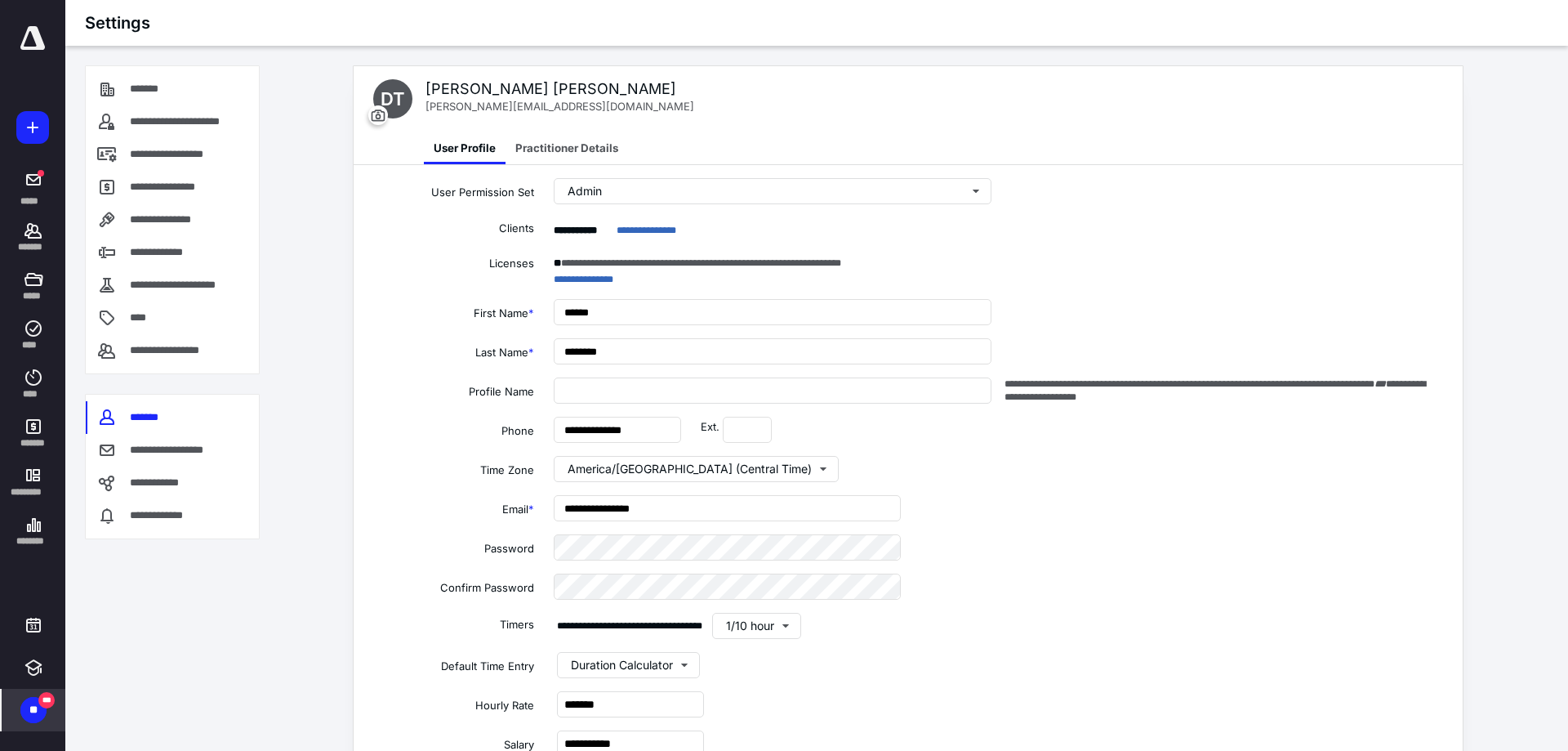 type on "**********" 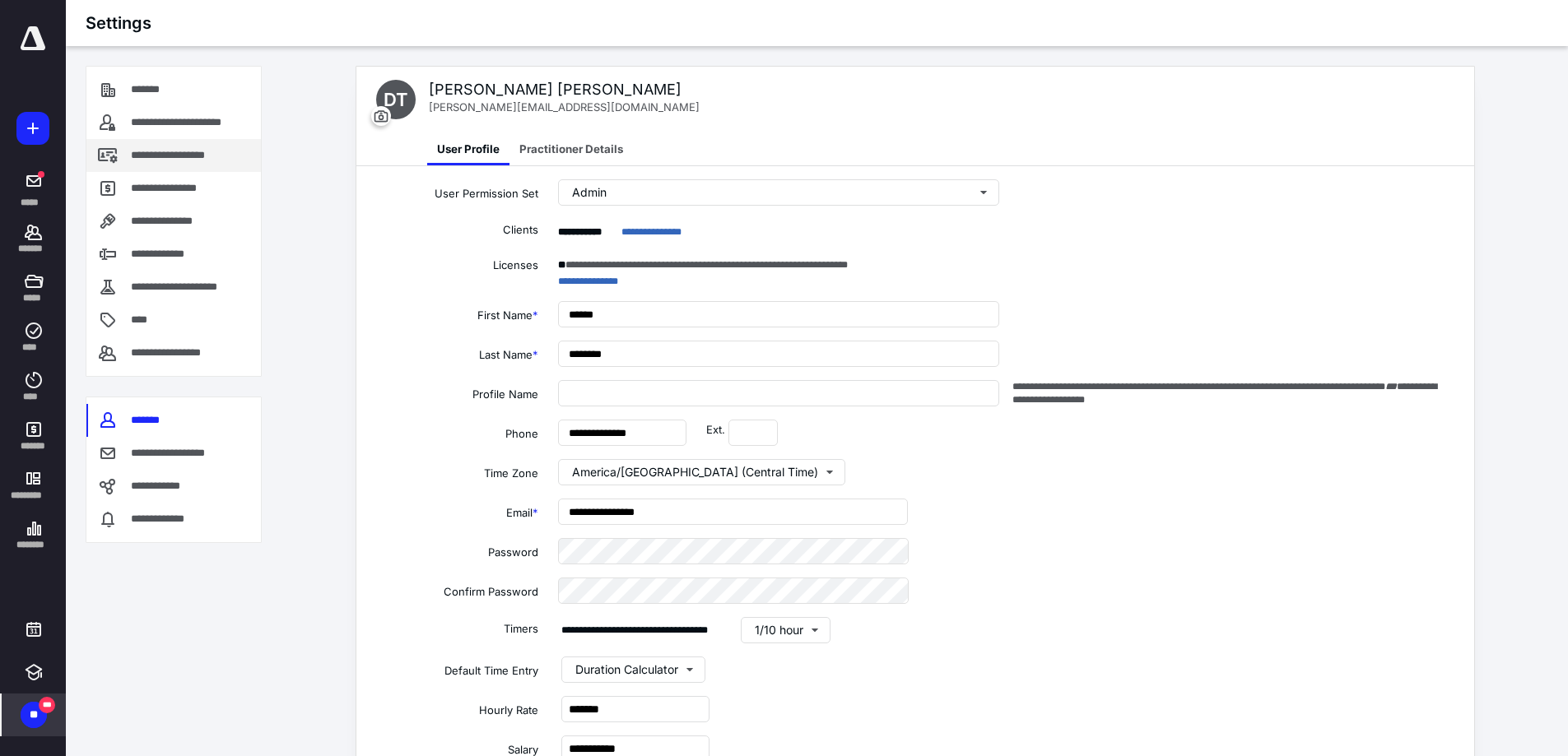 click on "**********" at bounding box center (186, 155) 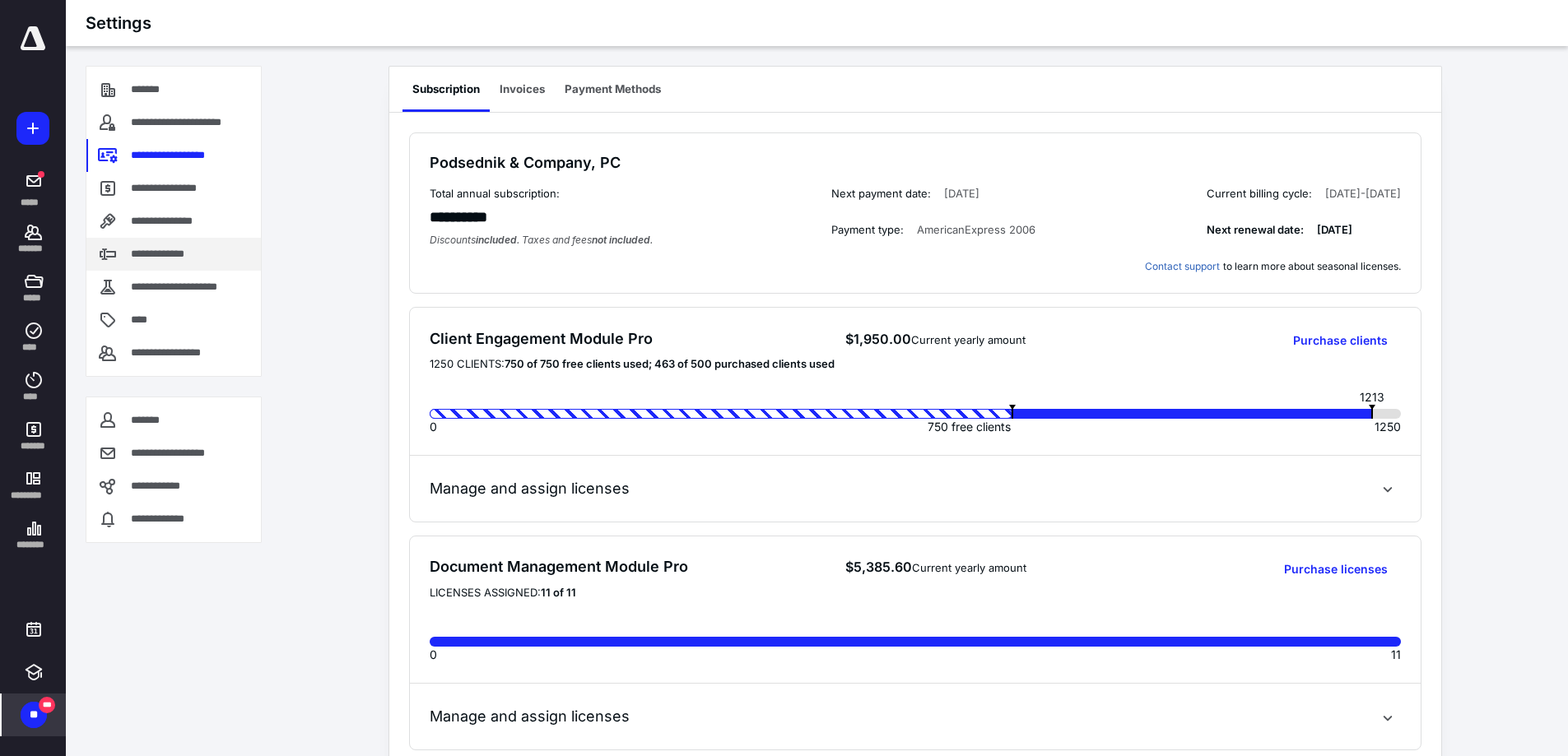 click on "**********" at bounding box center [166, 254] 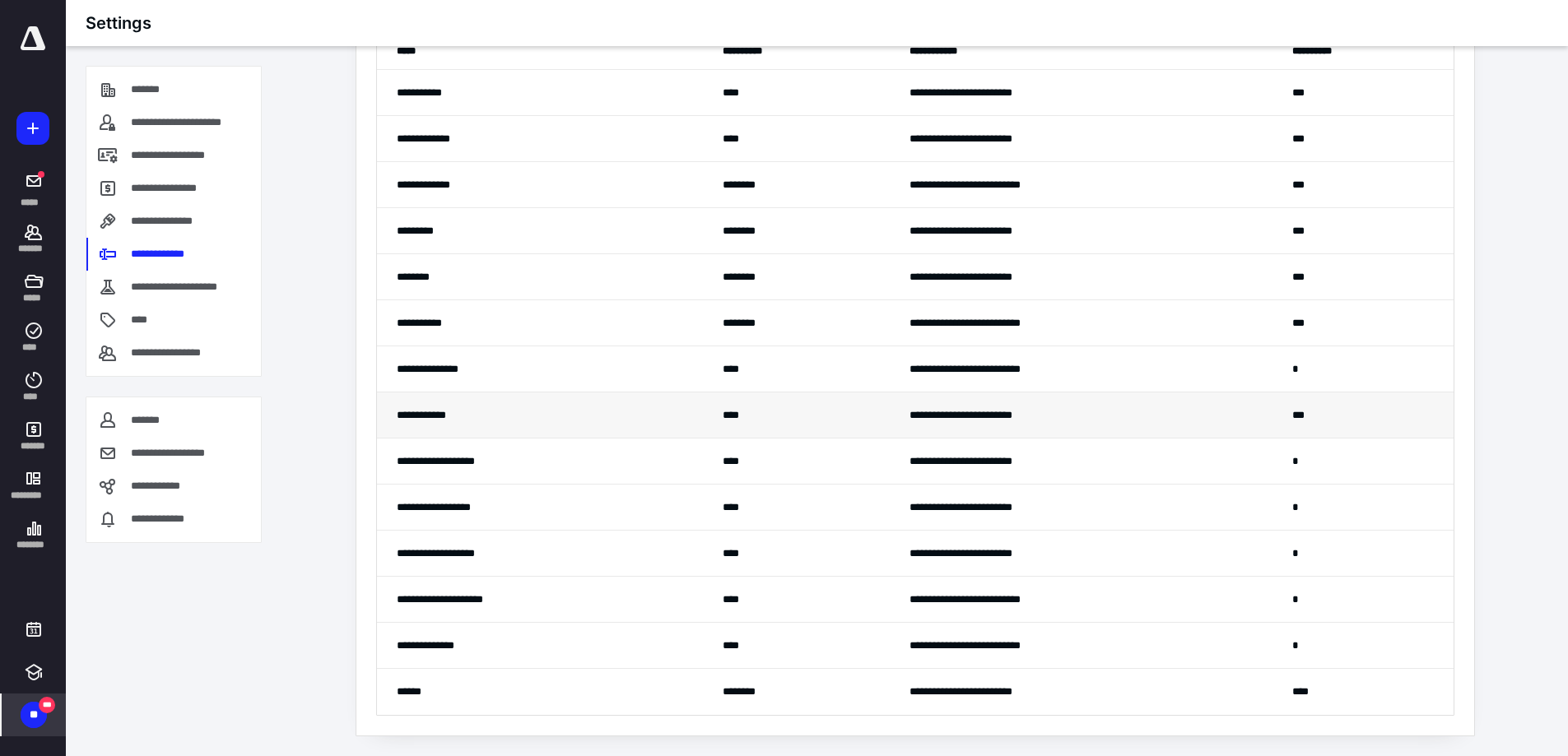 scroll, scrollTop: 0, scrollLeft: 0, axis: both 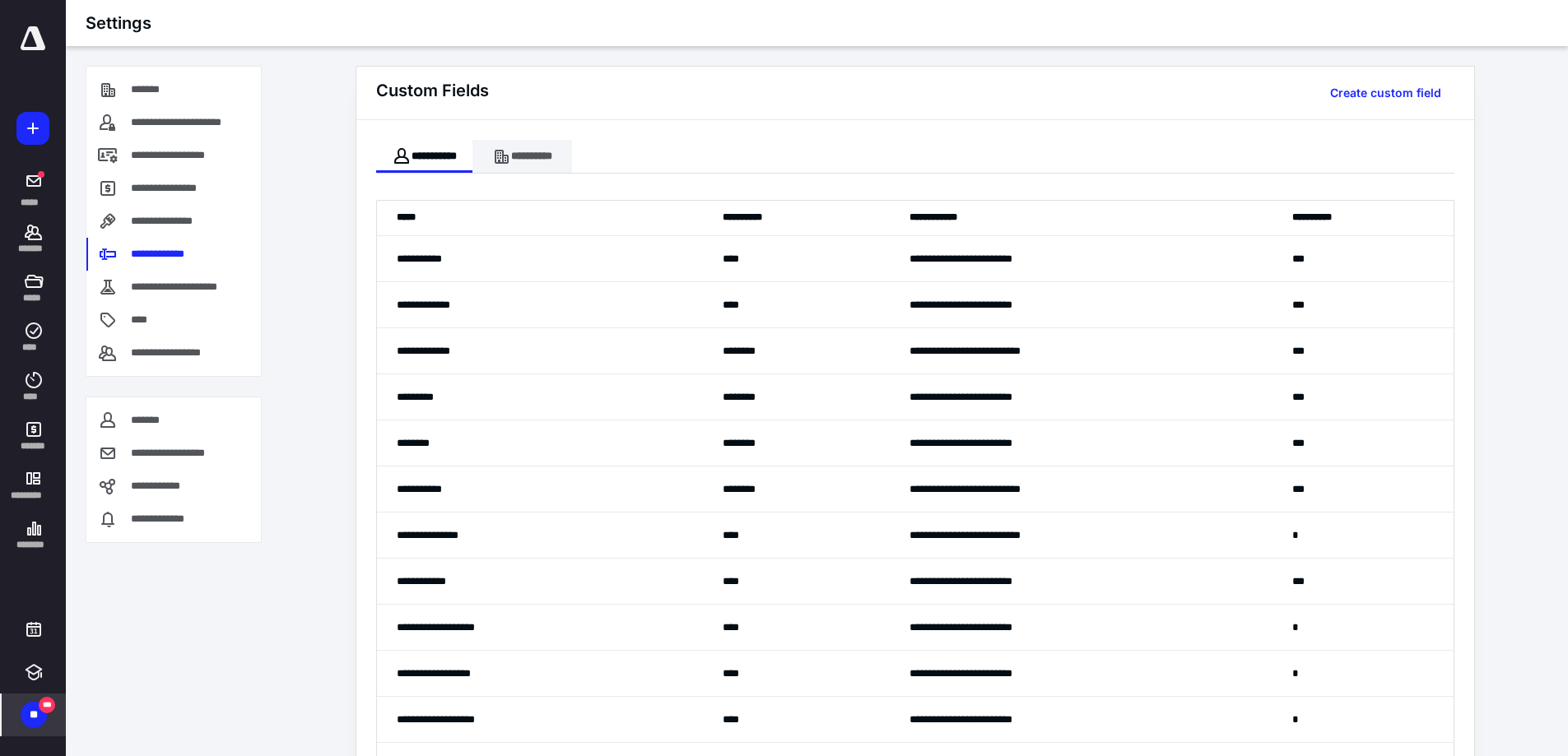 click on "**********" at bounding box center [522, 156] 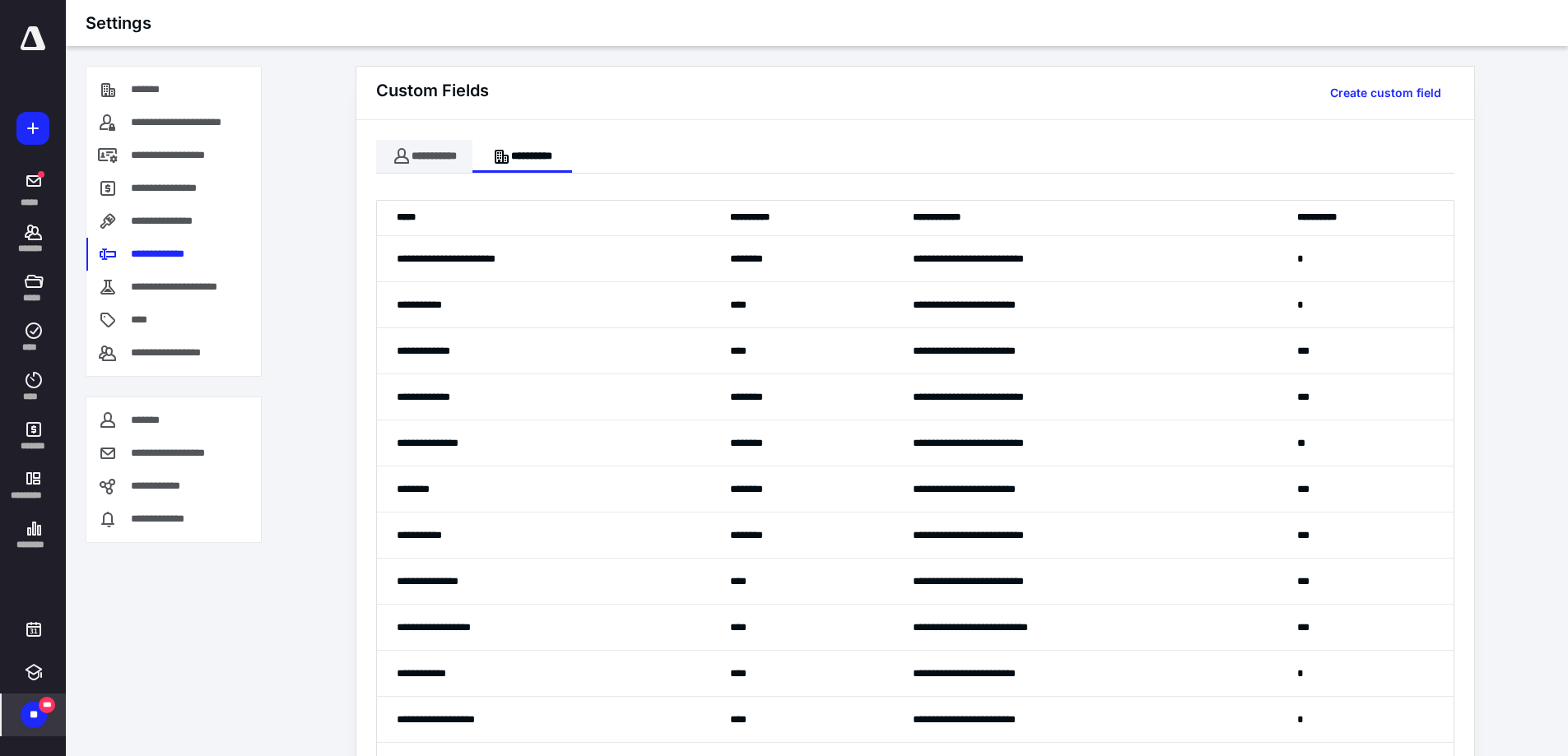 click on "**********" at bounding box center [424, 156] 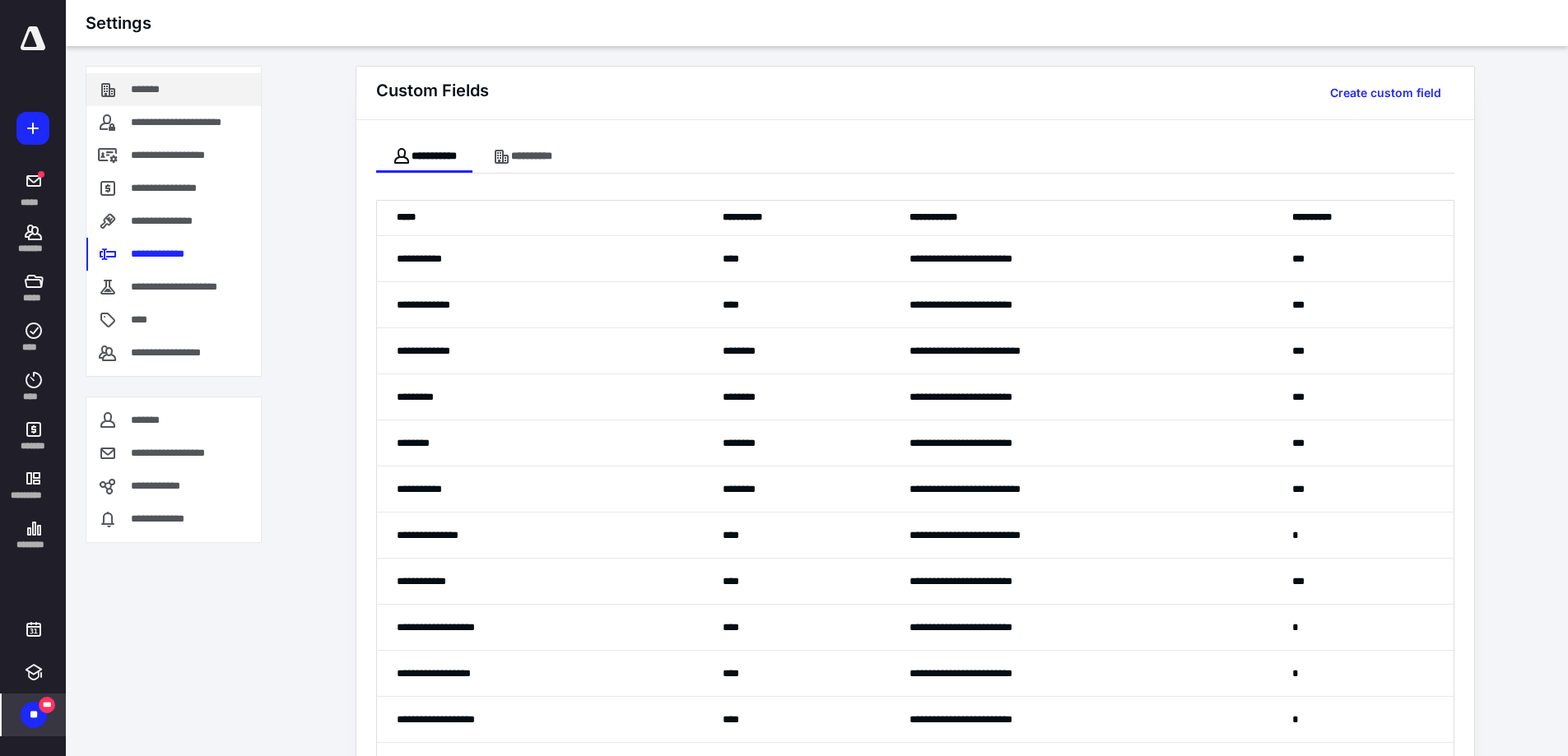 click on "*******" at bounding box center [155, 90] 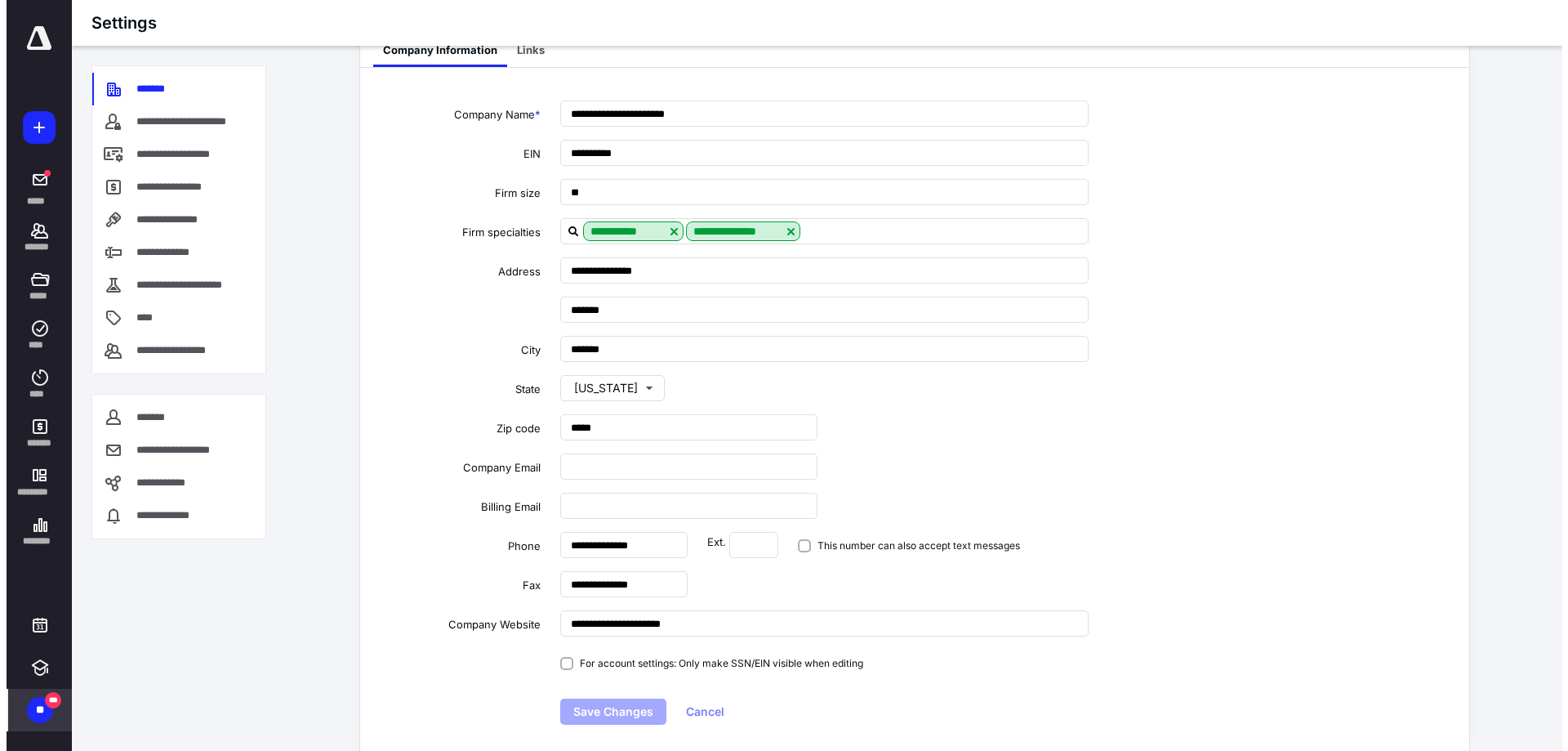 scroll, scrollTop: 0, scrollLeft: 0, axis: both 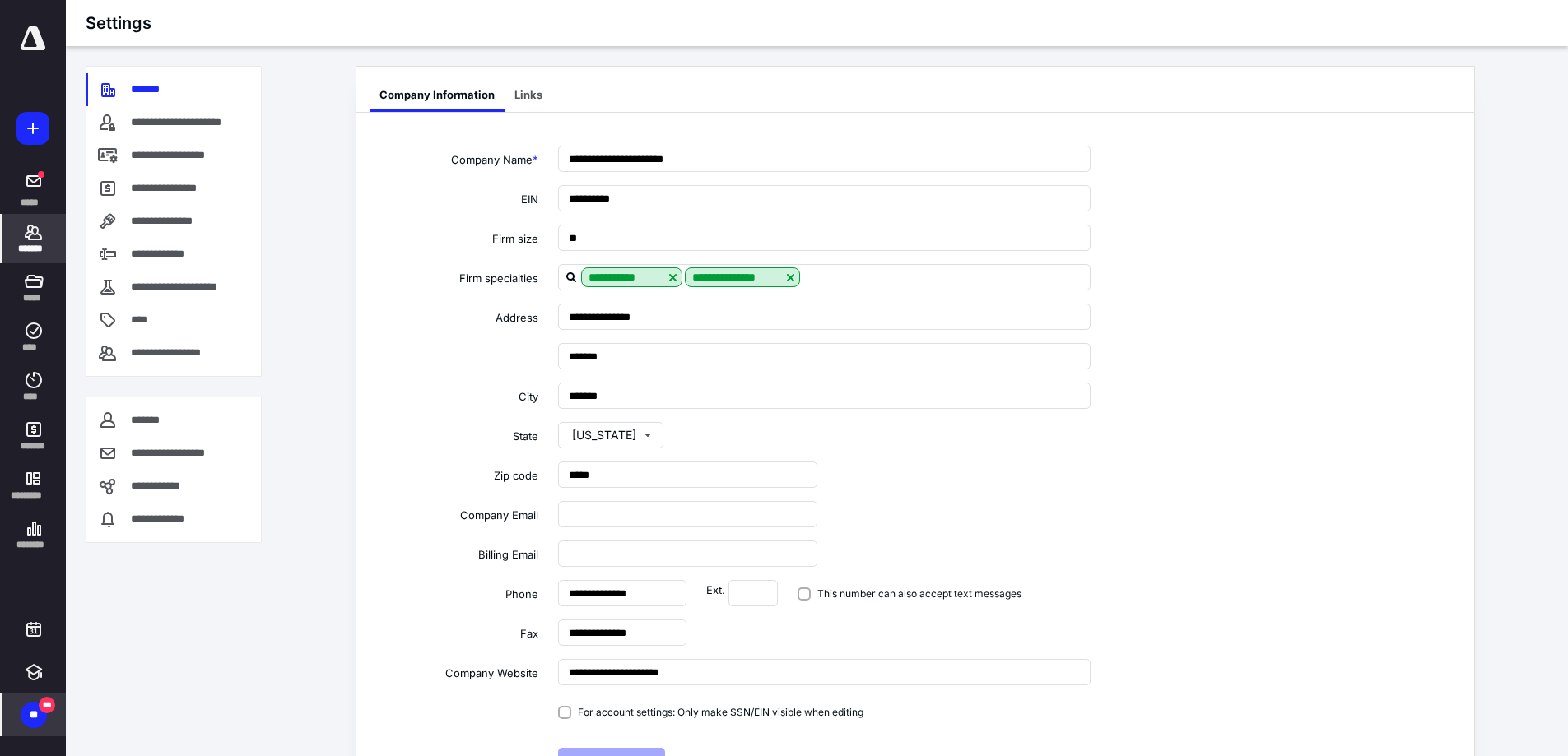 click on "*******" at bounding box center (34, 248) 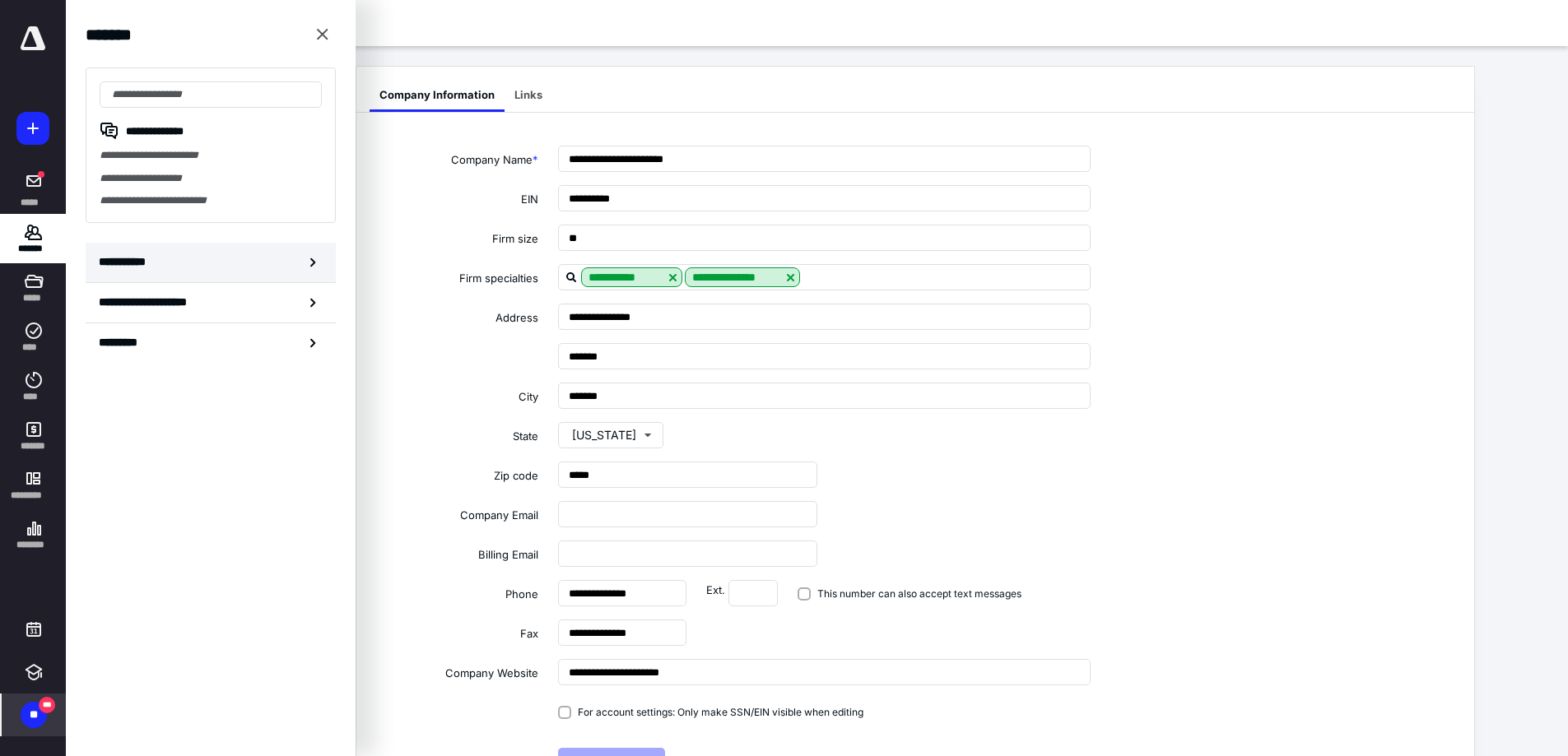 click on "**********" at bounding box center (126, 262) 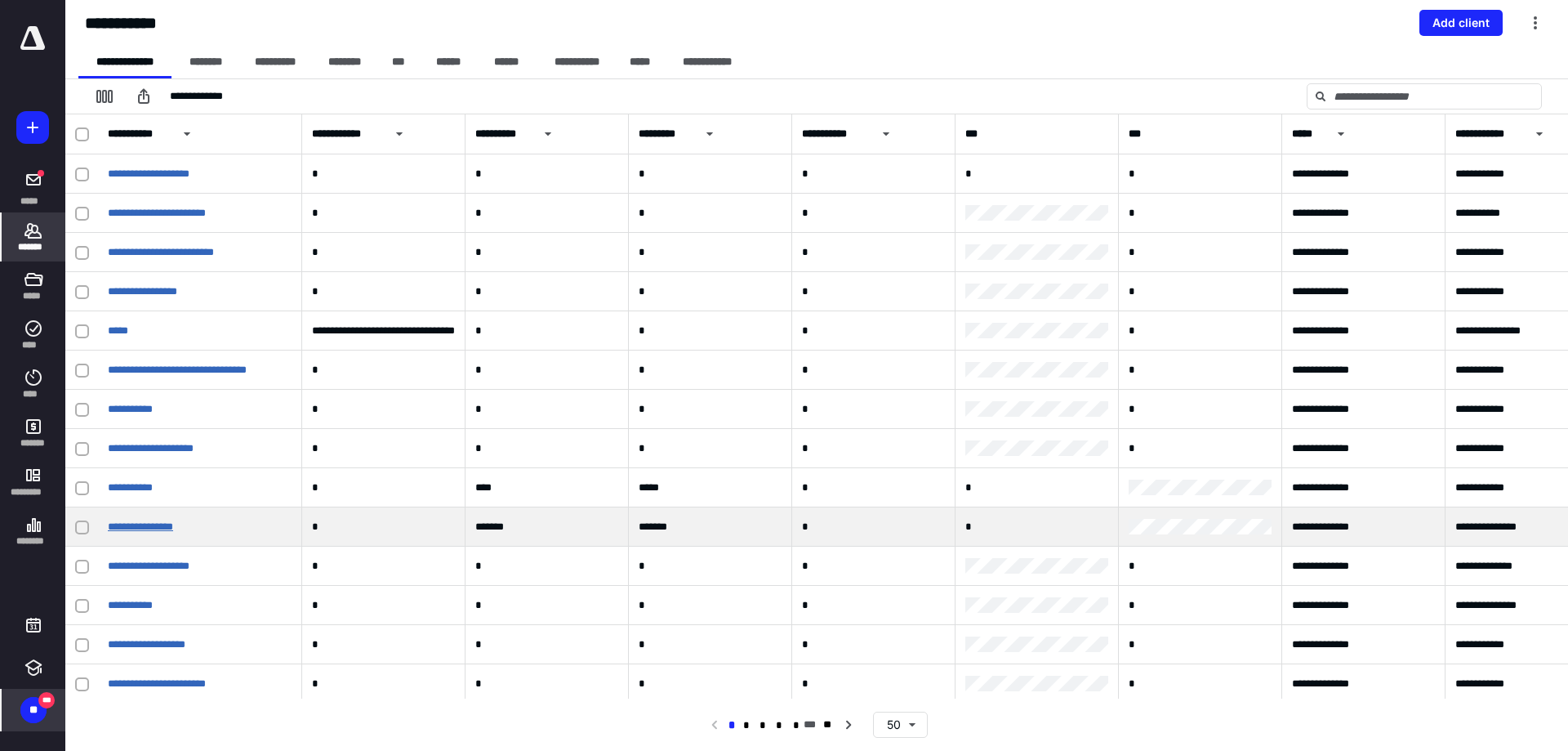 click on "**********" at bounding box center [140, 526] 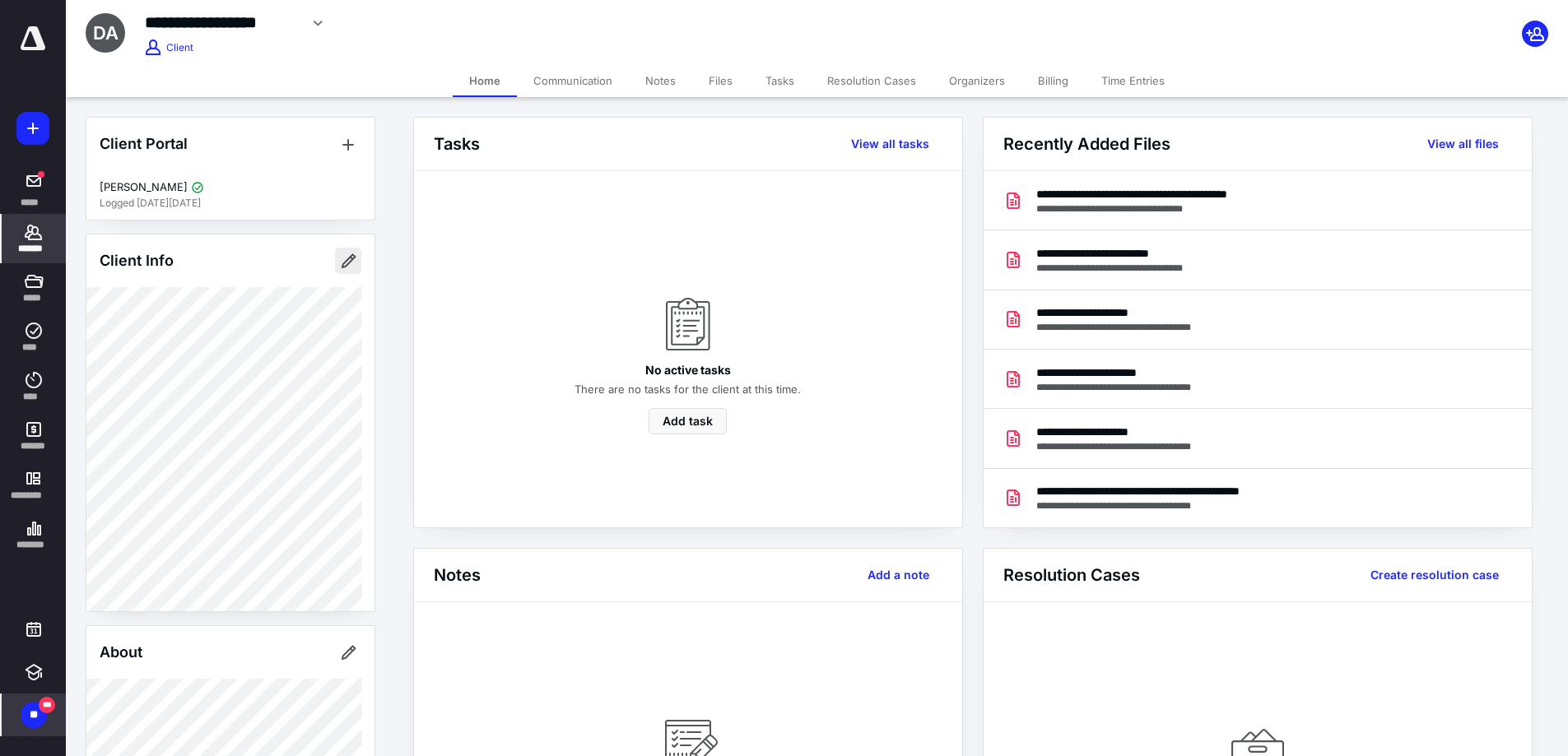 click at bounding box center [348, 261] 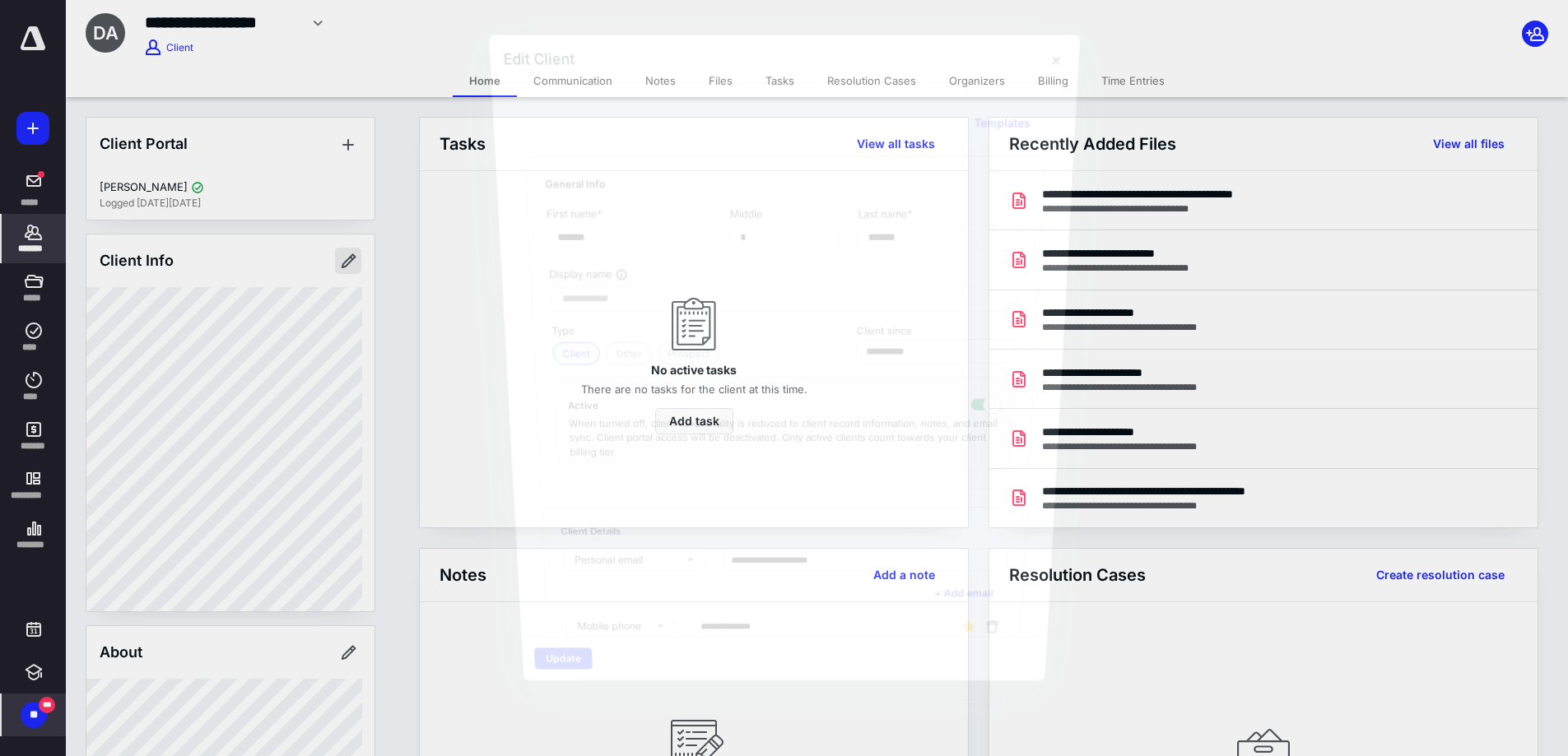 type on "**********" 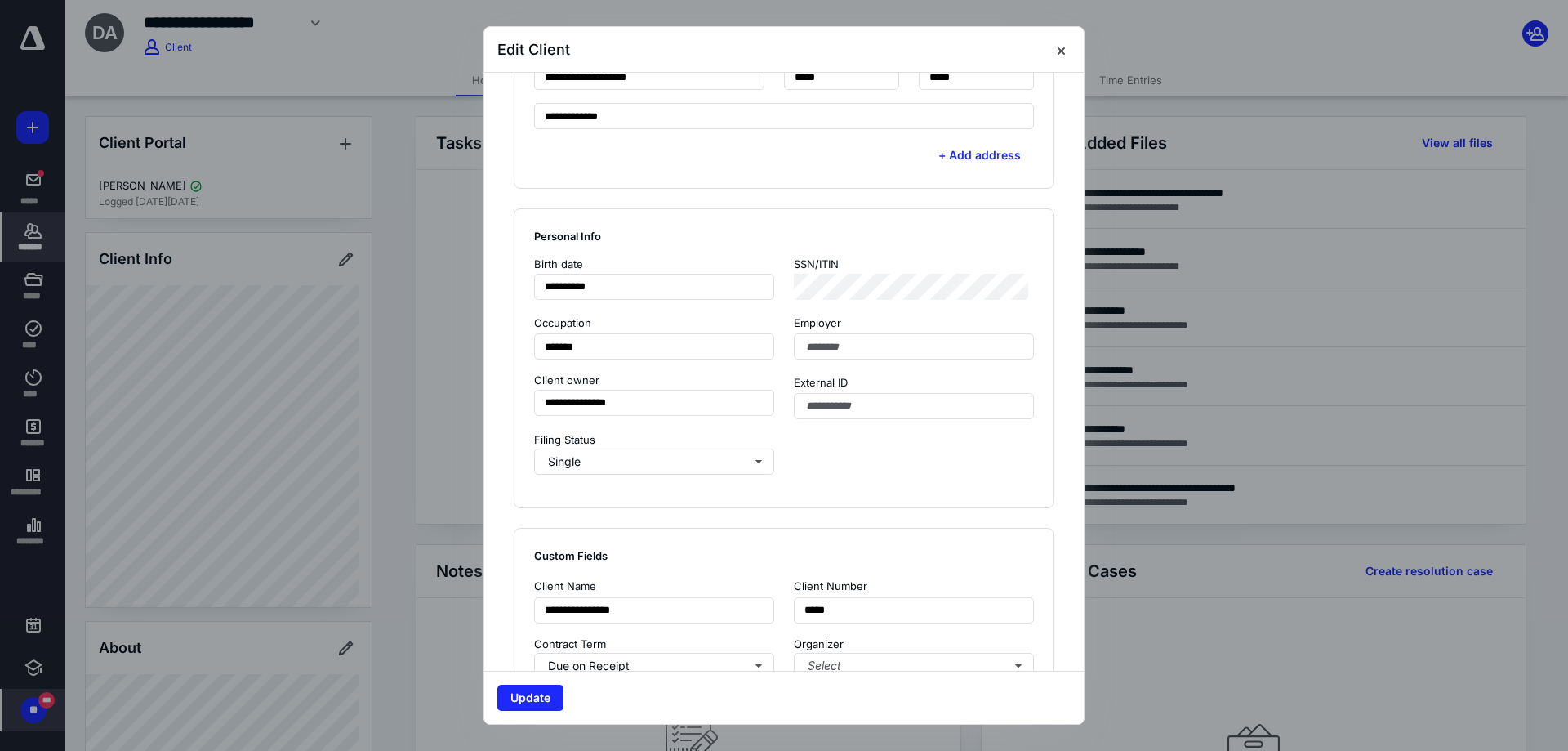 scroll, scrollTop: 0, scrollLeft: 0, axis: both 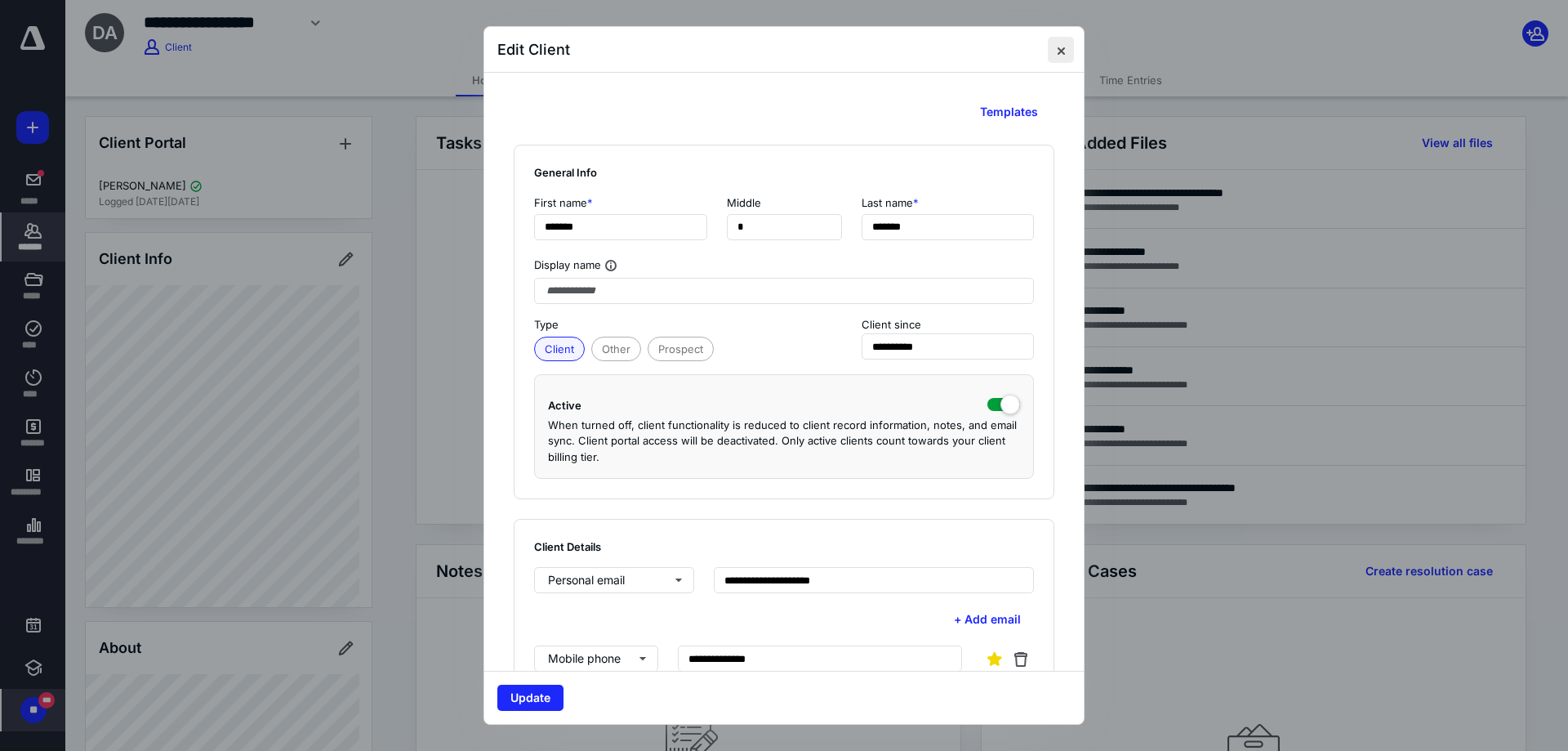 click at bounding box center [1061, 50] 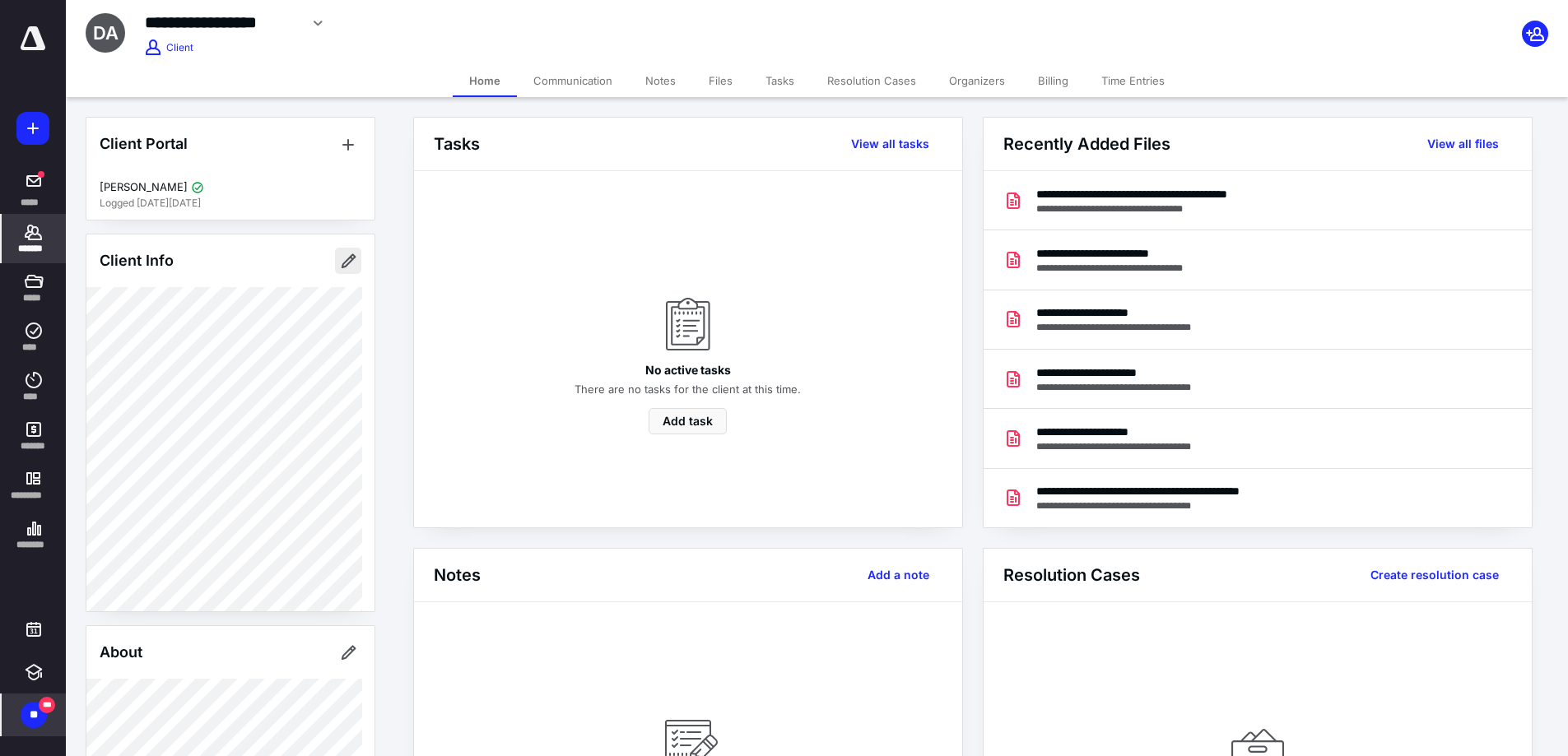 click at bounding box center (348, 261) 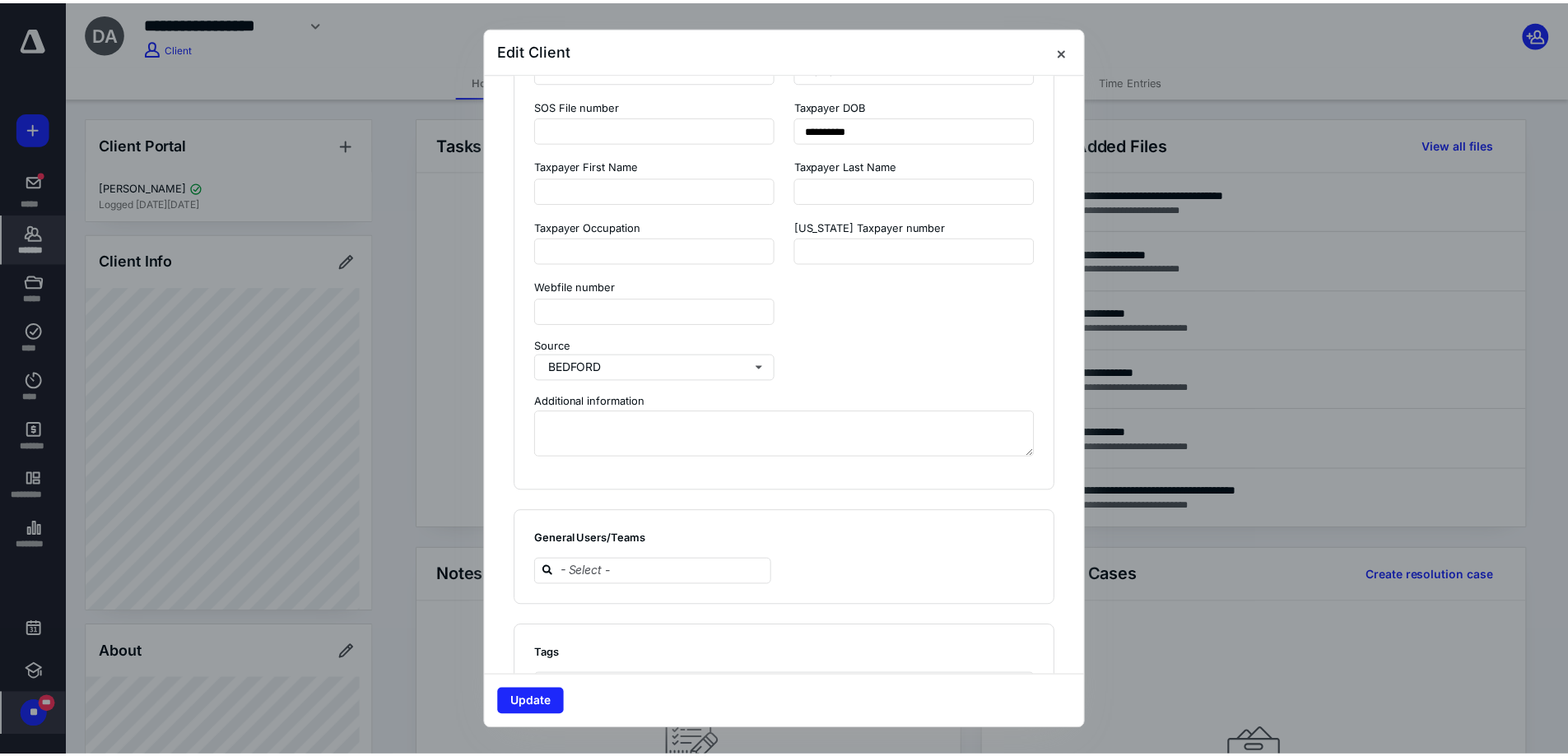 scroll, scrollTop: 1552, scrollLeft: 0, axis: vertical 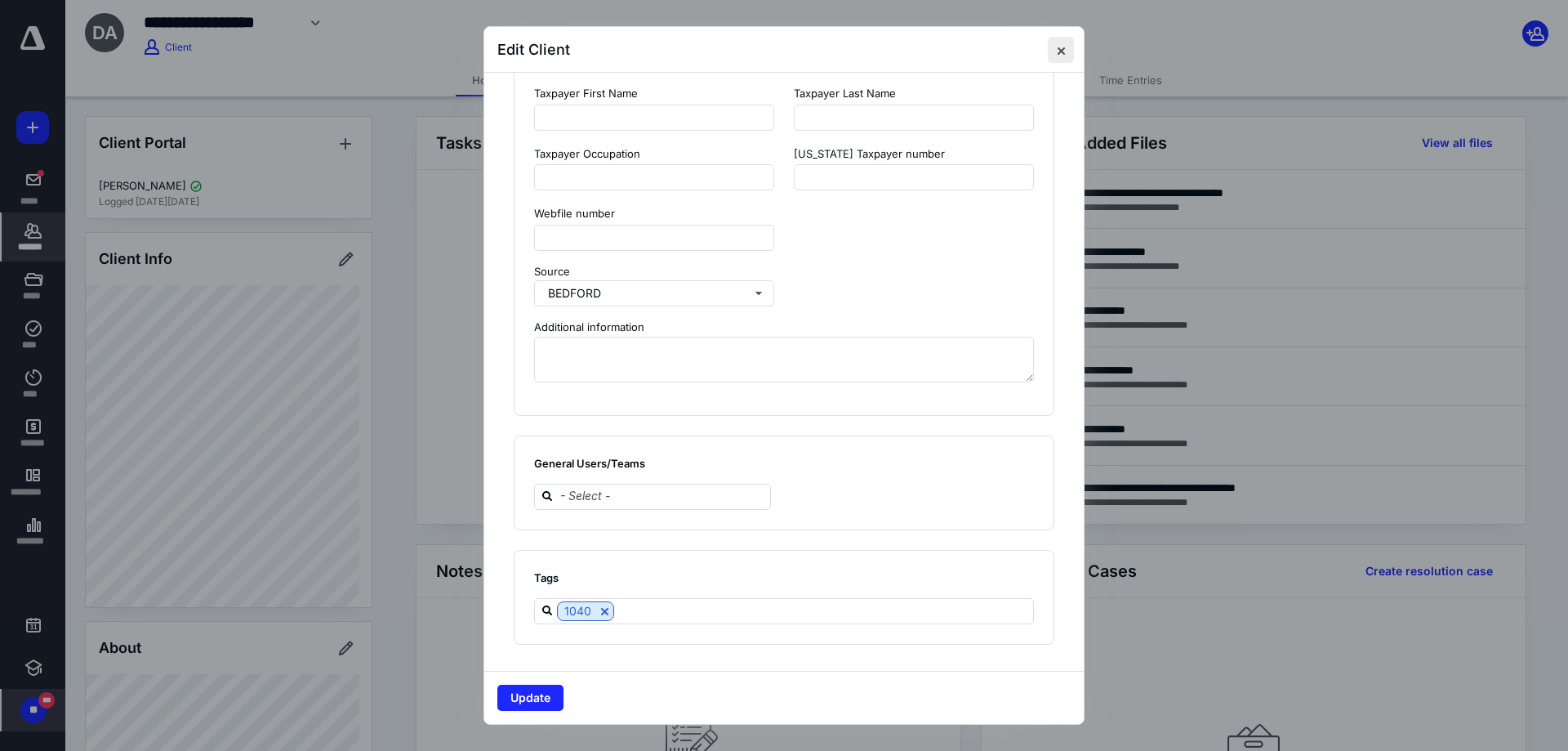 click at bounding box center (1061, 50) 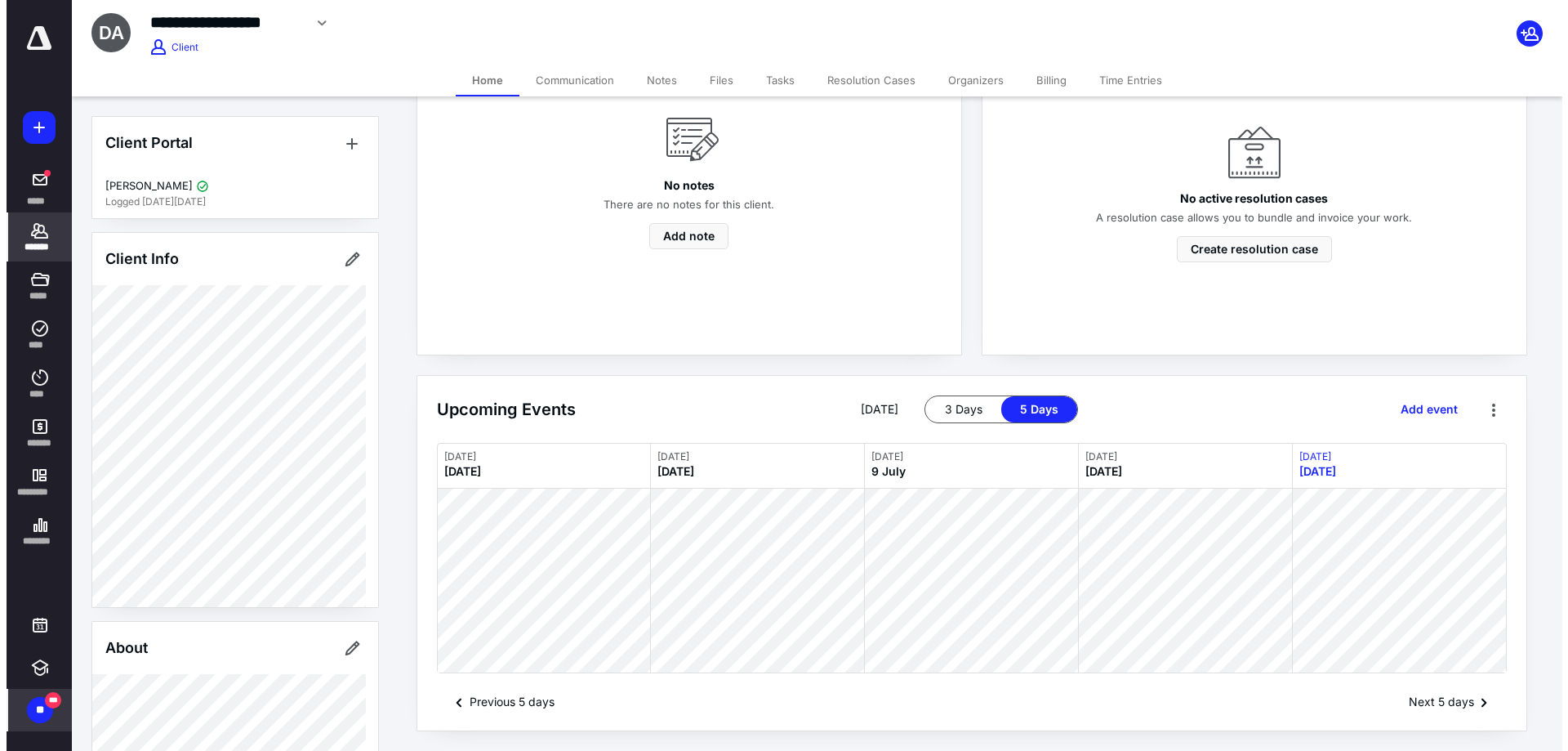 scroll, scrollTop: 0, scrollLeft: 0, axis: both 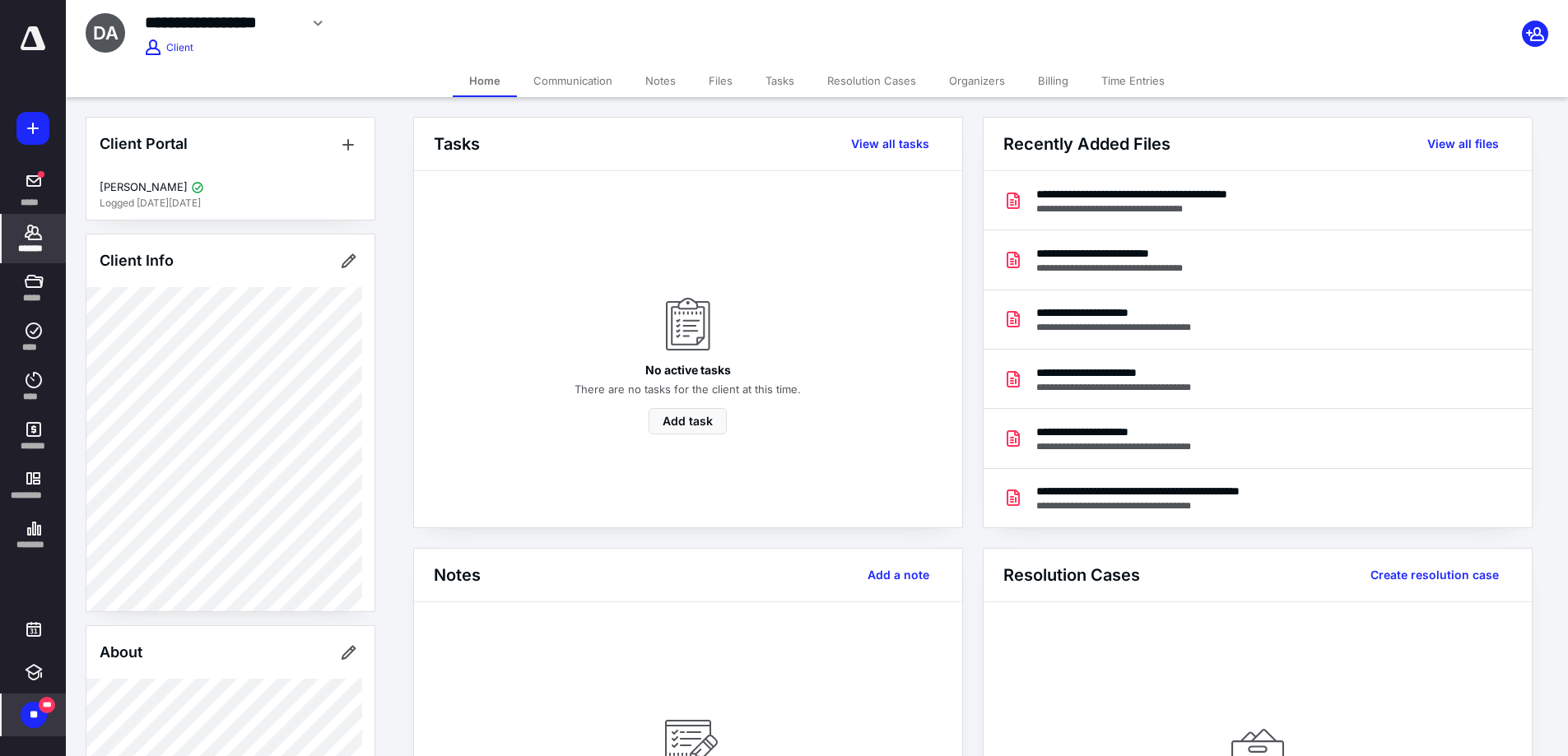click on "*******" at bounding box center (34, 239) 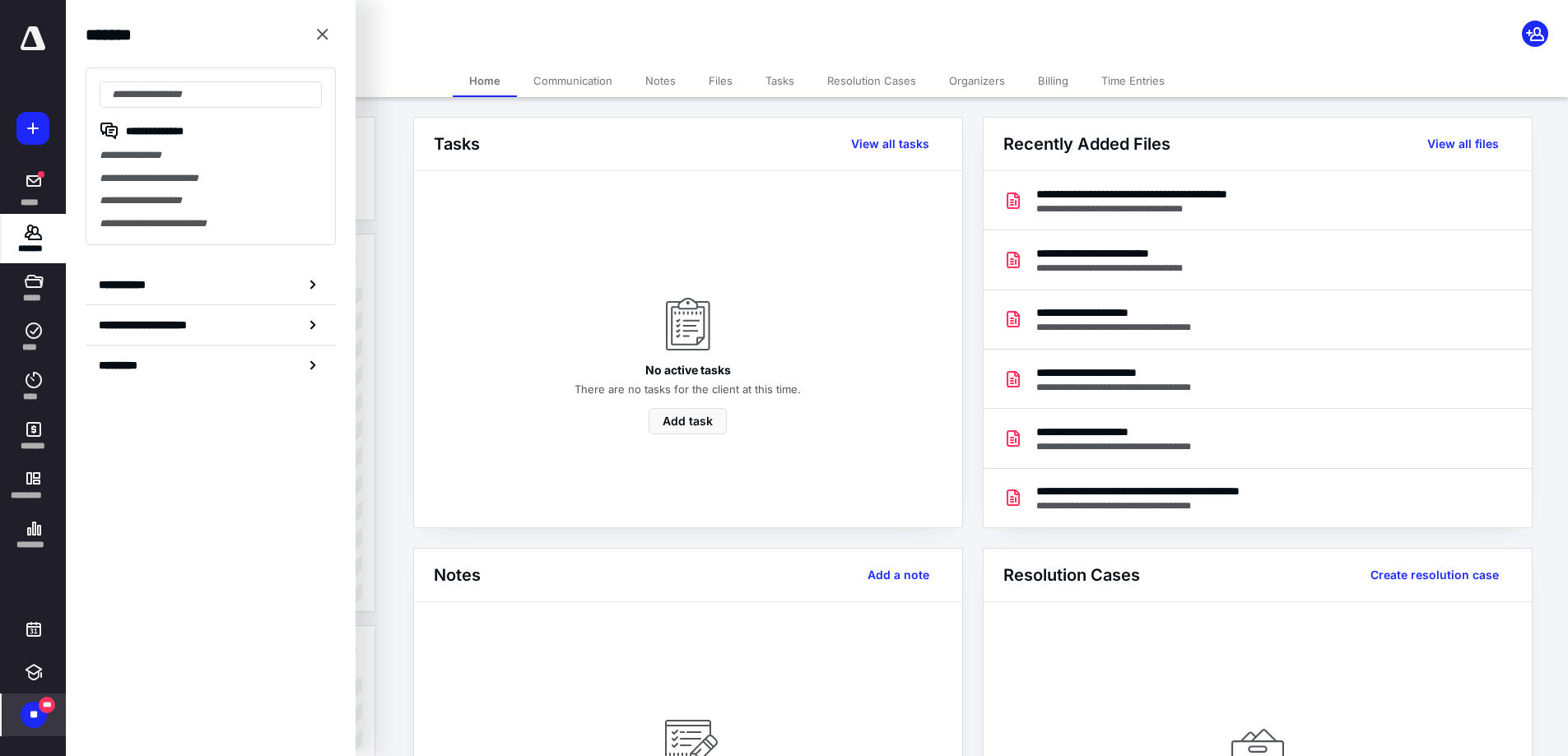 click on "**********" at bounding box center (126, 285) 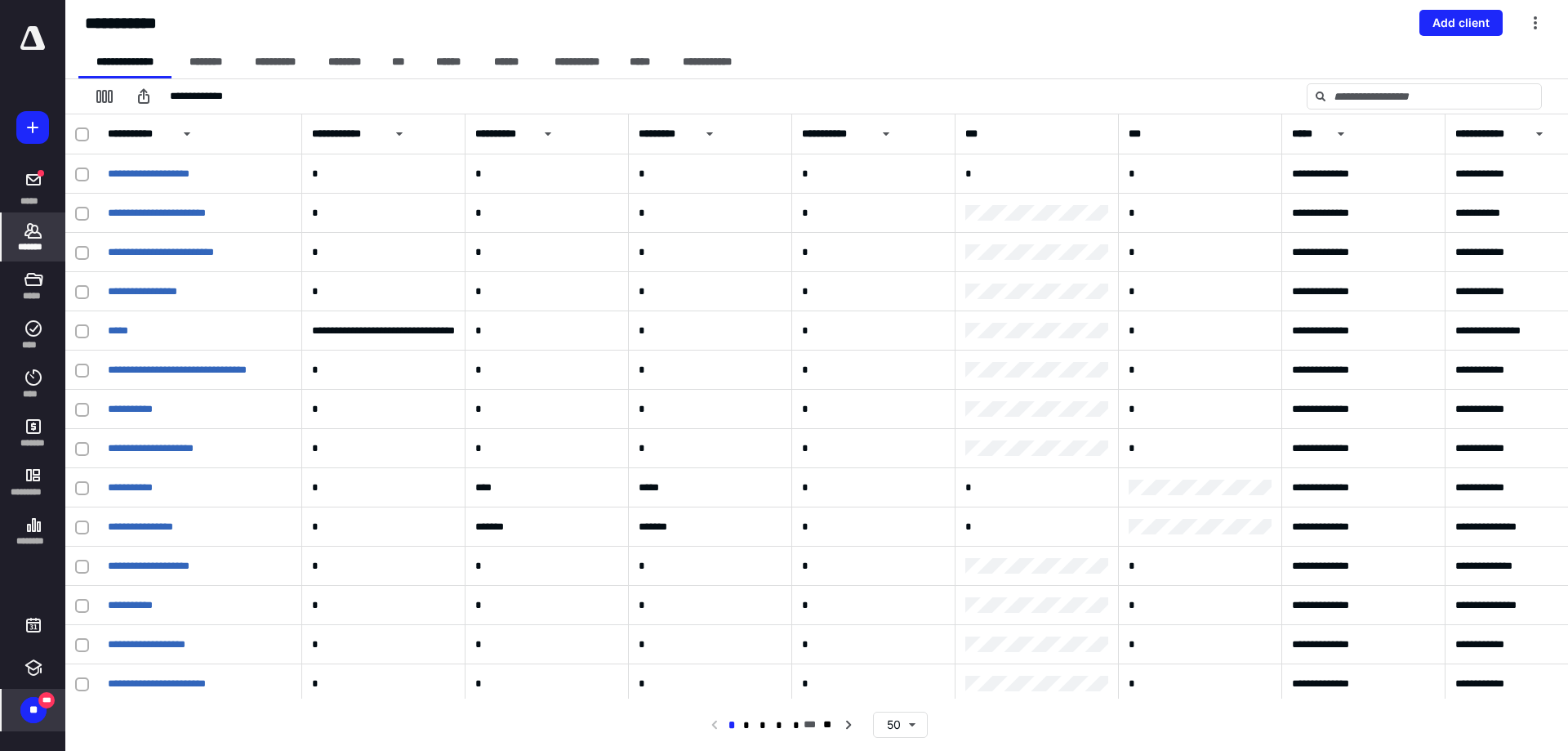 click on "**" at bounding box center [33, 710] 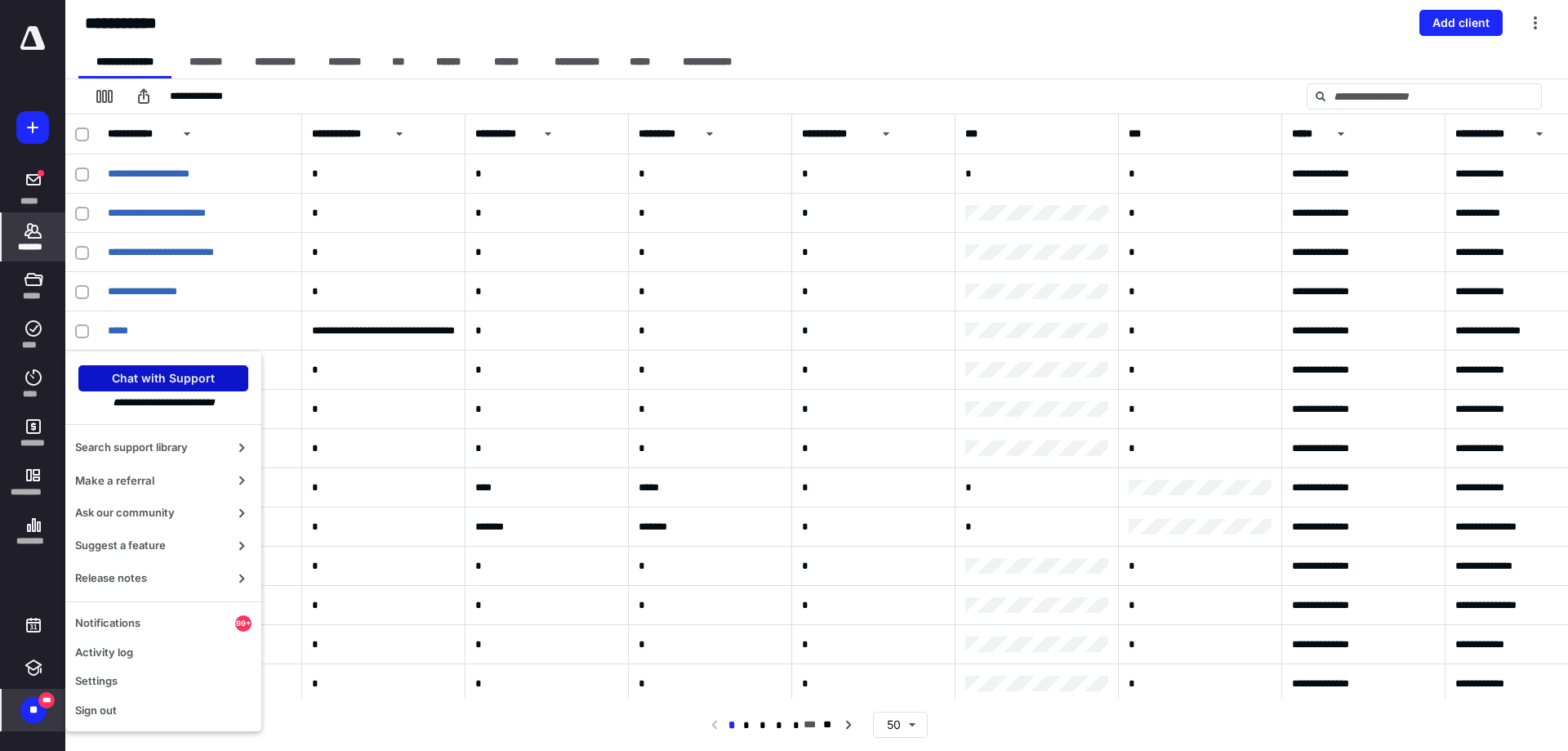 click on "Chat with Support" at bounding box center (163, 378) 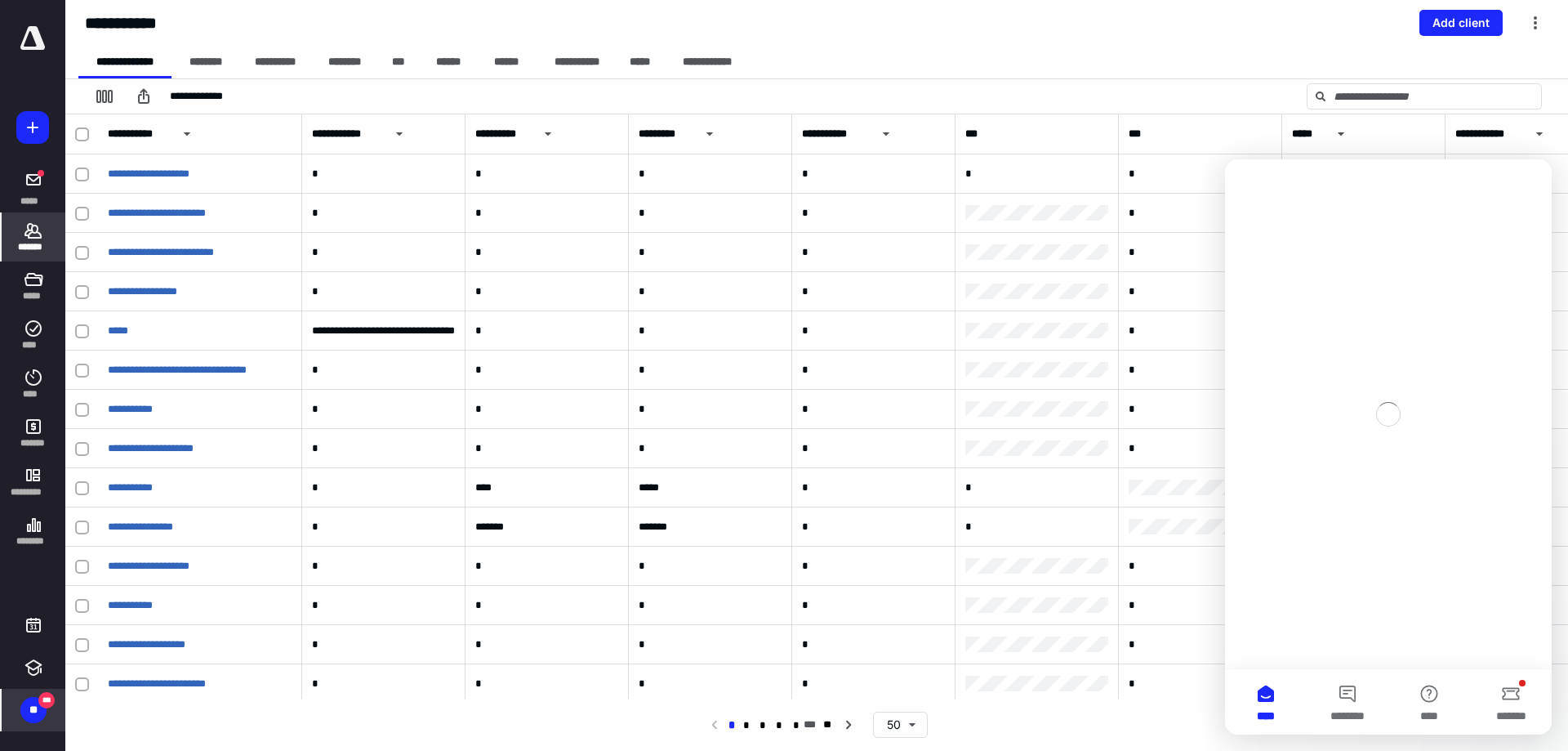 scroll, scrollTop: 0, scrollLeft: 0, axis: both 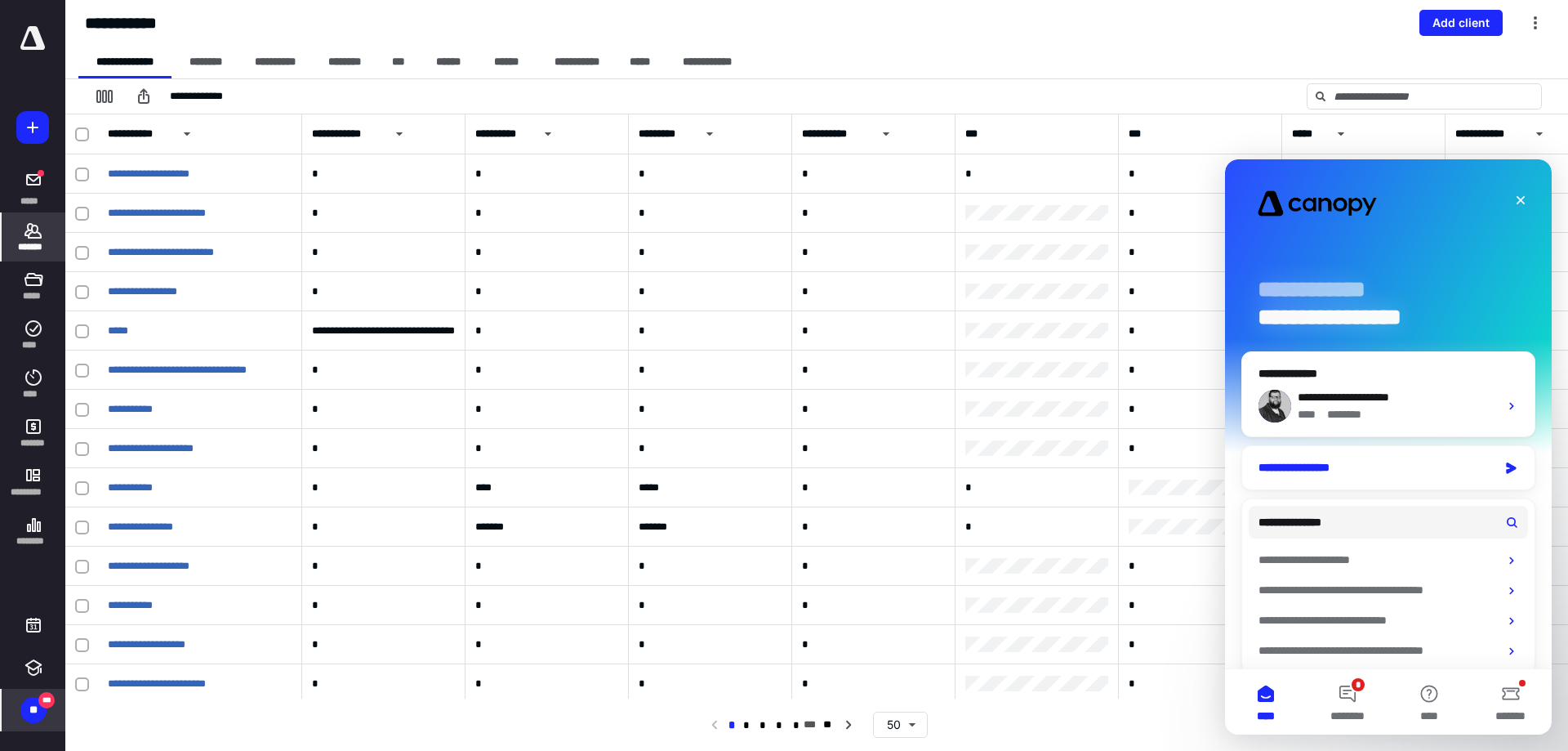 click on "**********" at bounding box center (1374, 467) 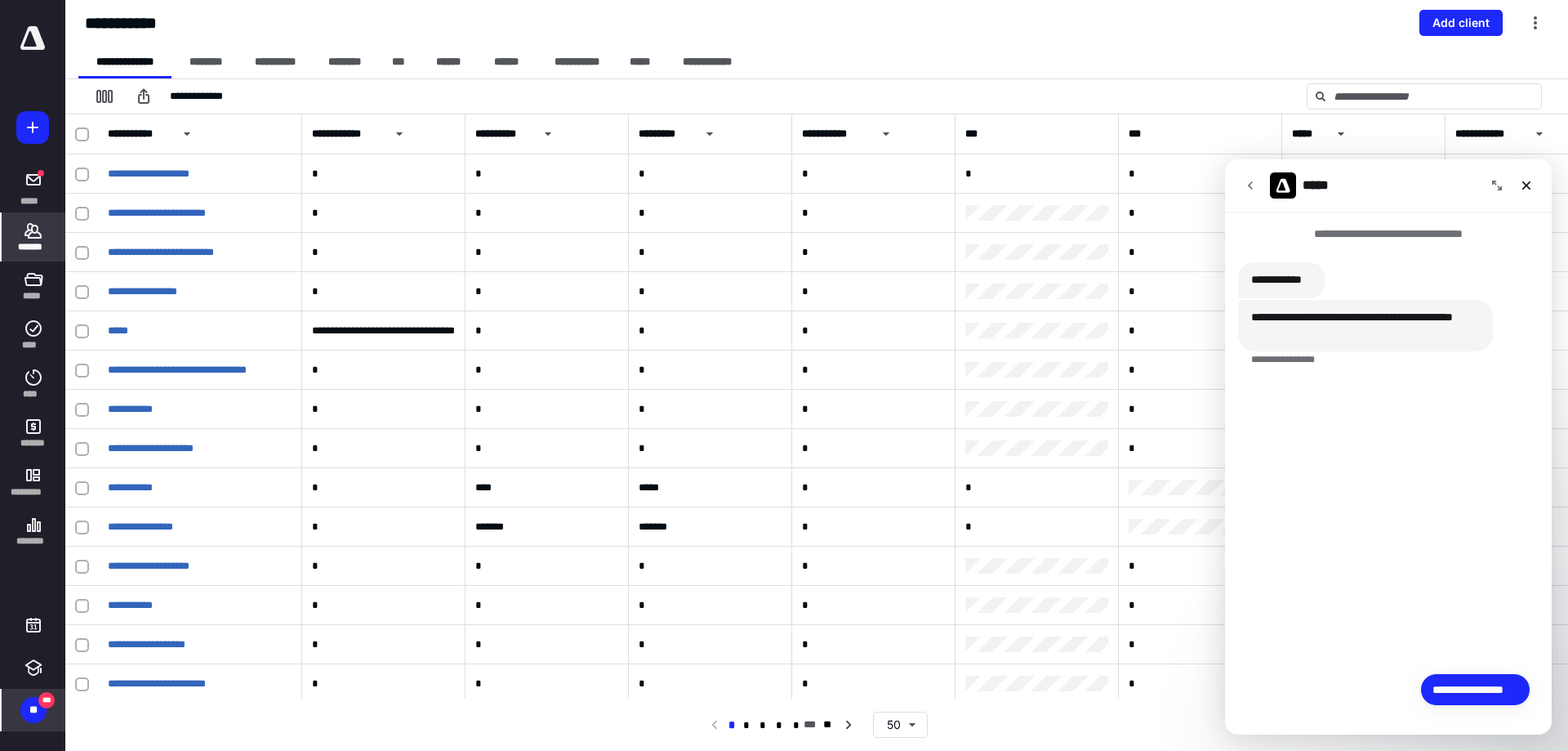 click on "**********" at bounding box center (1475, 690) 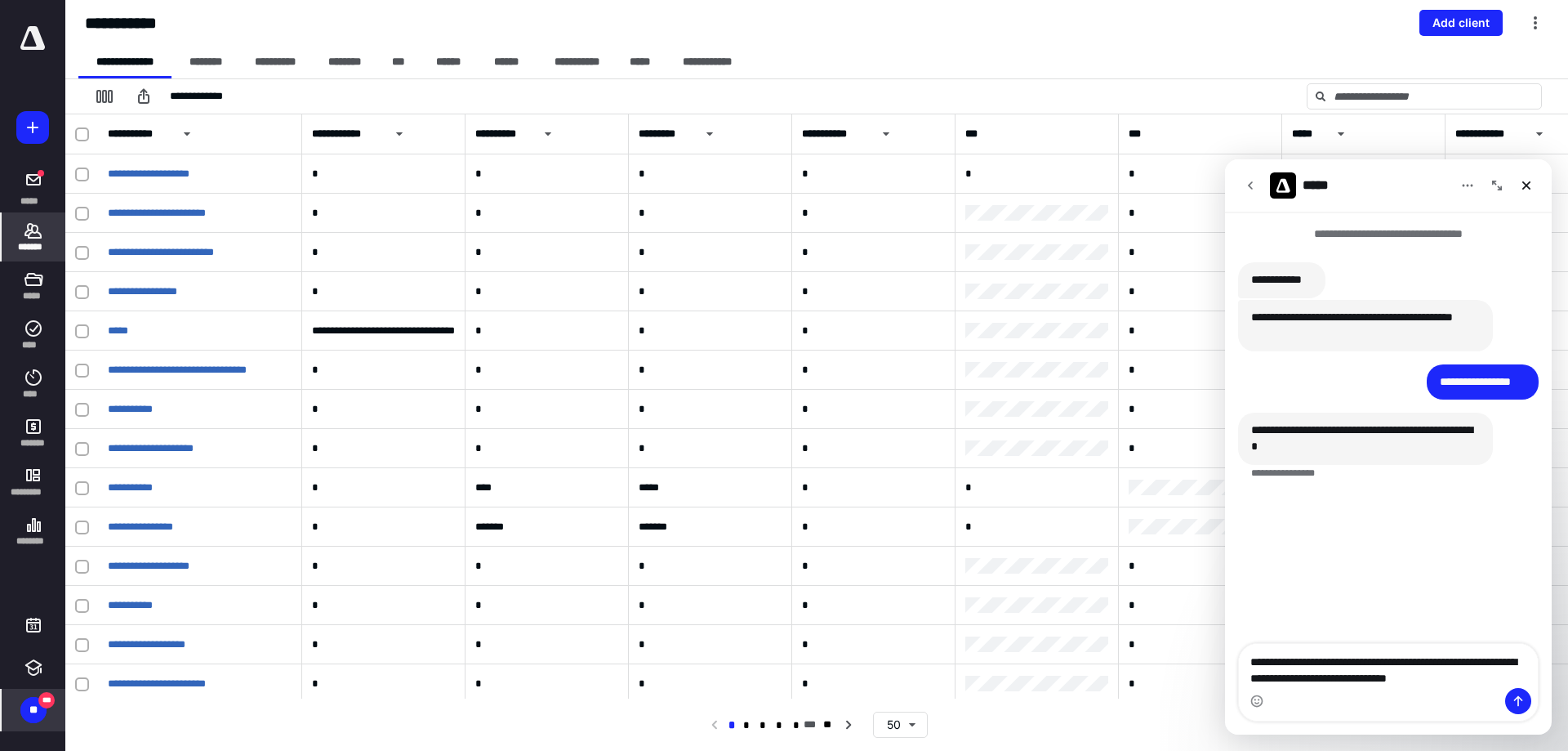 type on "**********" 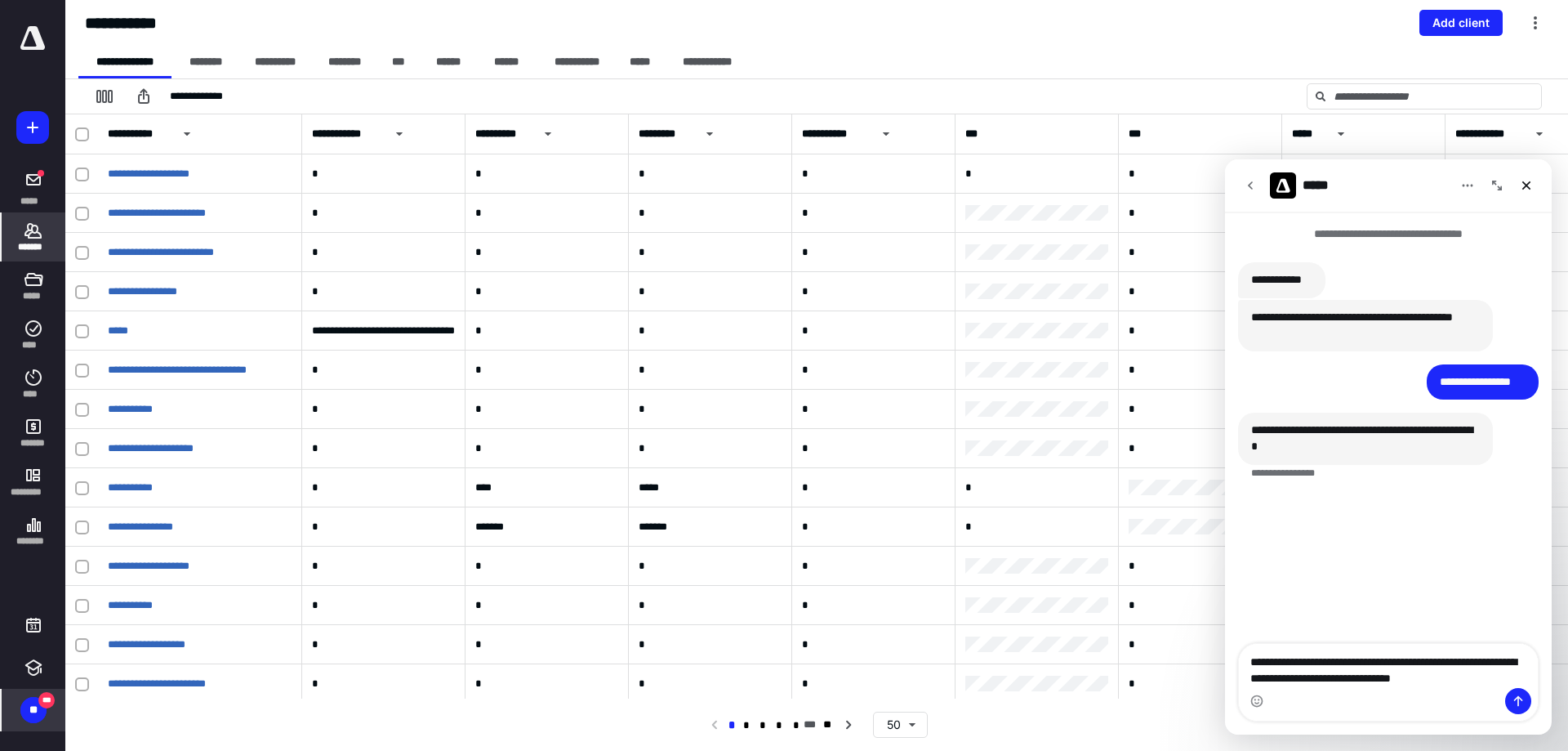 type 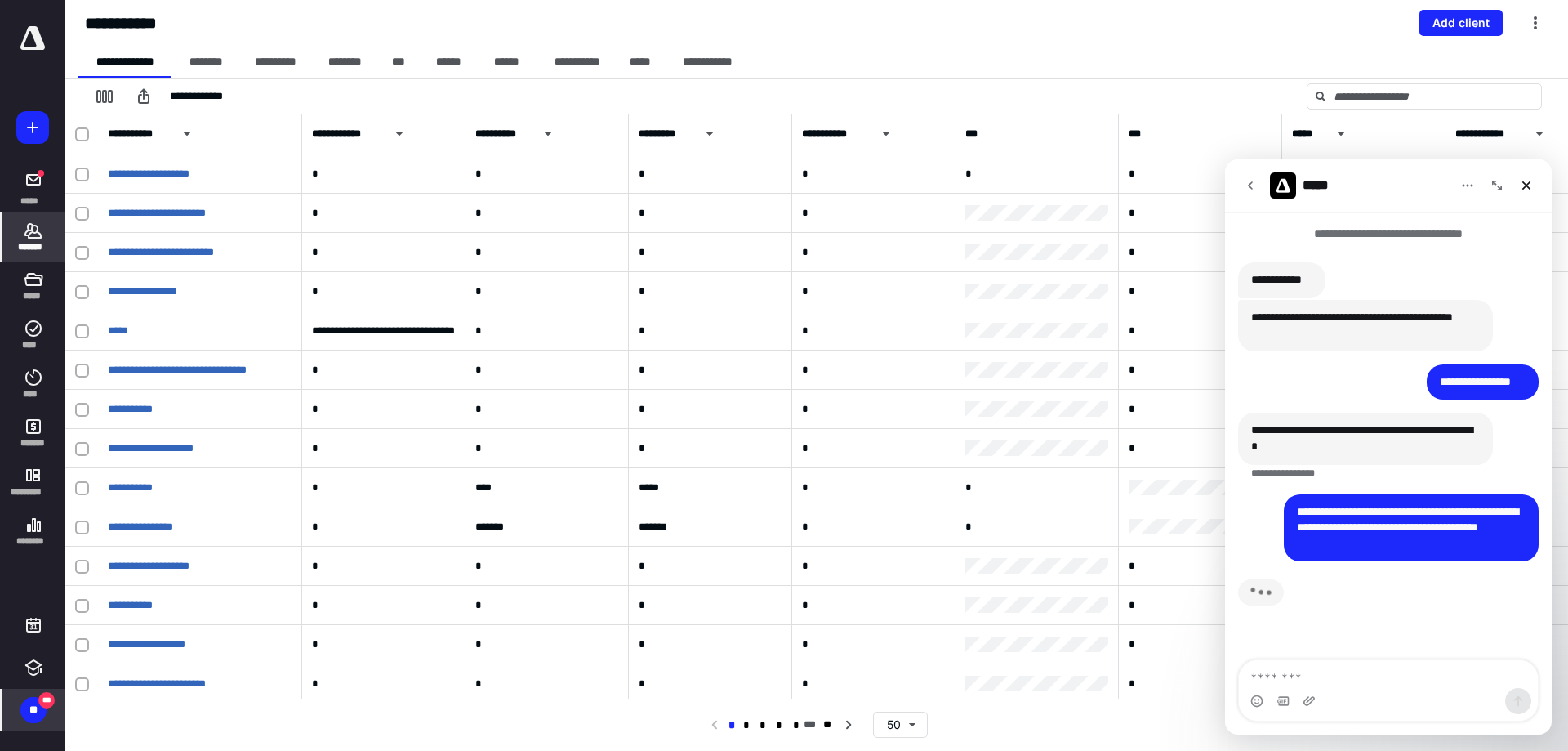 scroll, scrollTop: 2, scrollLeft: 0, axis: vertical 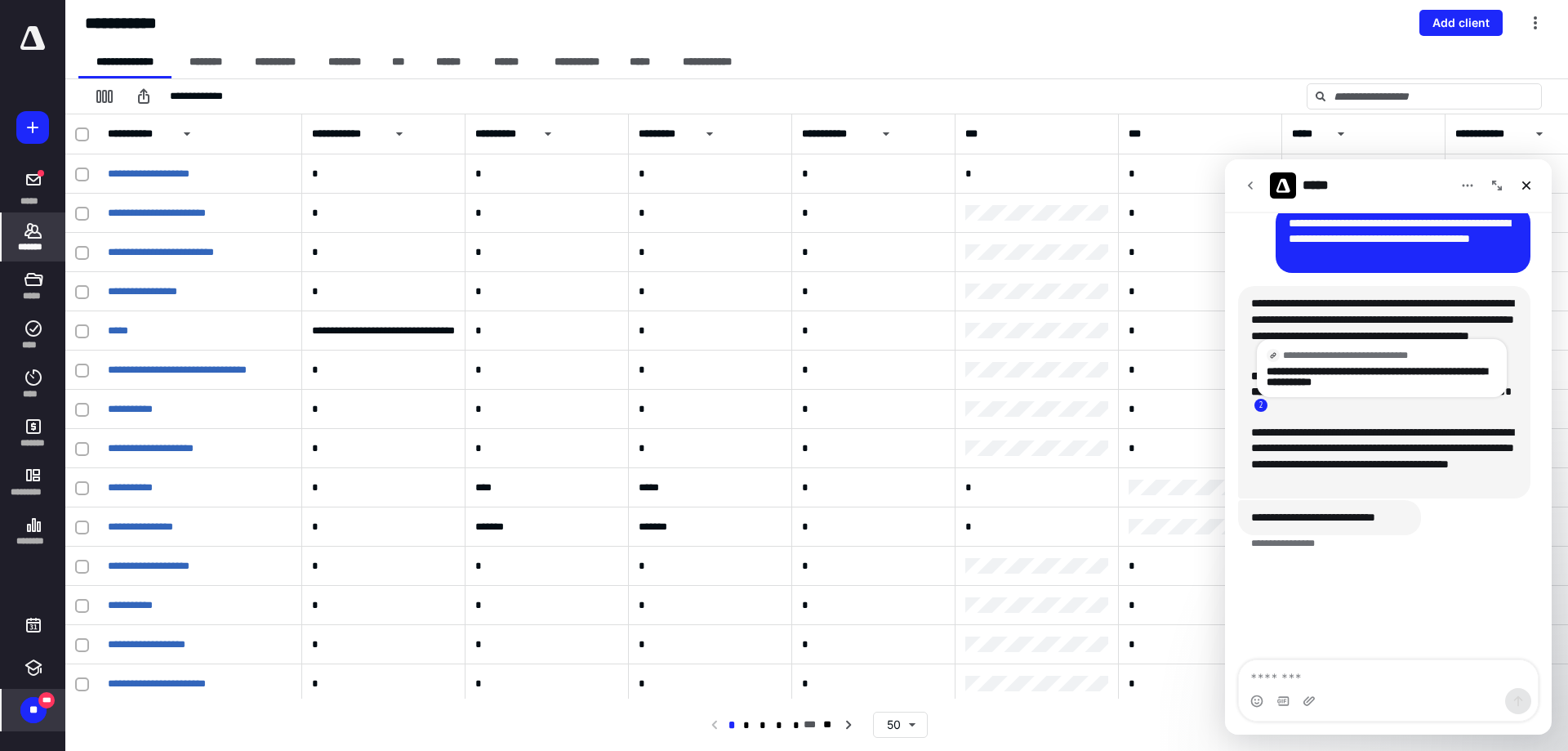 click at bounding box center (1261, 405) 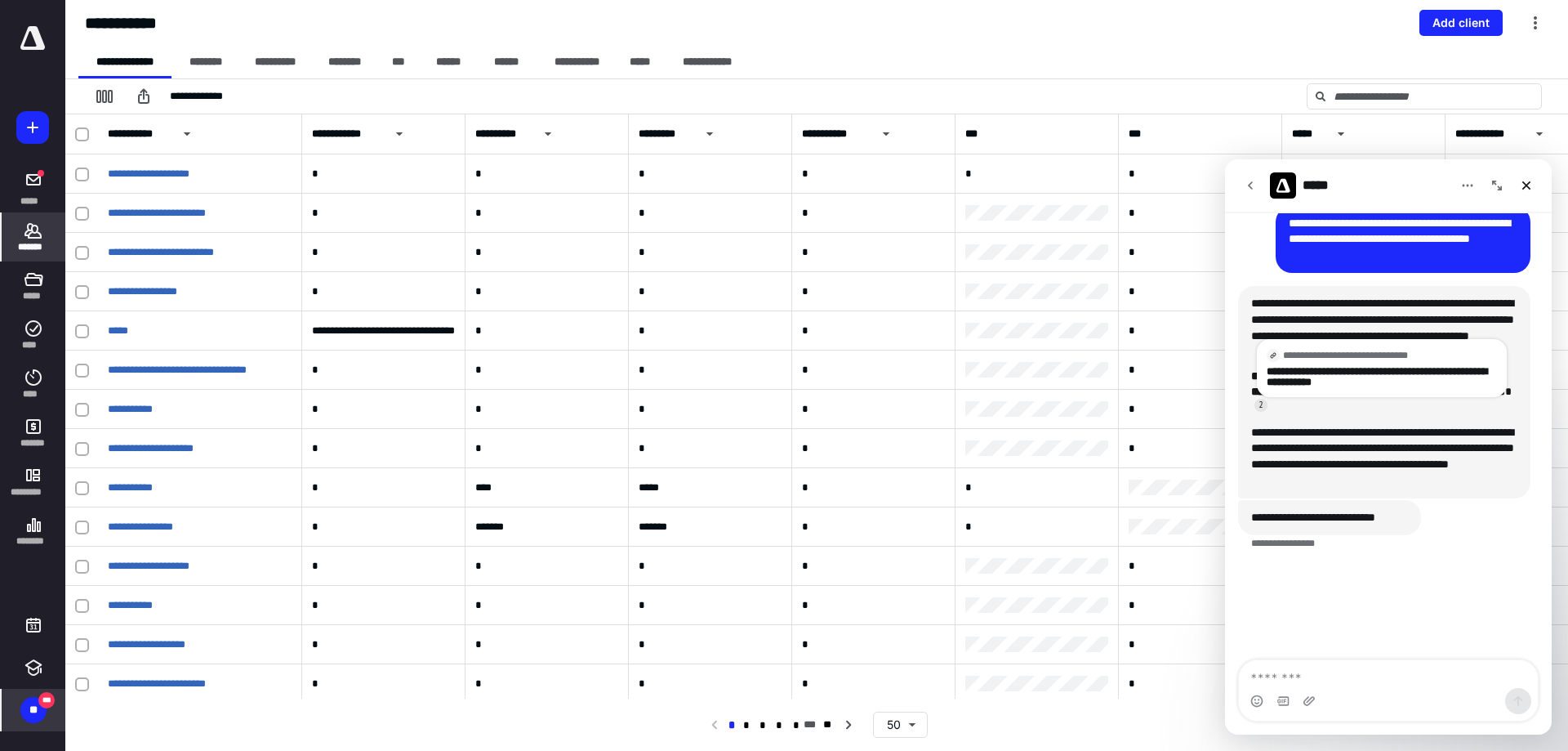 click on "**********" at bounding box center [1382, 368] 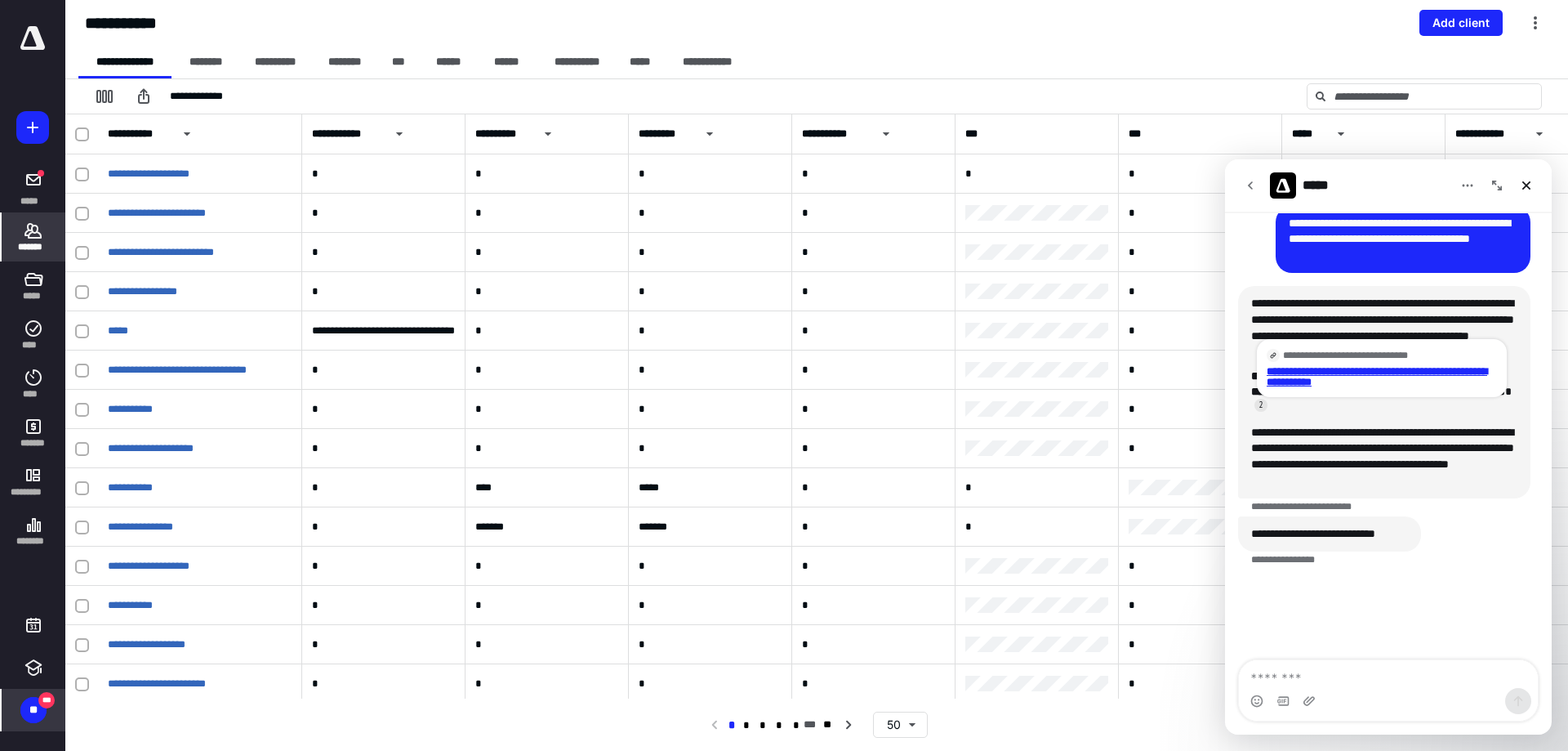click on "**********" at bounding box center [1382, 377] 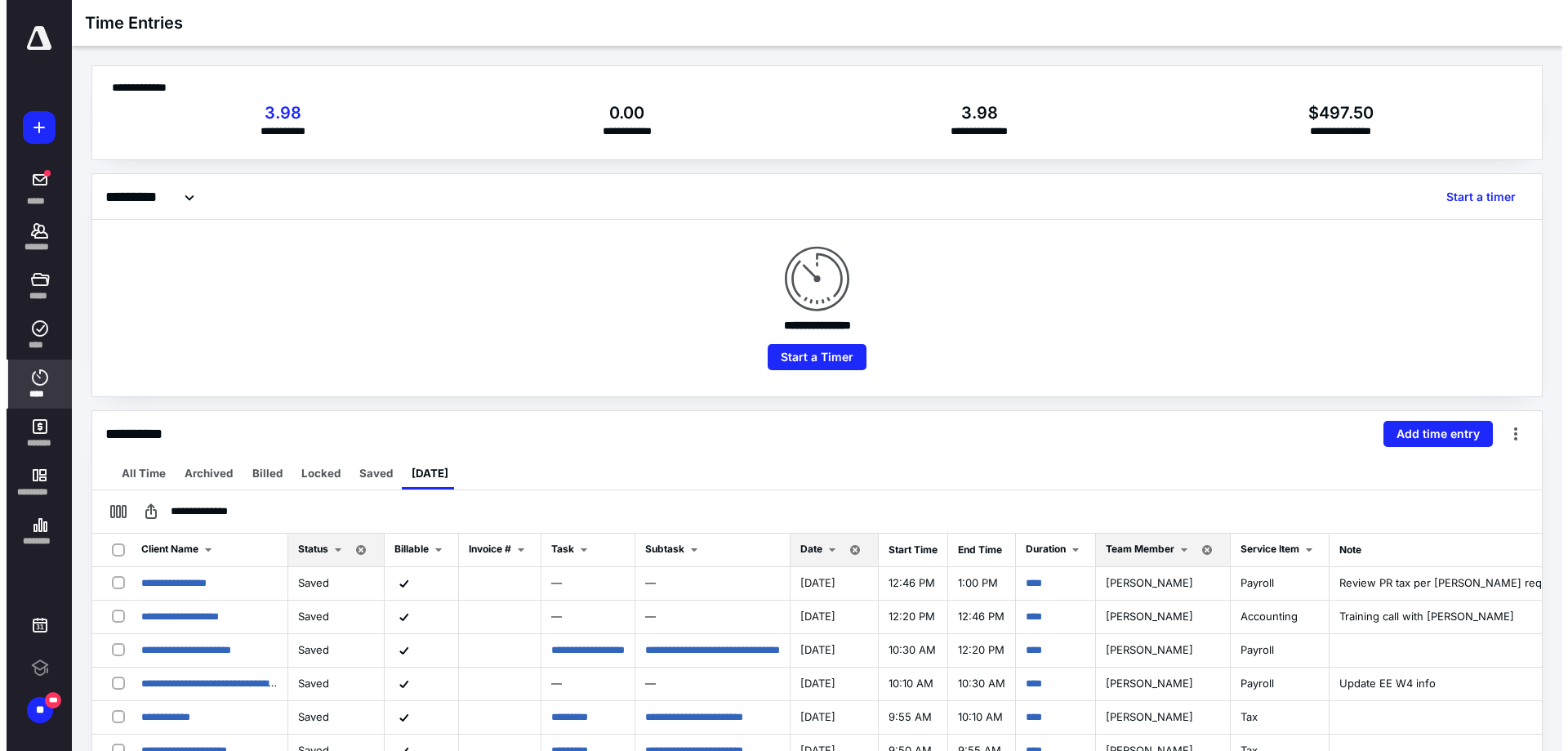 scroll, scrollTop: 0, scrollLeft: 0, axis: both 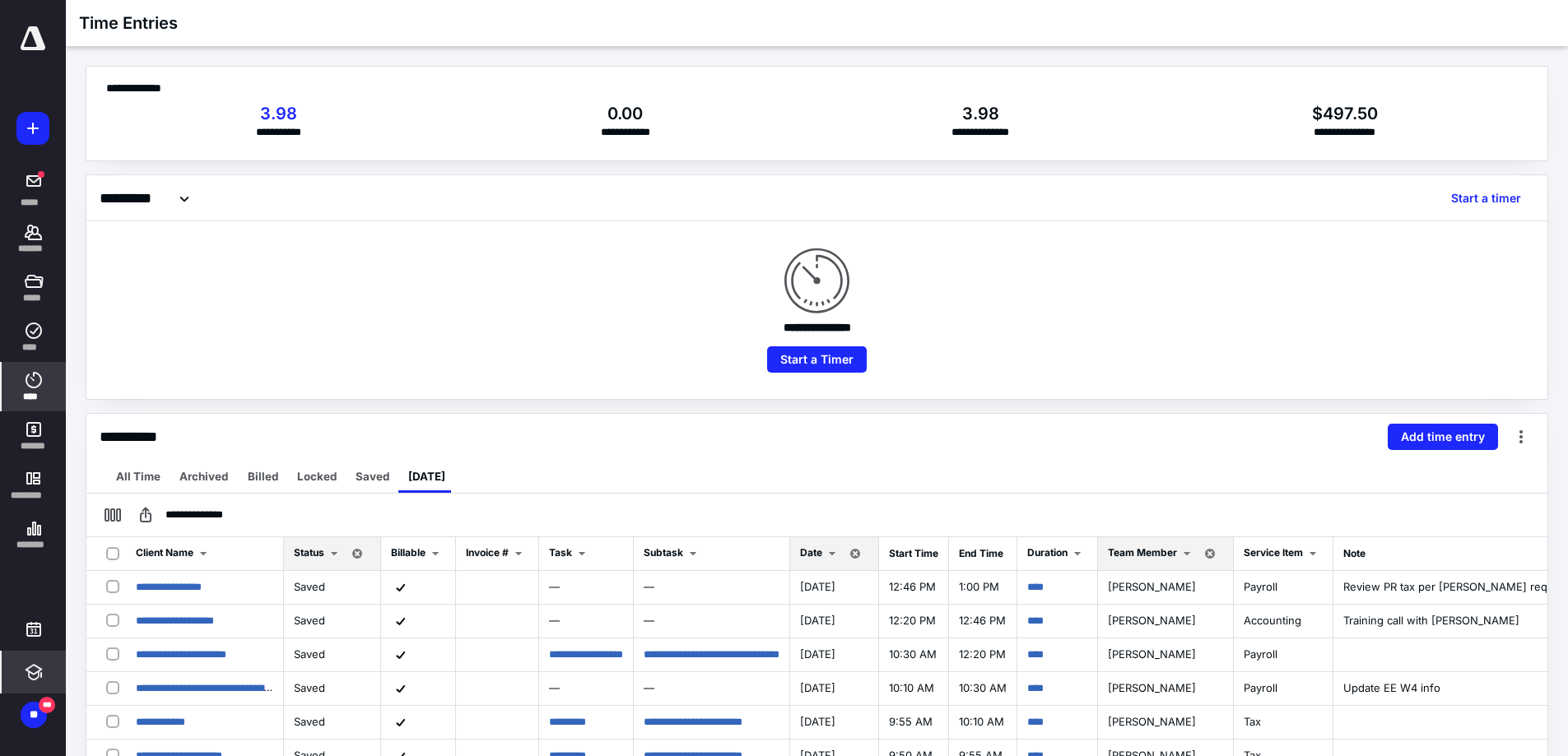 click 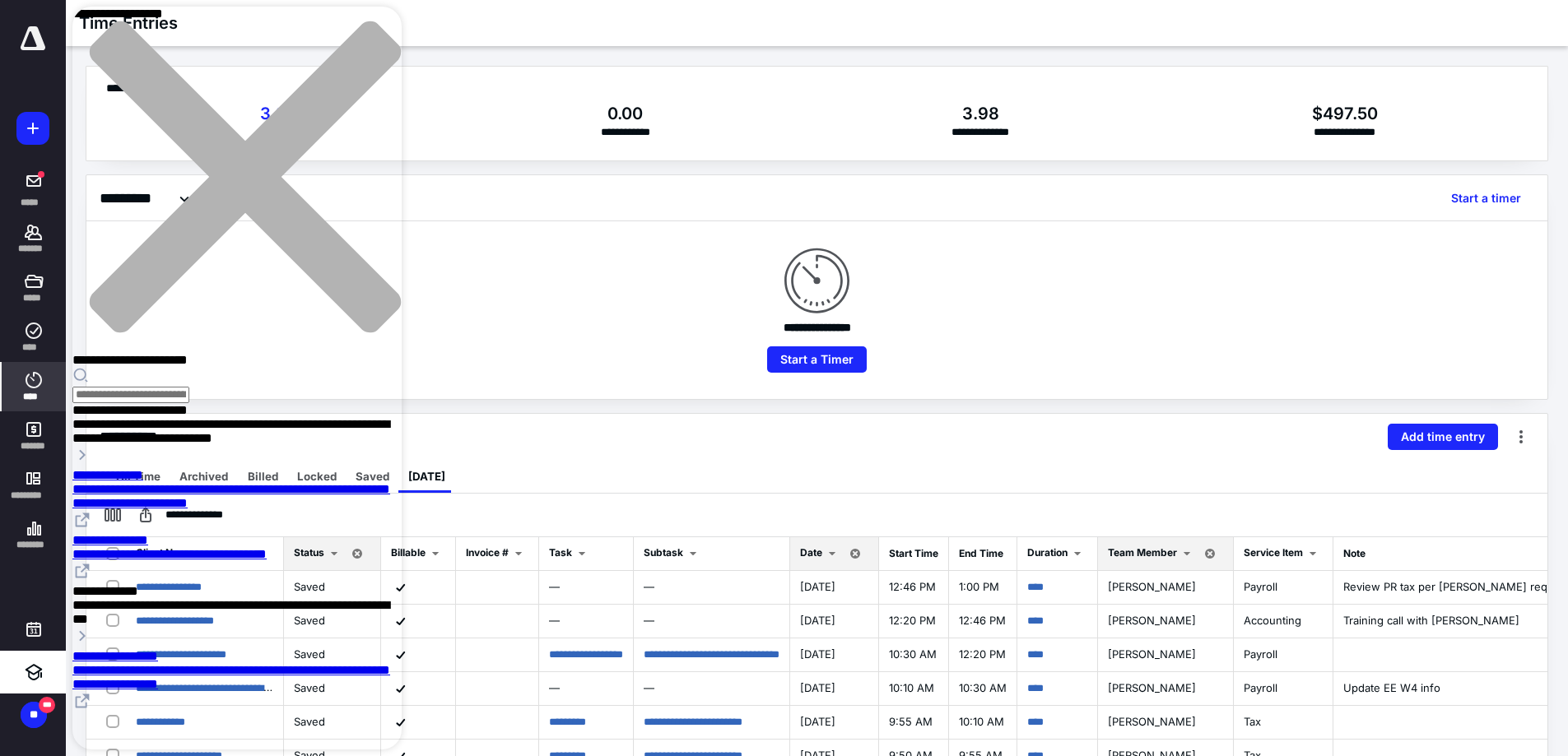 click on "**********" at bounding box center (231, 677) 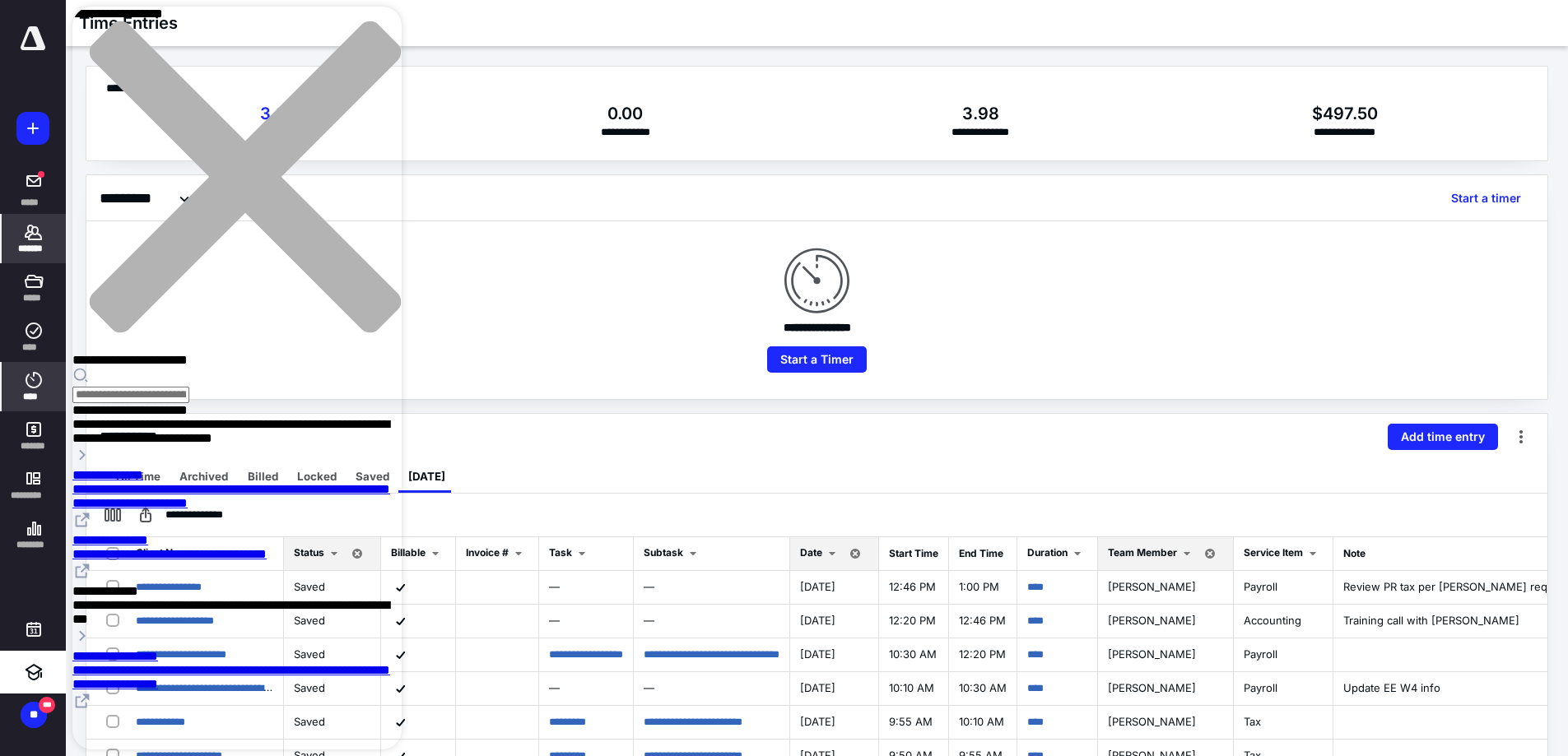 click 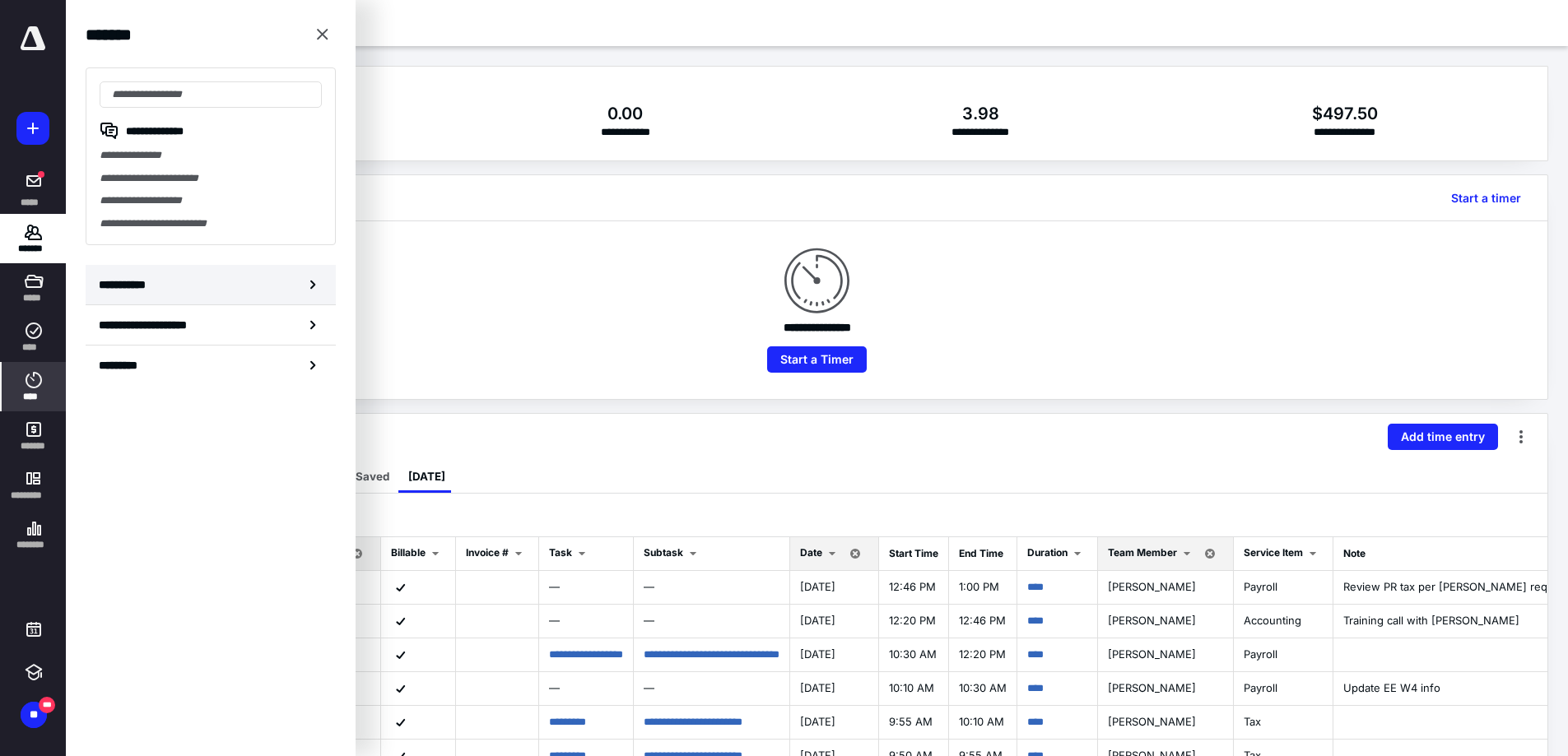 click on "**********" at bounding box center (126, 285) 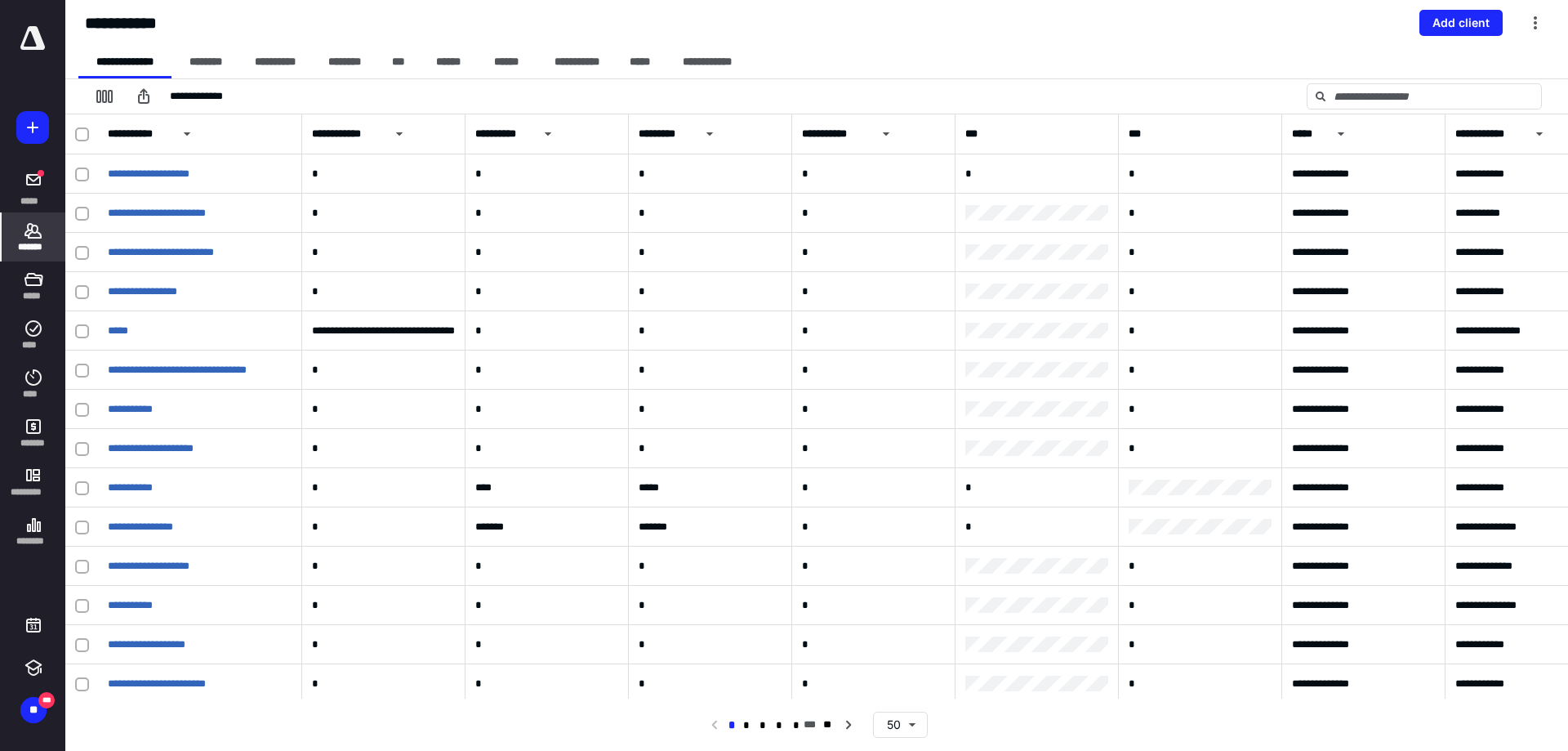click 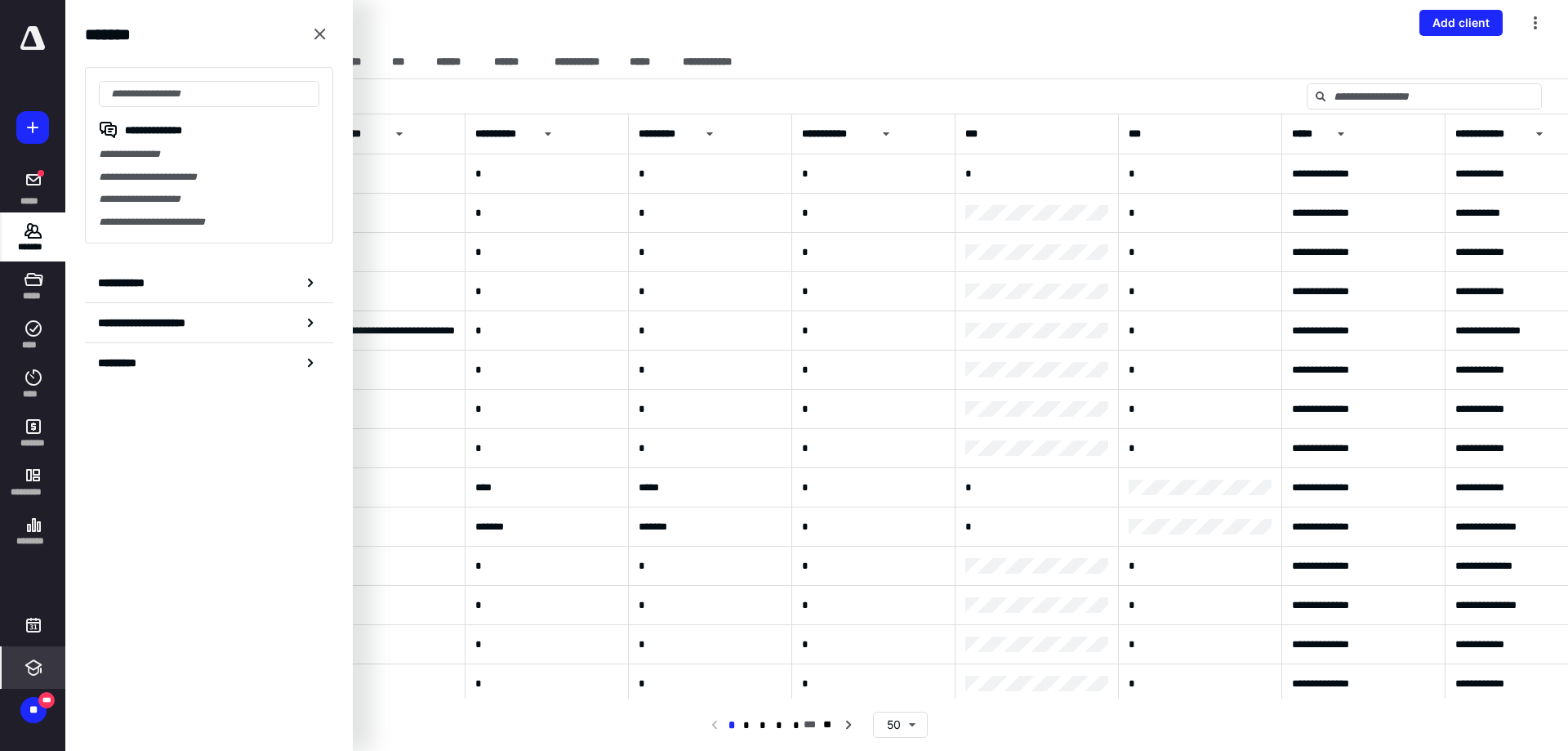 click 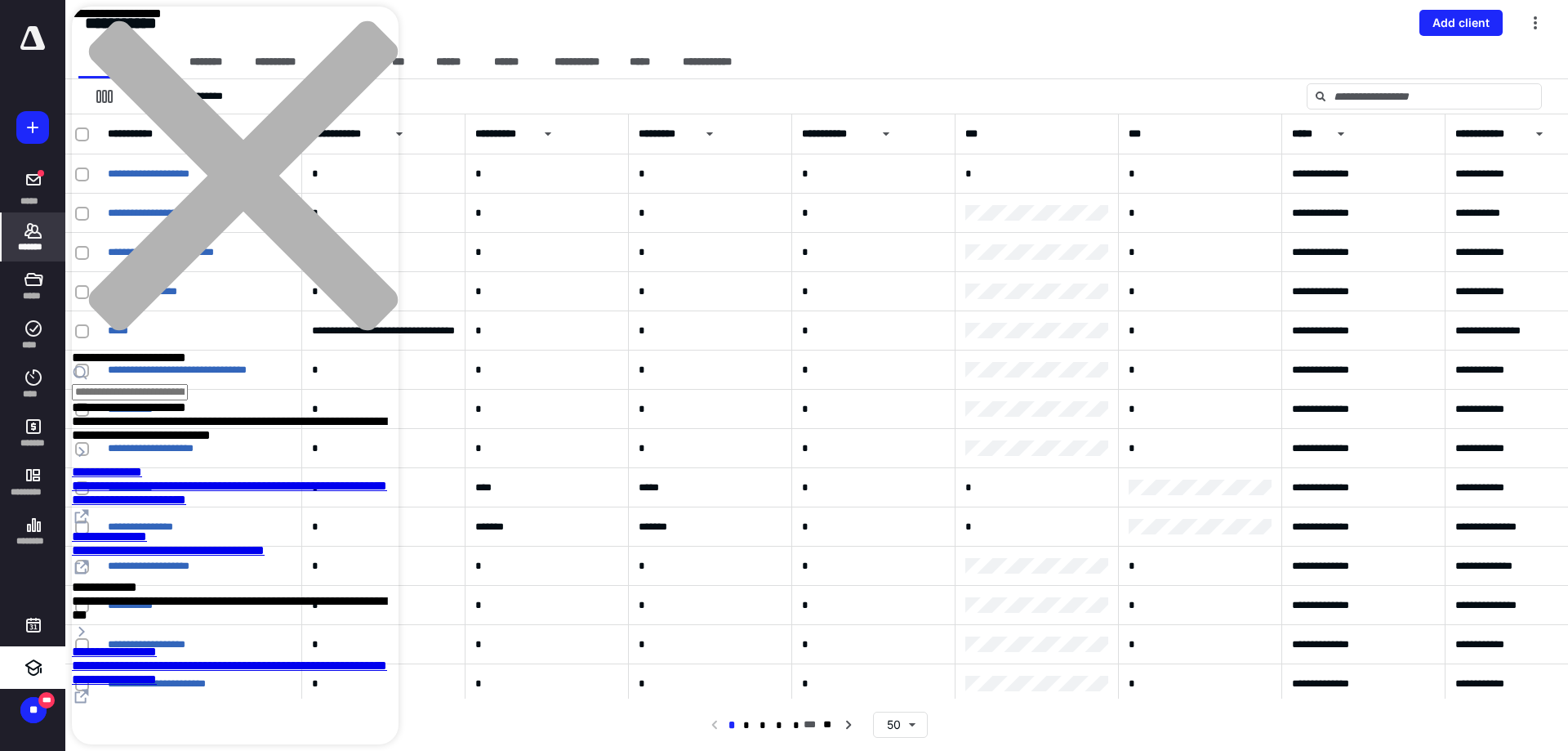 click on "**********" at bounding box center [235, 421] 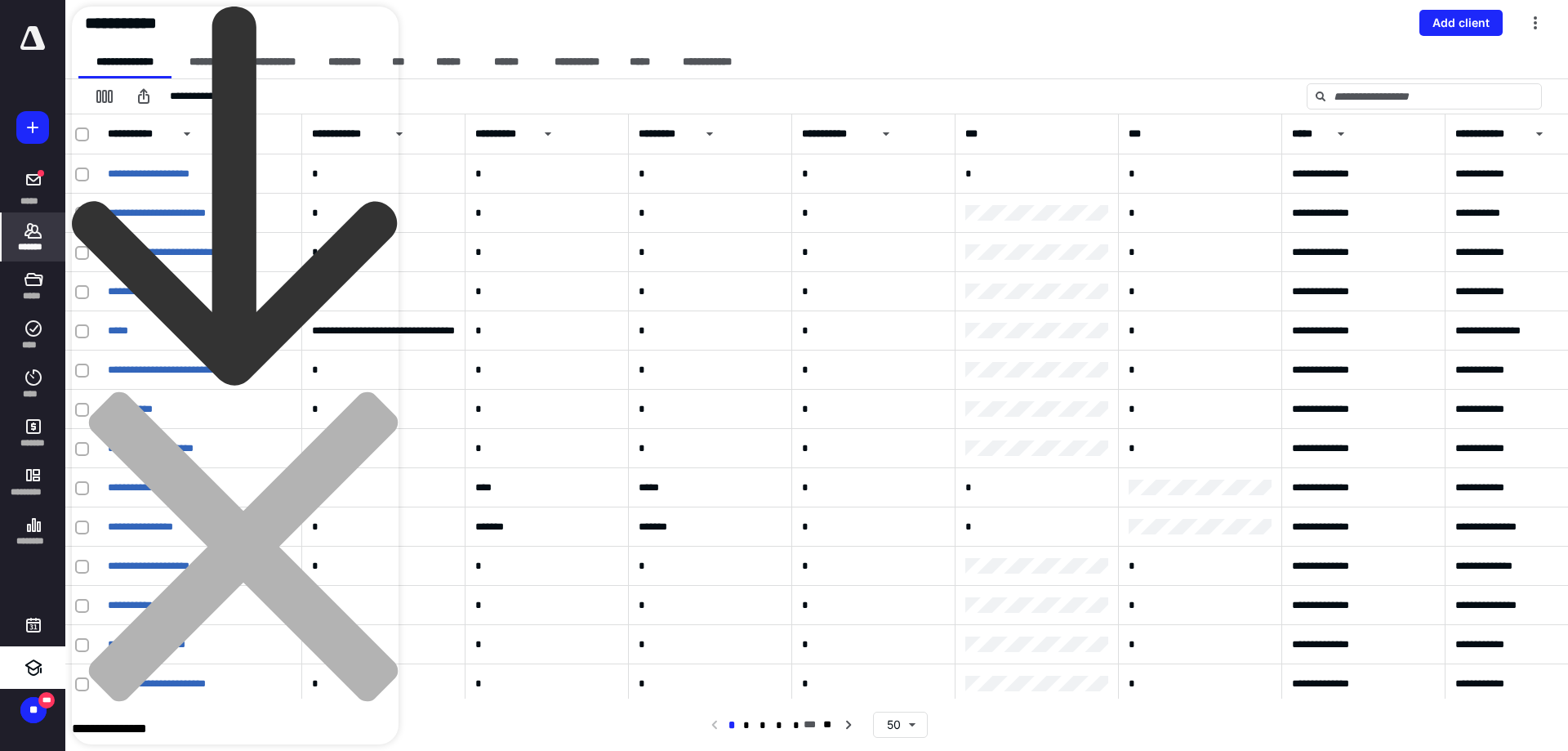 click on "**********" at bounding box center (235, 1214) 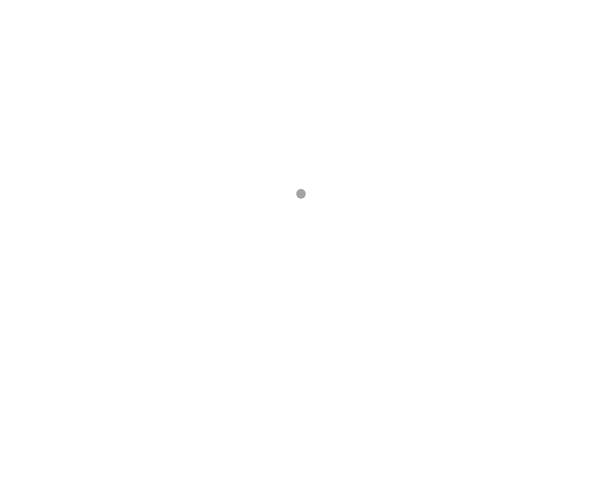 scroll, scrollTop: 0, scrollLeft: 0, axis: both 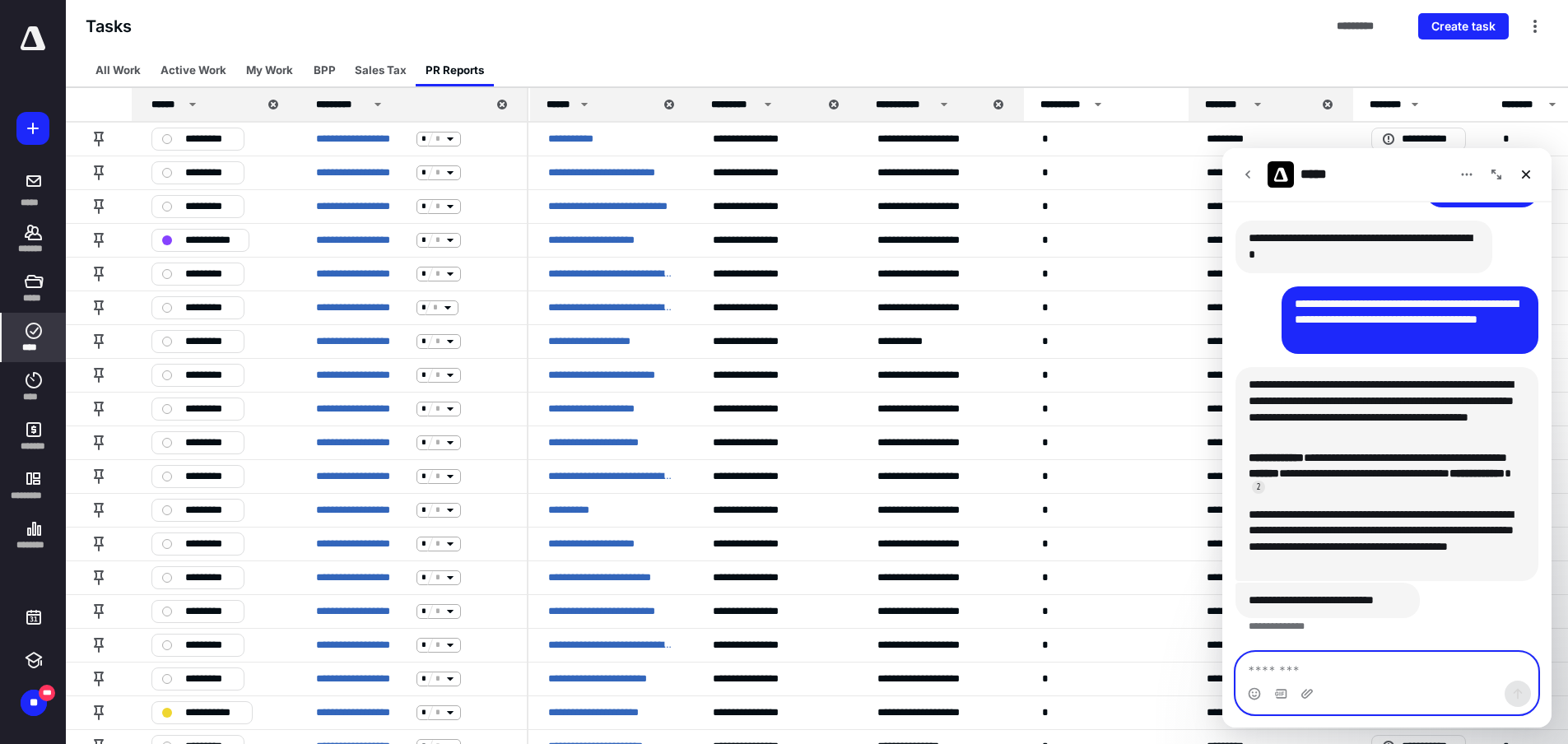 click at bounding box center (1387, 667) 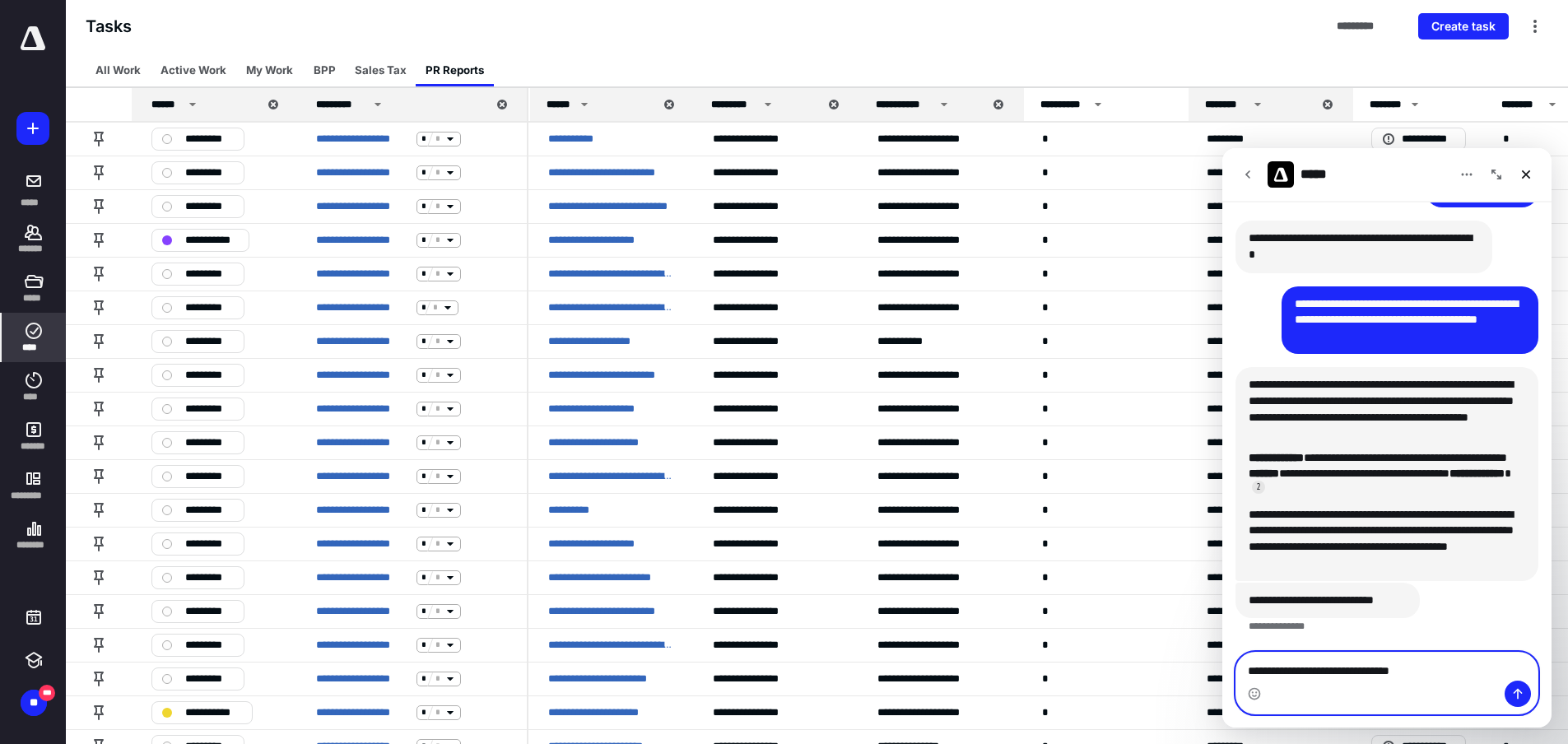 type on "**********" 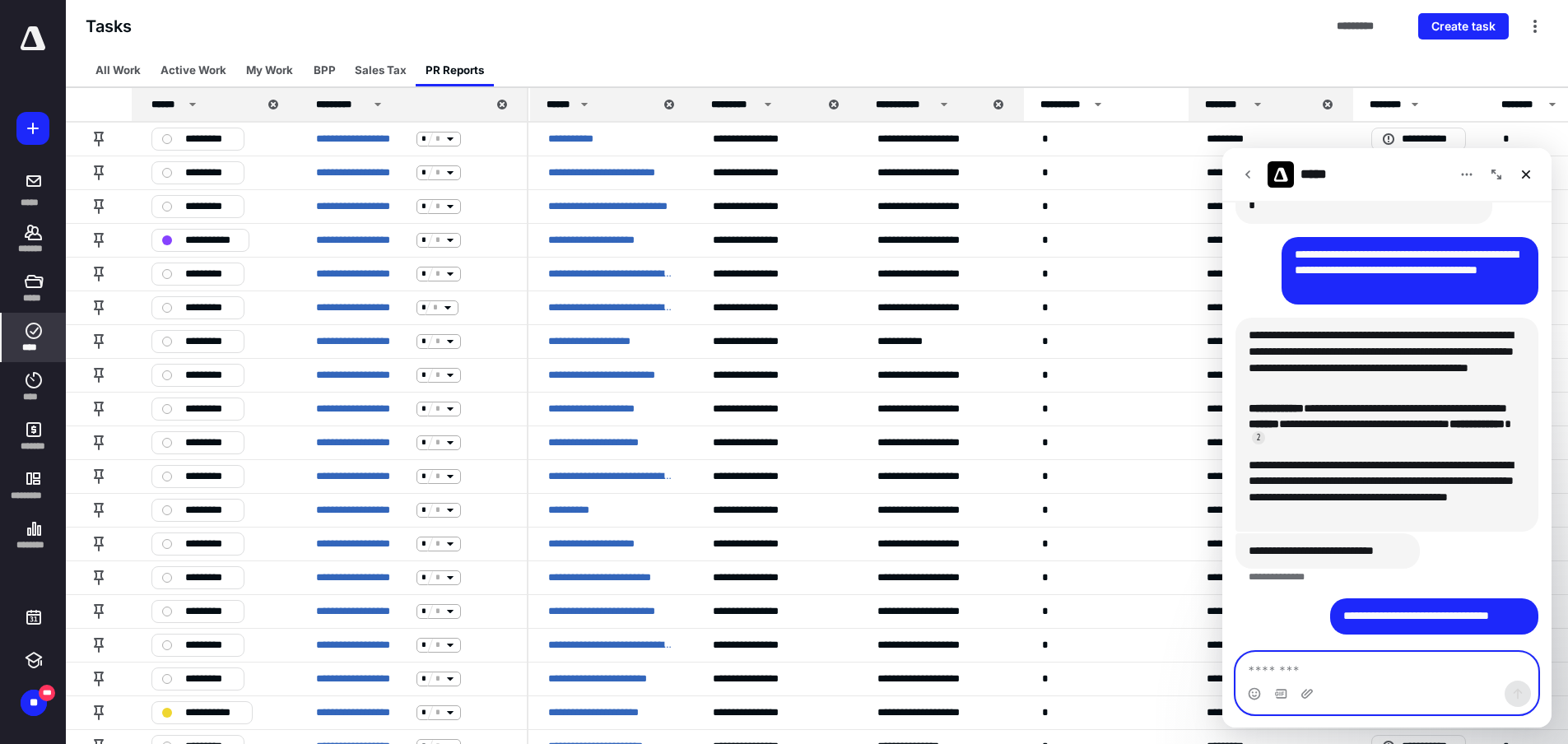 scroll, scrollTop: 286, scrollLeft: 0, axis: vertical 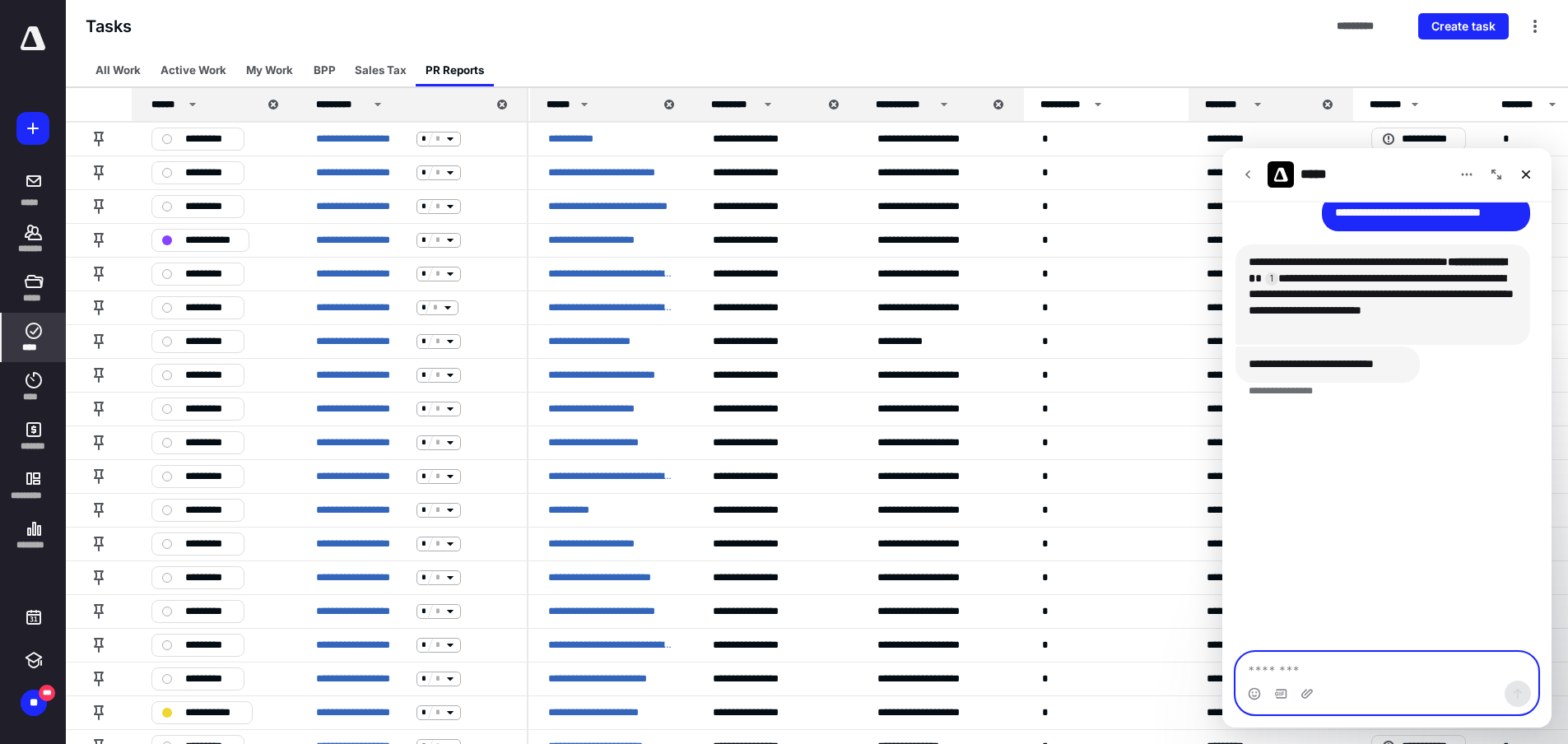 click at bounding box center (1387, 667) 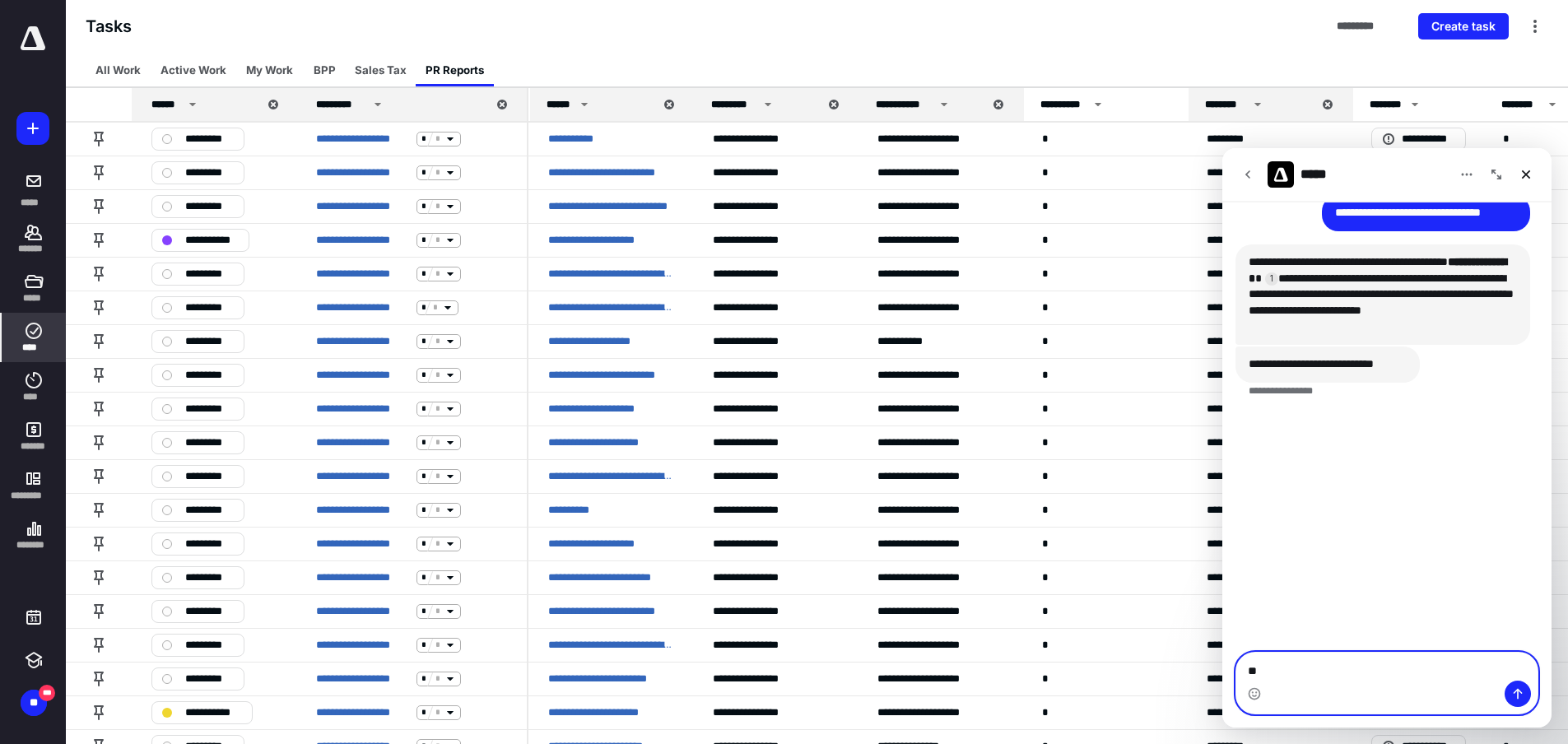 type on "***" 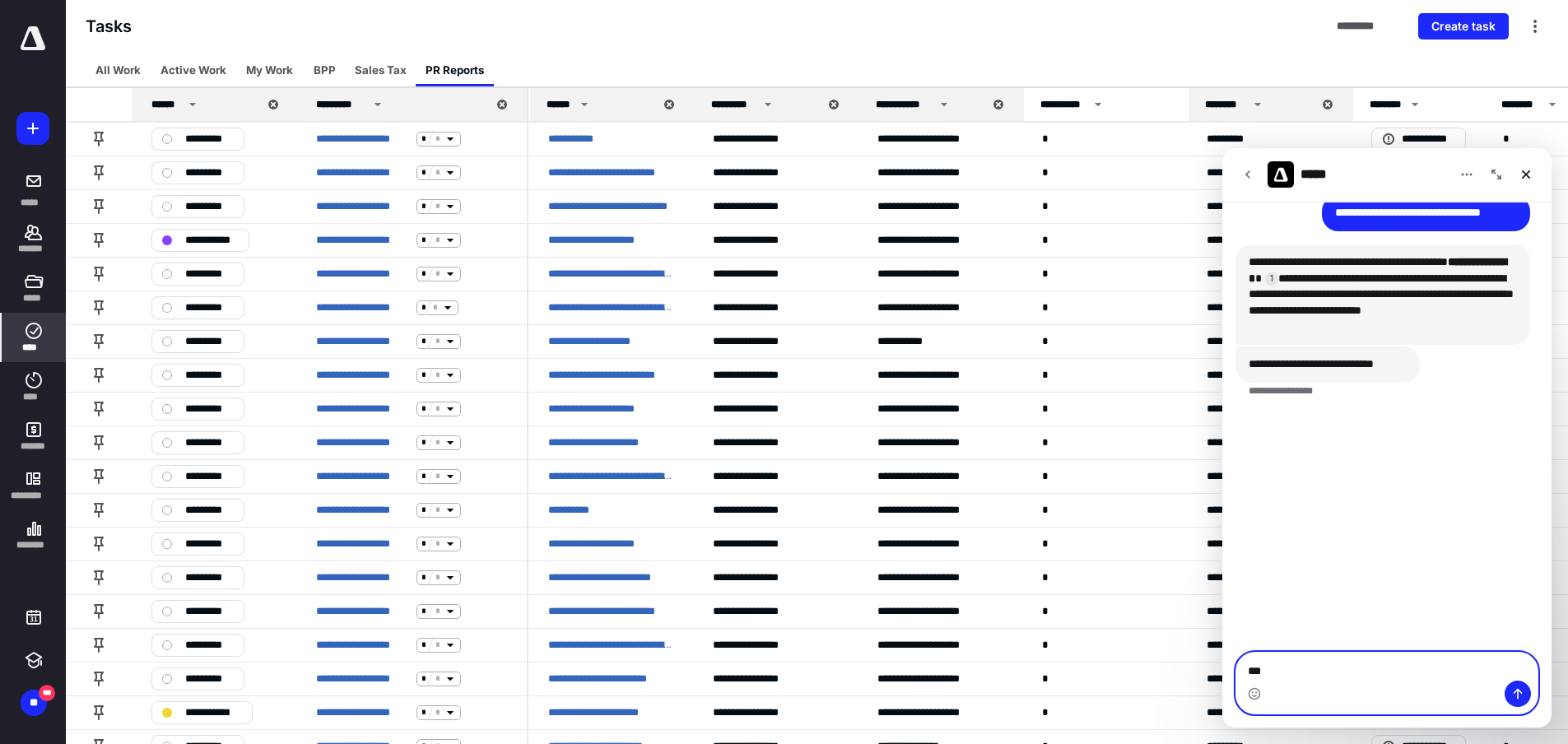 type 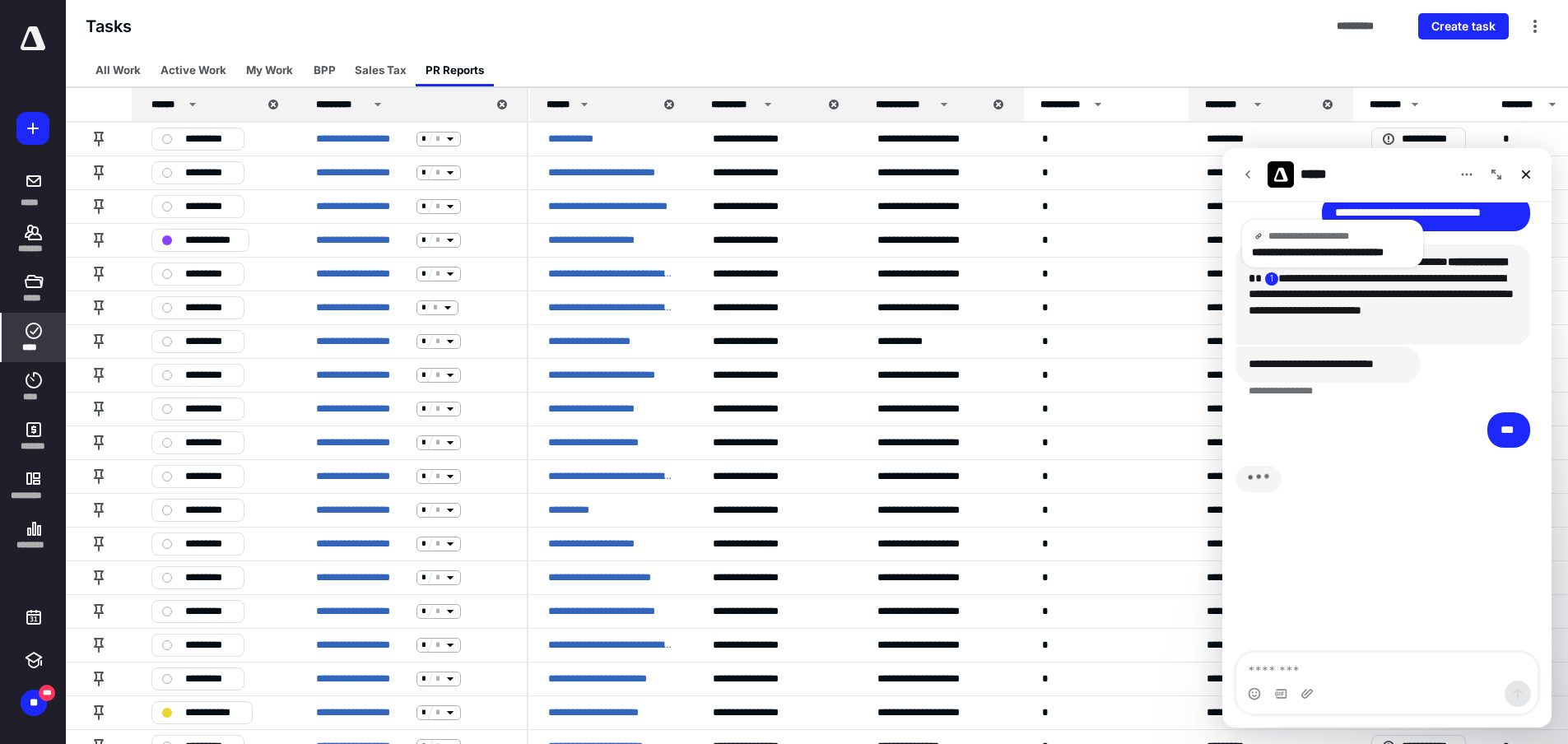click at bounding box center (1272, 279) 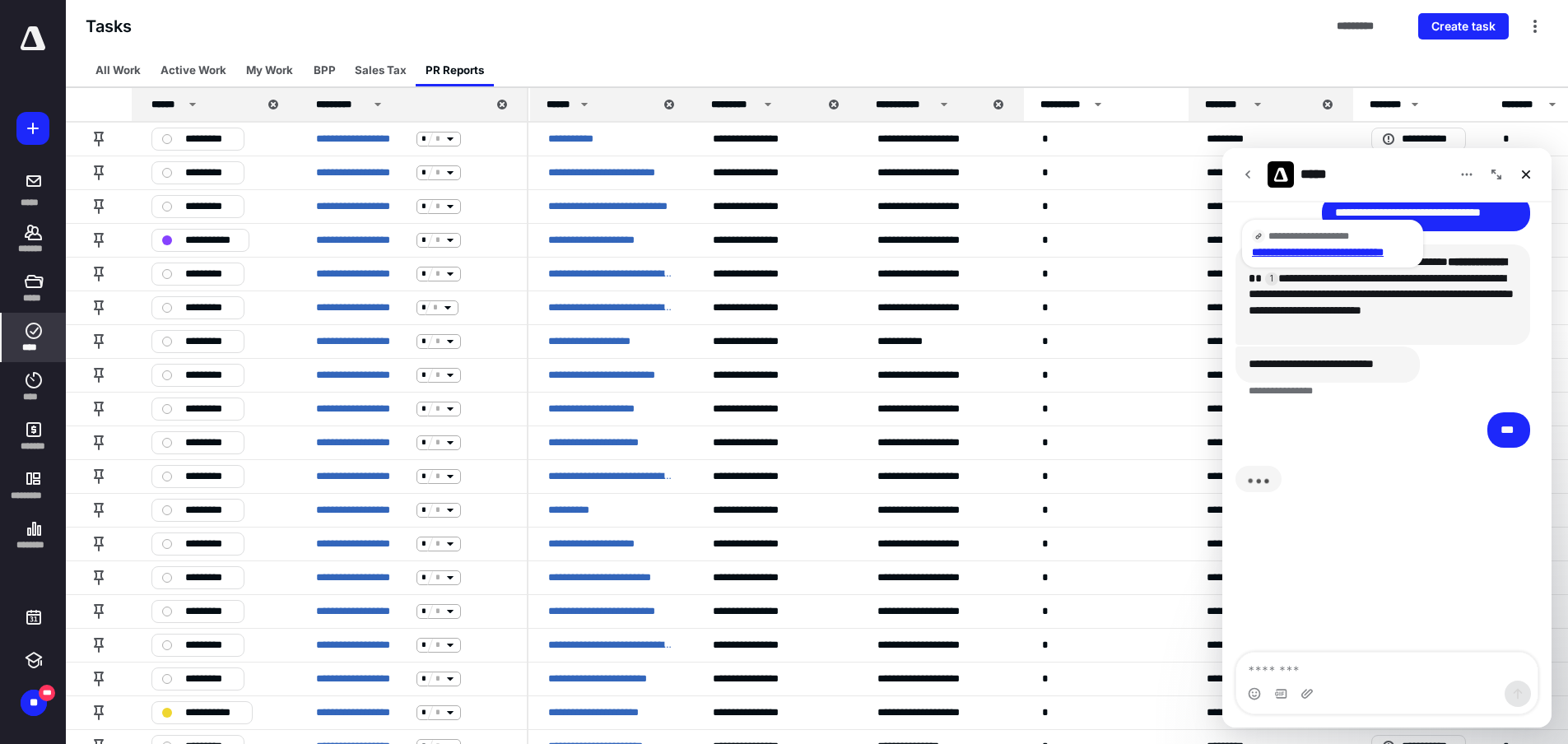 click on "**********" at bounding box center [1333, 252] 